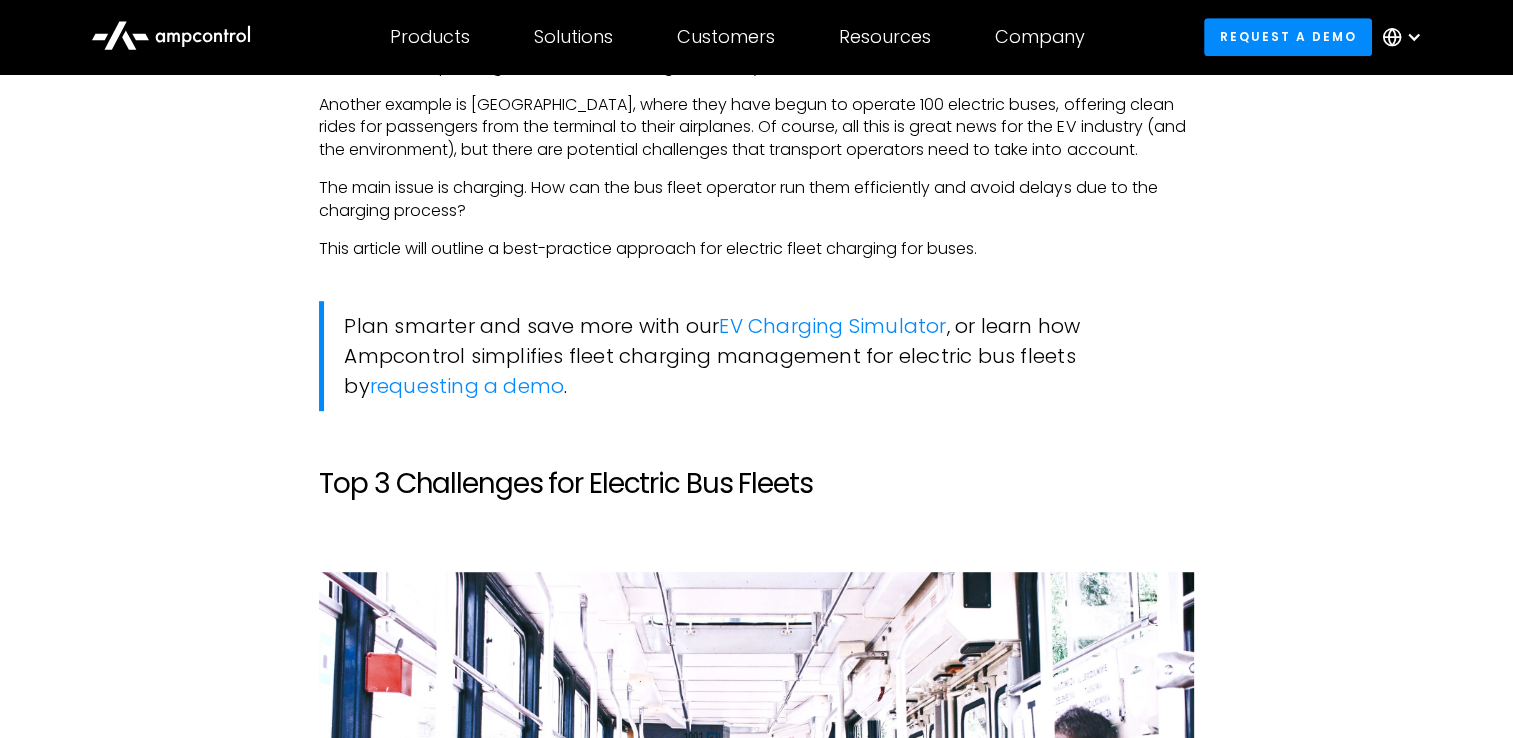 scroll, scrollTop: 1400, scrollLeft: 0, axis: vertical 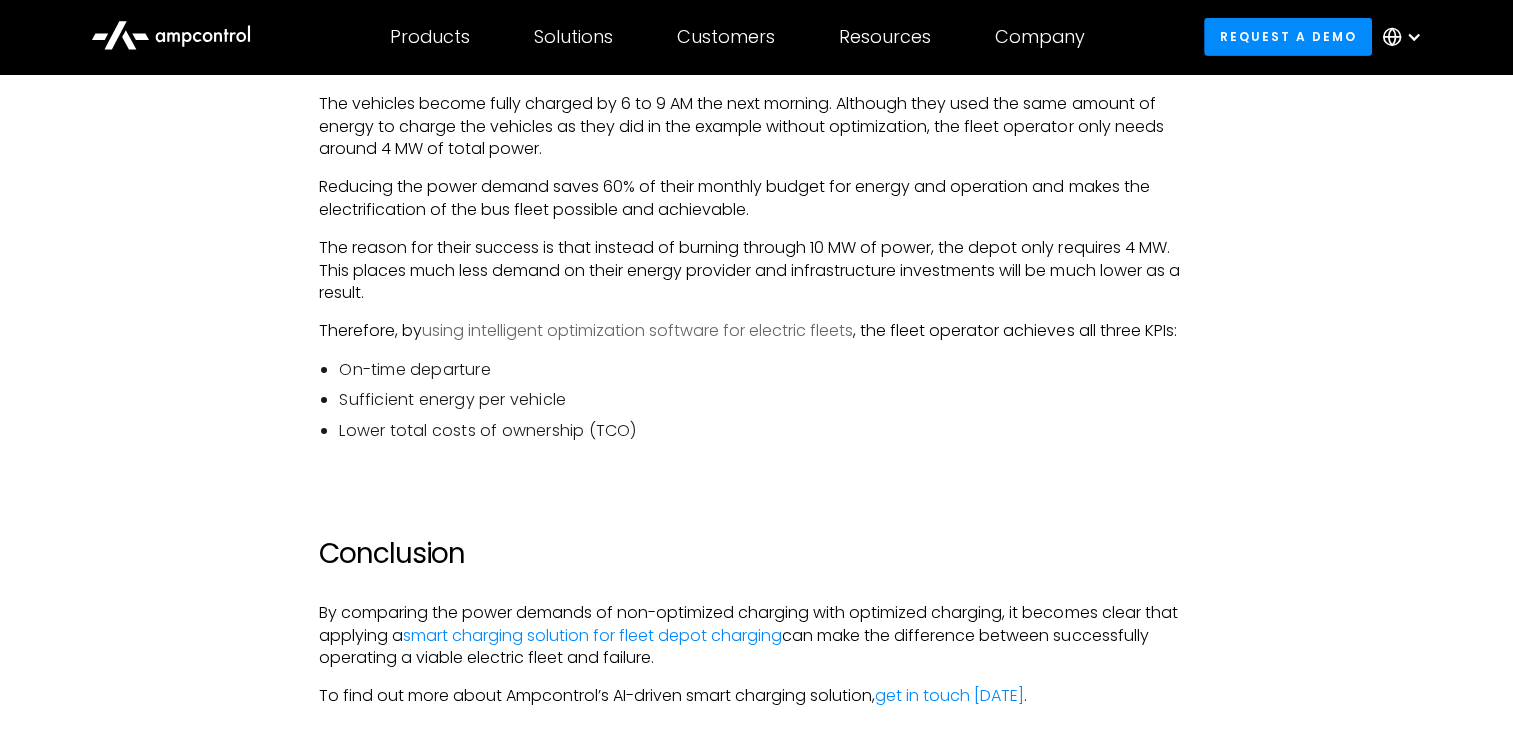 click on "using intelligent optimization software for electric fleets" at bounding box center (637, 330) 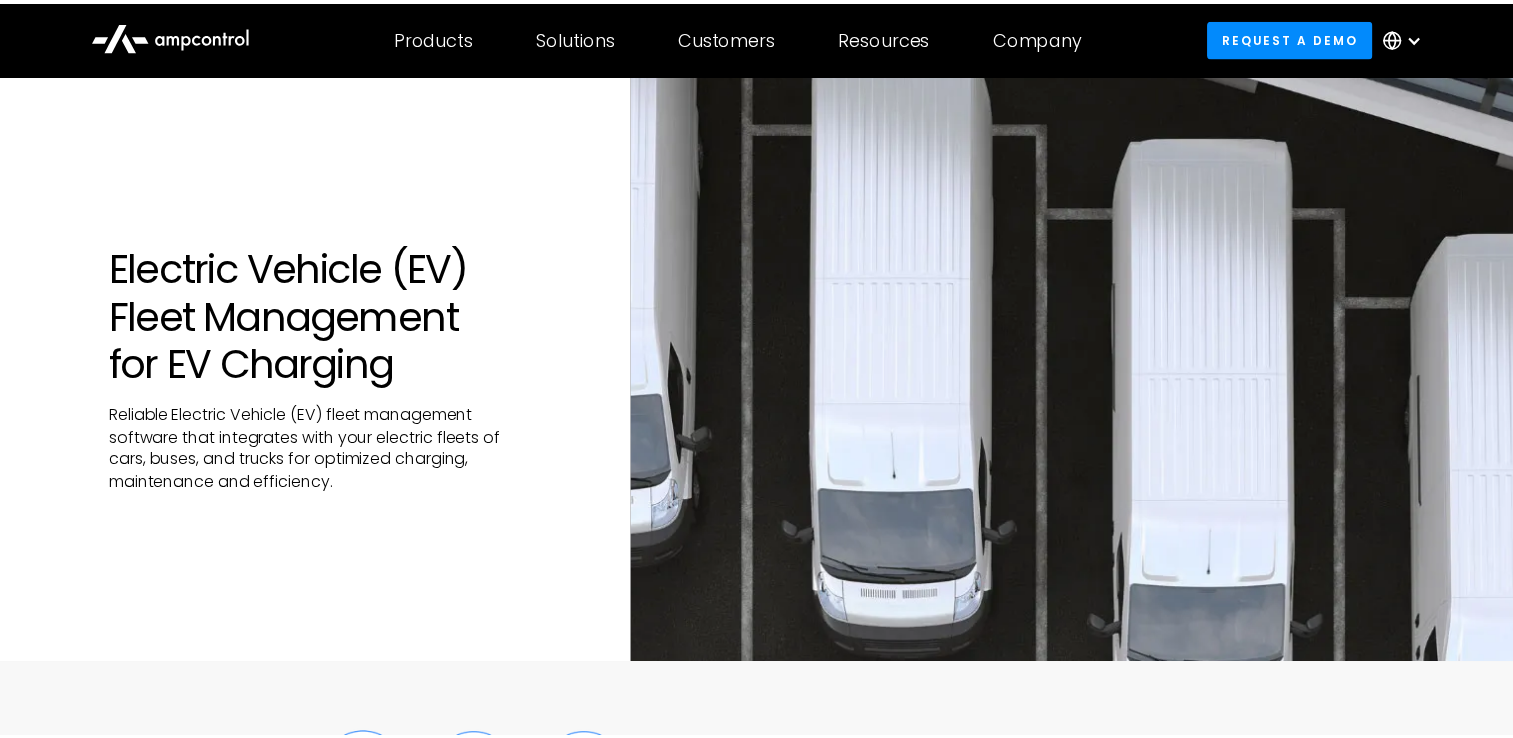 scroll, scrollTop: 0, scrollLeft: 0, axis: both 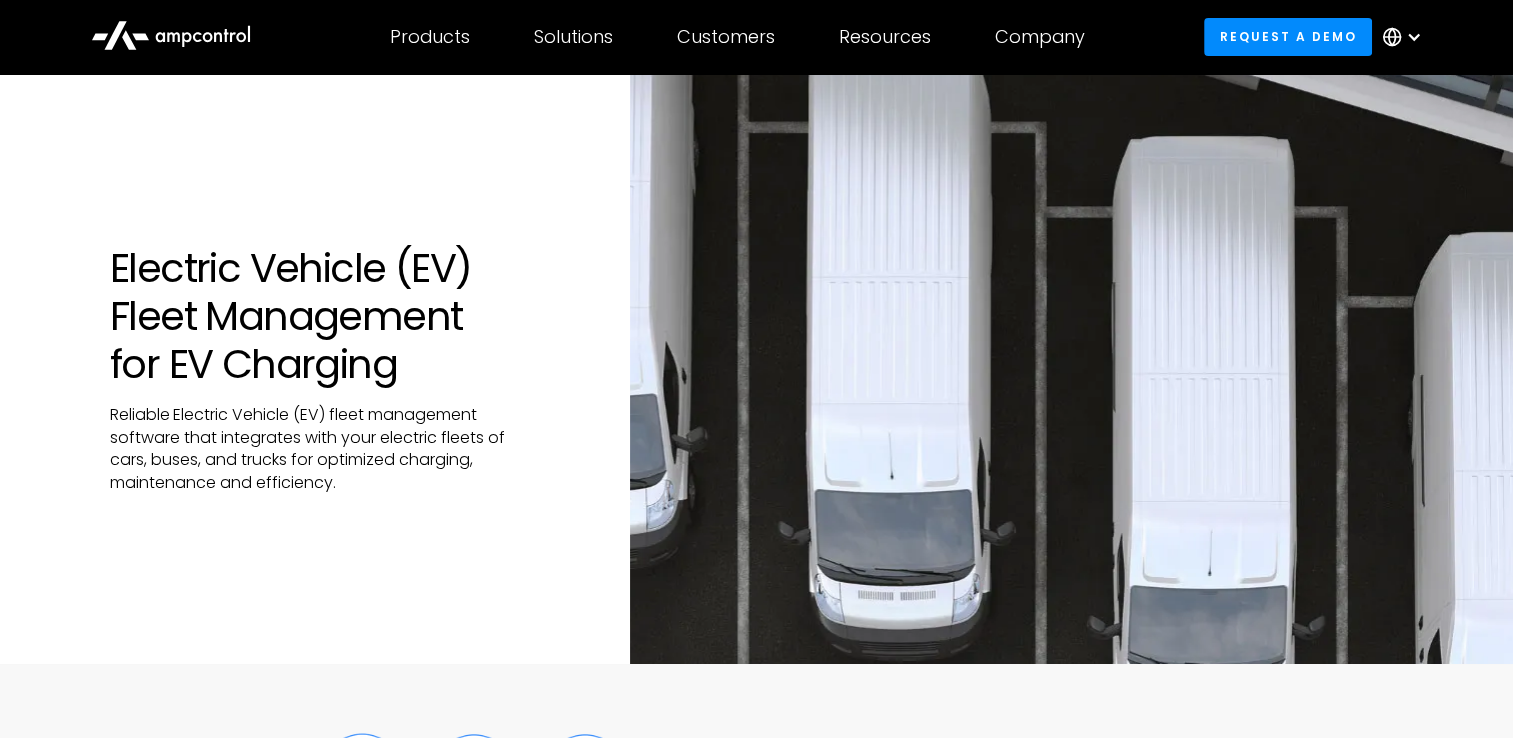 click on "Electric Vehicle (EV) Fleet Management for EV Charging Reliable   Electric Vehicle (EV) fleet management software that integrates with your electric fleets of cars, buses, and trucks for optimized charging, maintenance and efficiency." at bounding box center [756, 369] 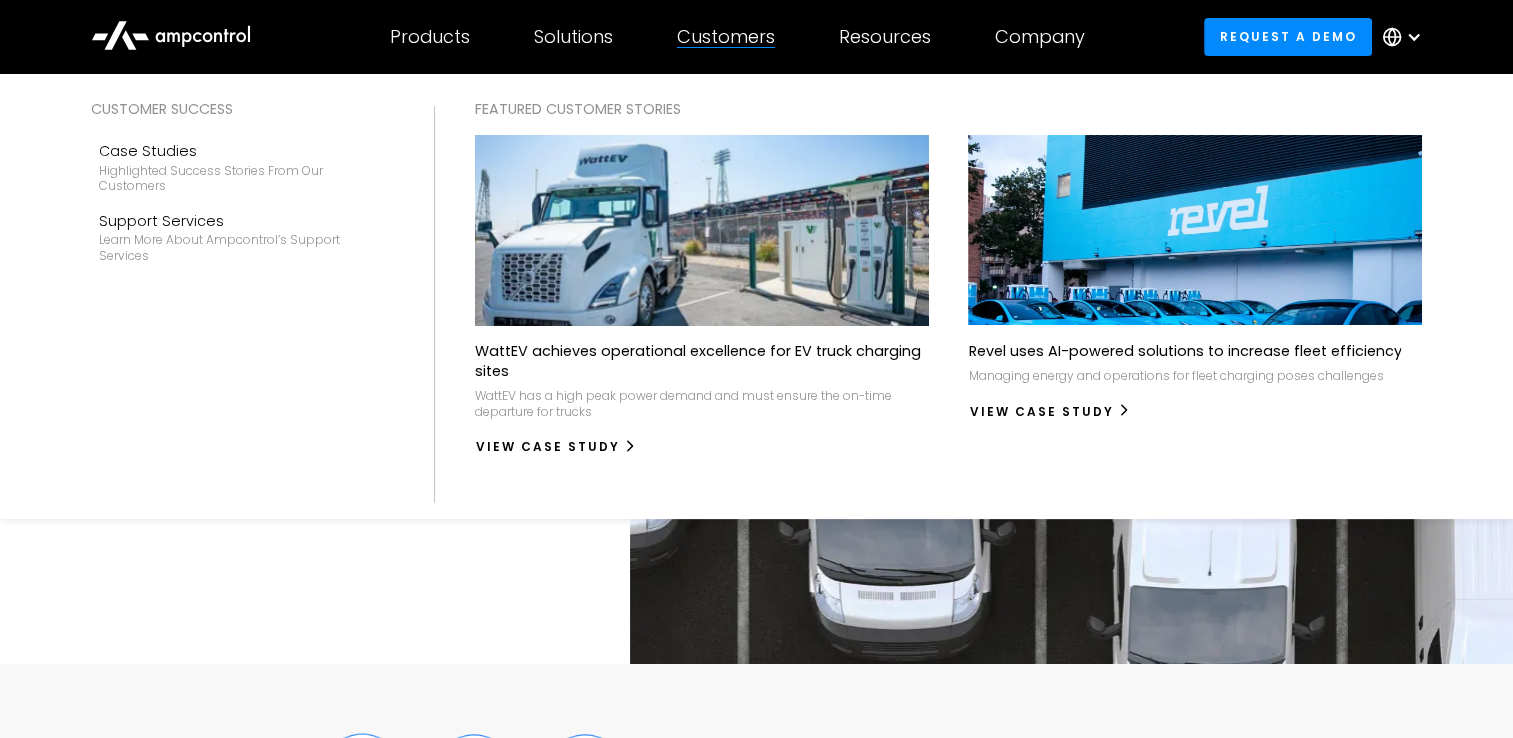 click on "WattEV achieves operational excellence for EV truck charging sites" at bounding box center [702, 361] 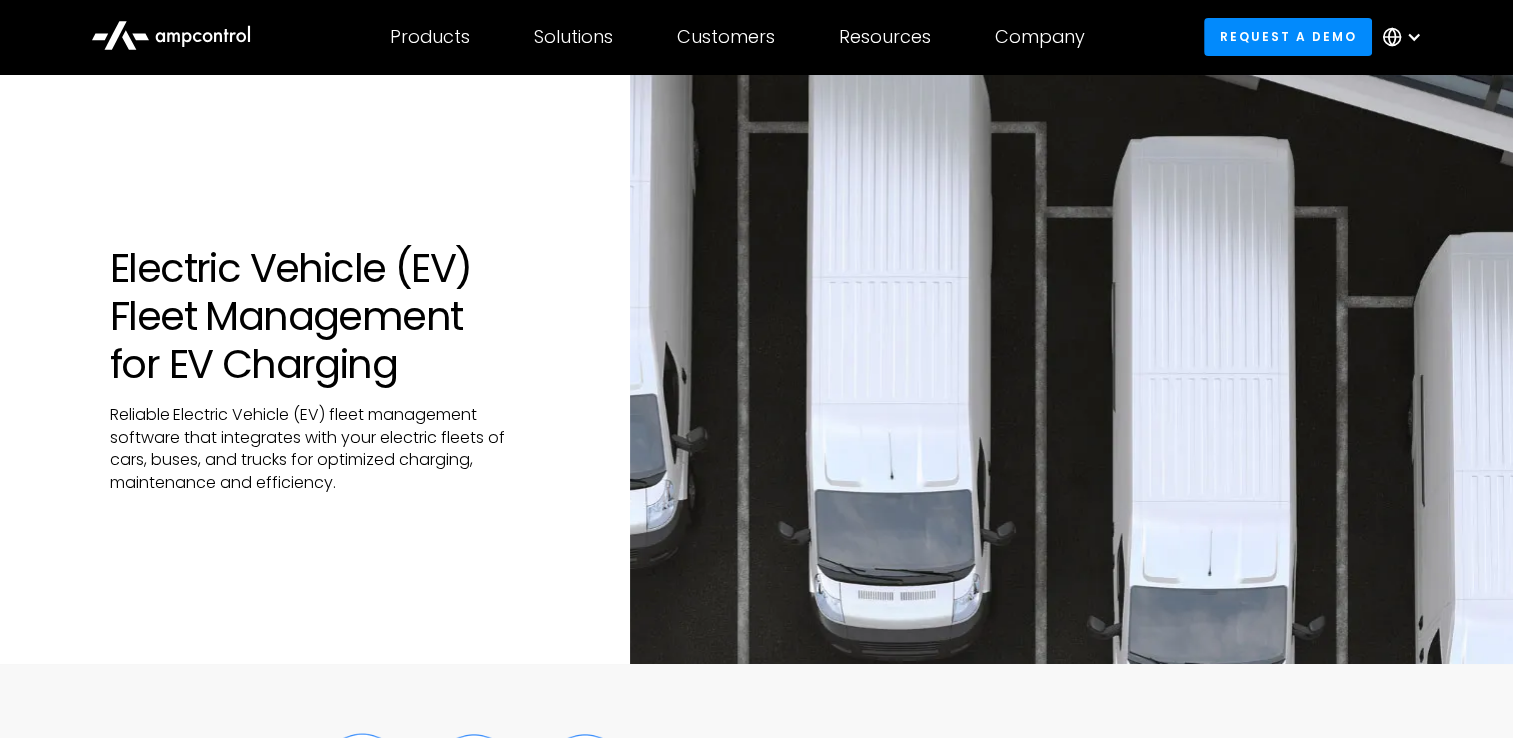 click on "Electric Vehicle (EV) Fleet Management for EV Charging Reliable   Electric Vehicle (EV) fleet management software that integrates with your electric fleets of cars, buses, and trucks for optimized charging, maintenance and efficiency." at bounding box center (756, 369) 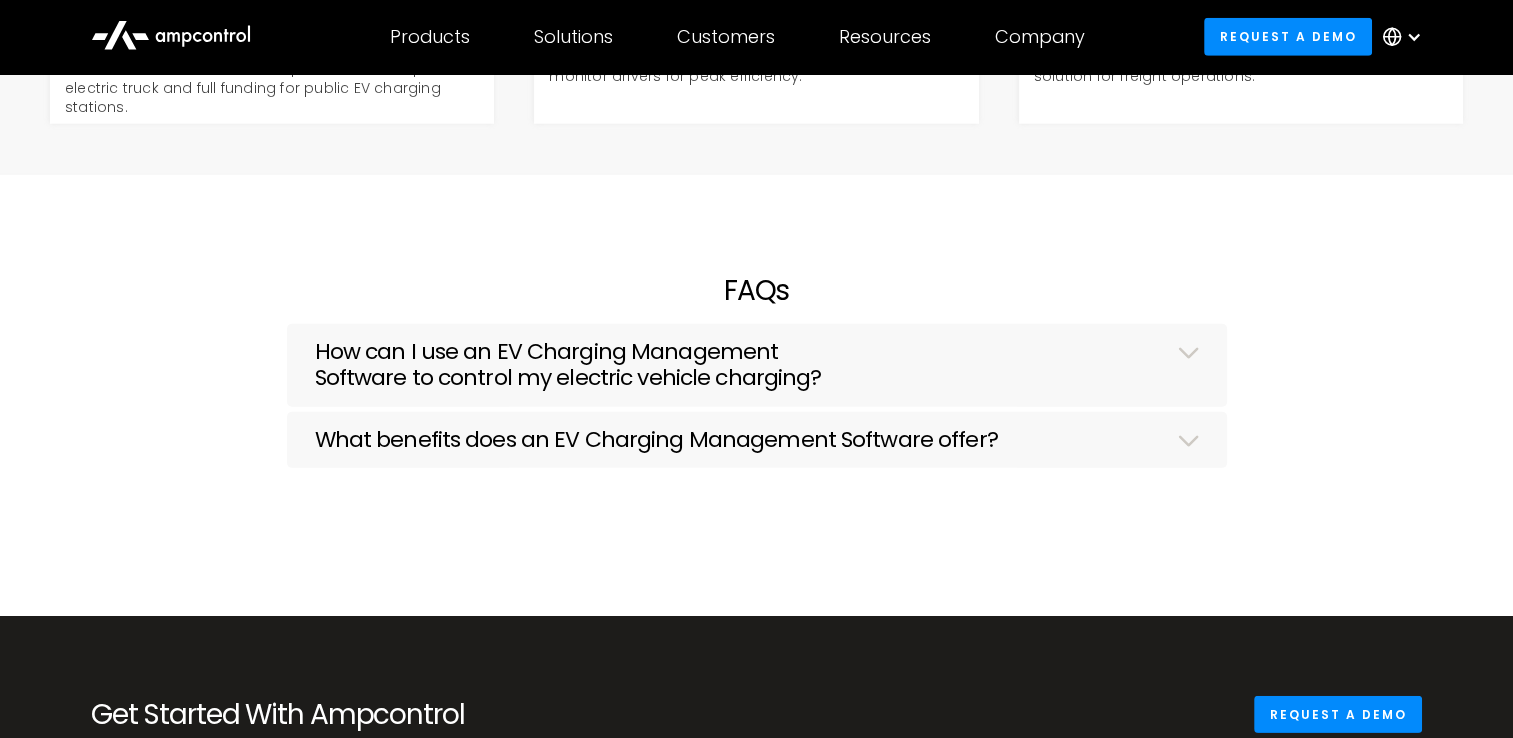 scroll, scrollTop: 6789, scrollLeft: 0, axis: vertical 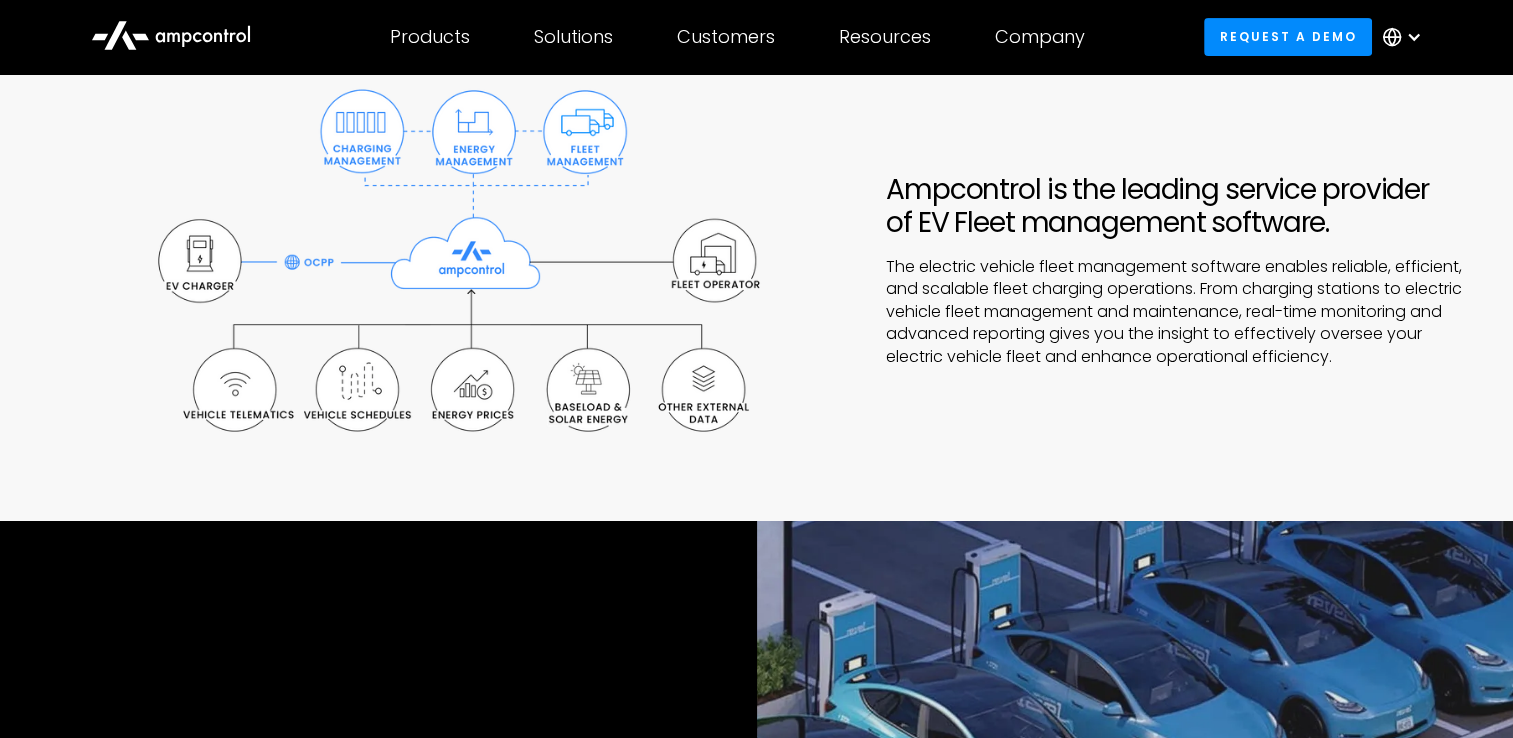 click at bounding box center (458, 270) 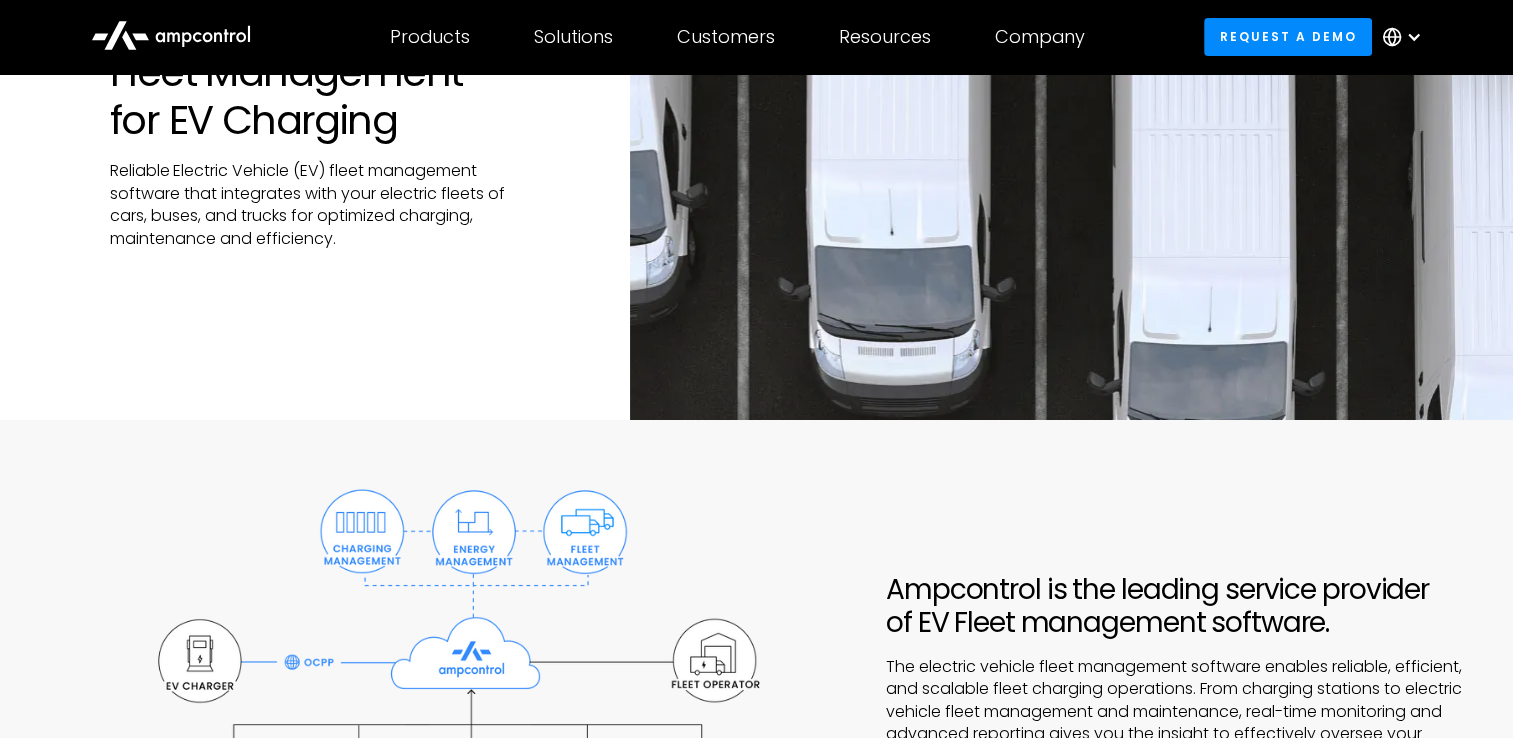 scroll, scrollTop: 0, scrollLeft: 0, axis: both 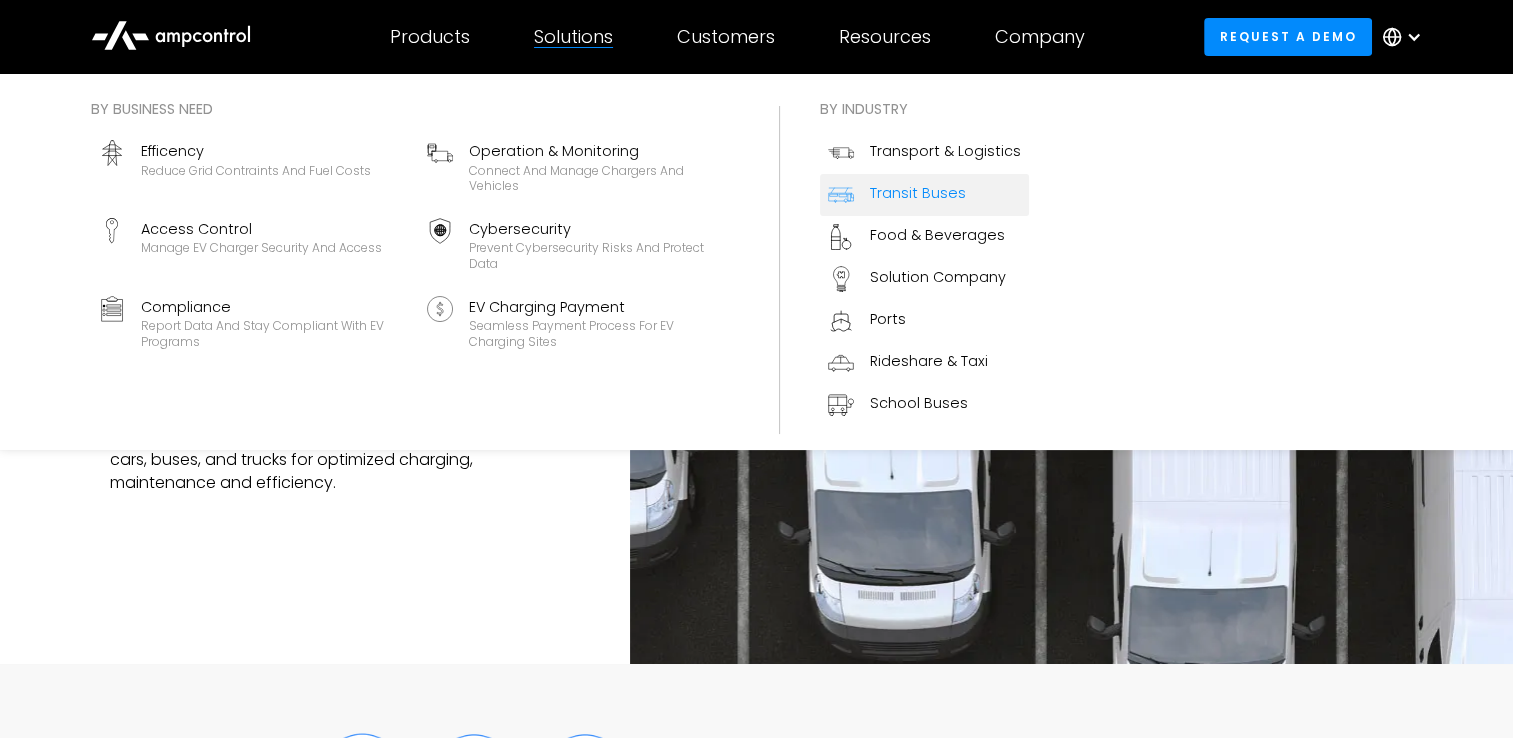 click on "Transit Buses" at bounding box center [918, 193] 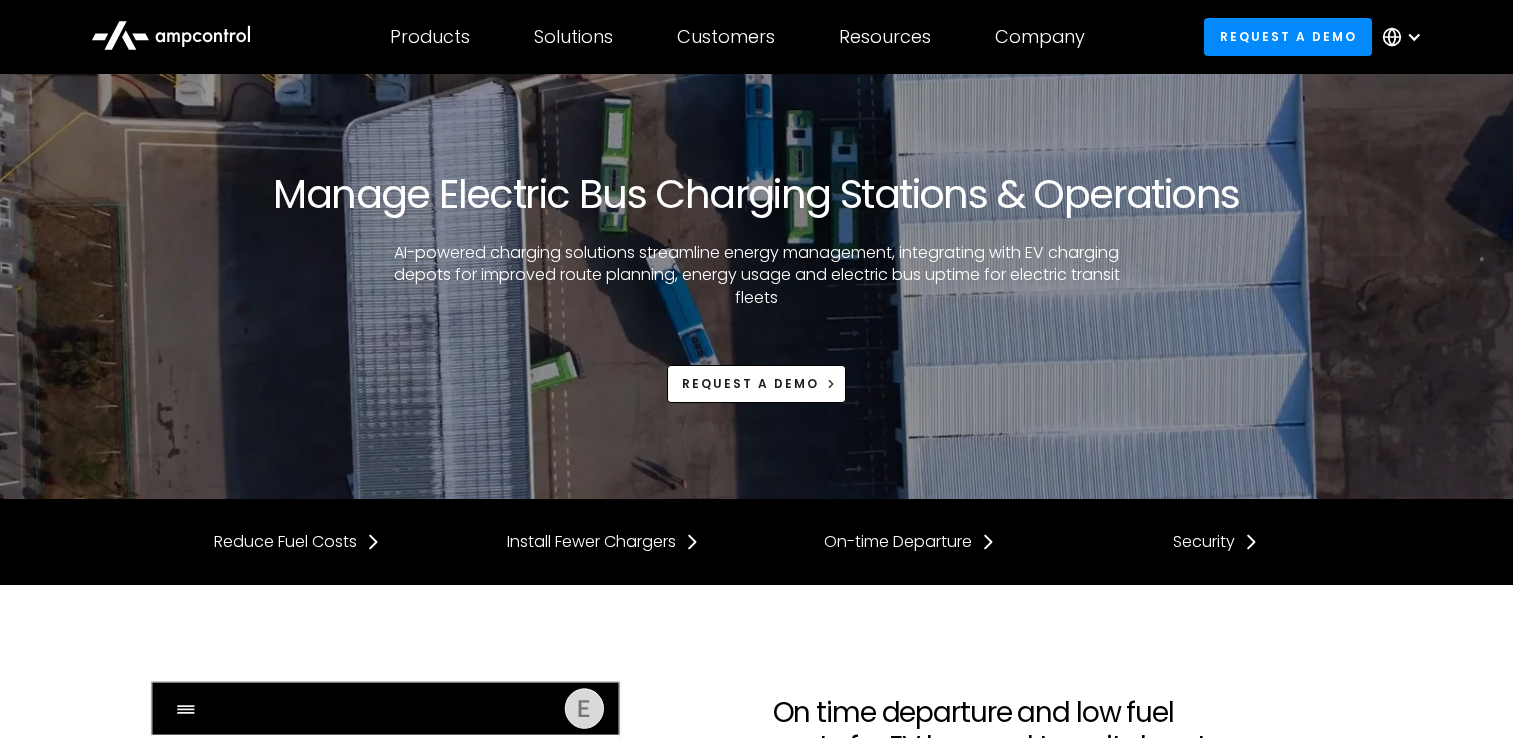scroll, scrollTop: 0, scrollLeft: 0, axis: both 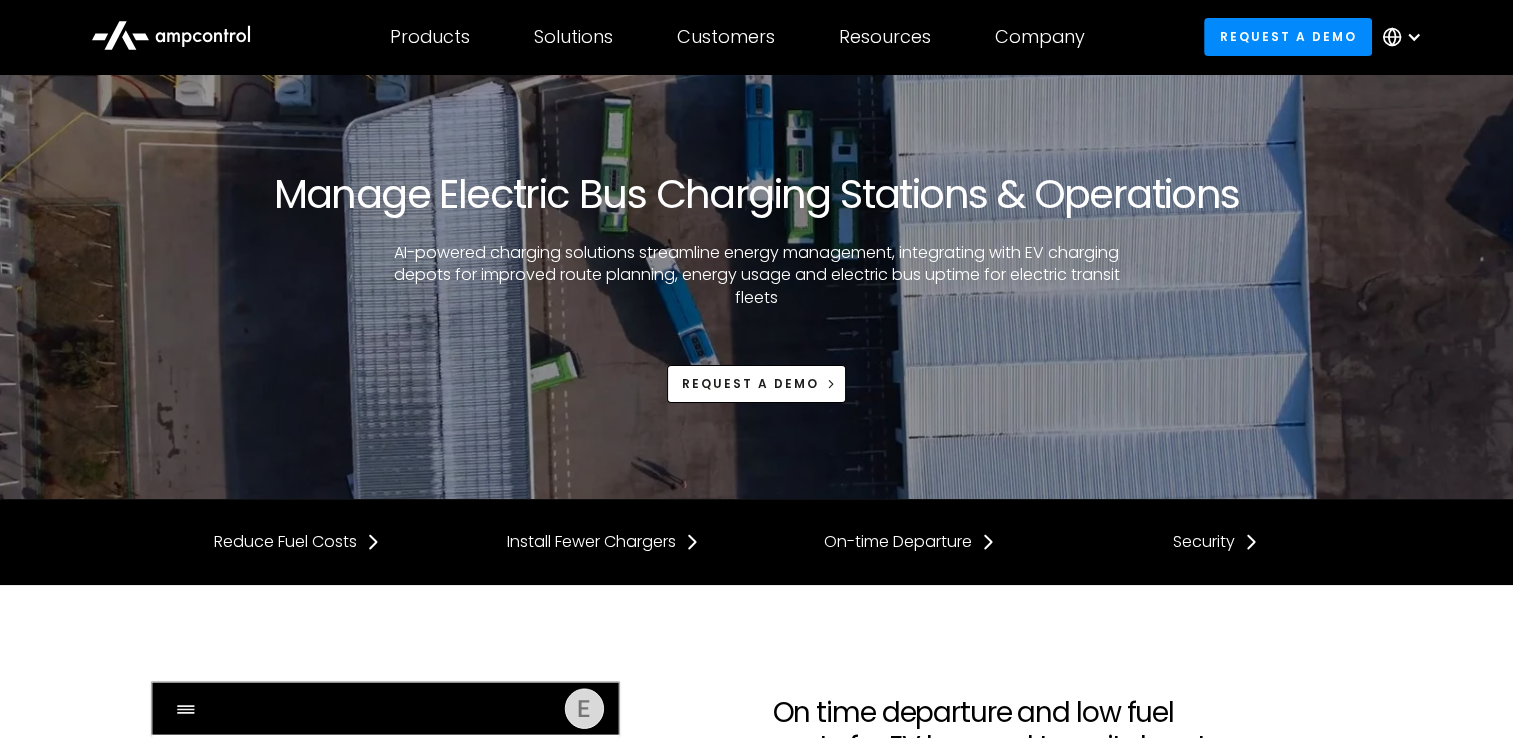 click on "AI-powered charging solutions streamline energy management, integrating with EV charging depots for improved route planning, energy usage and electric bus uptime for electric transit fleets" at bounding box center [757, 275] 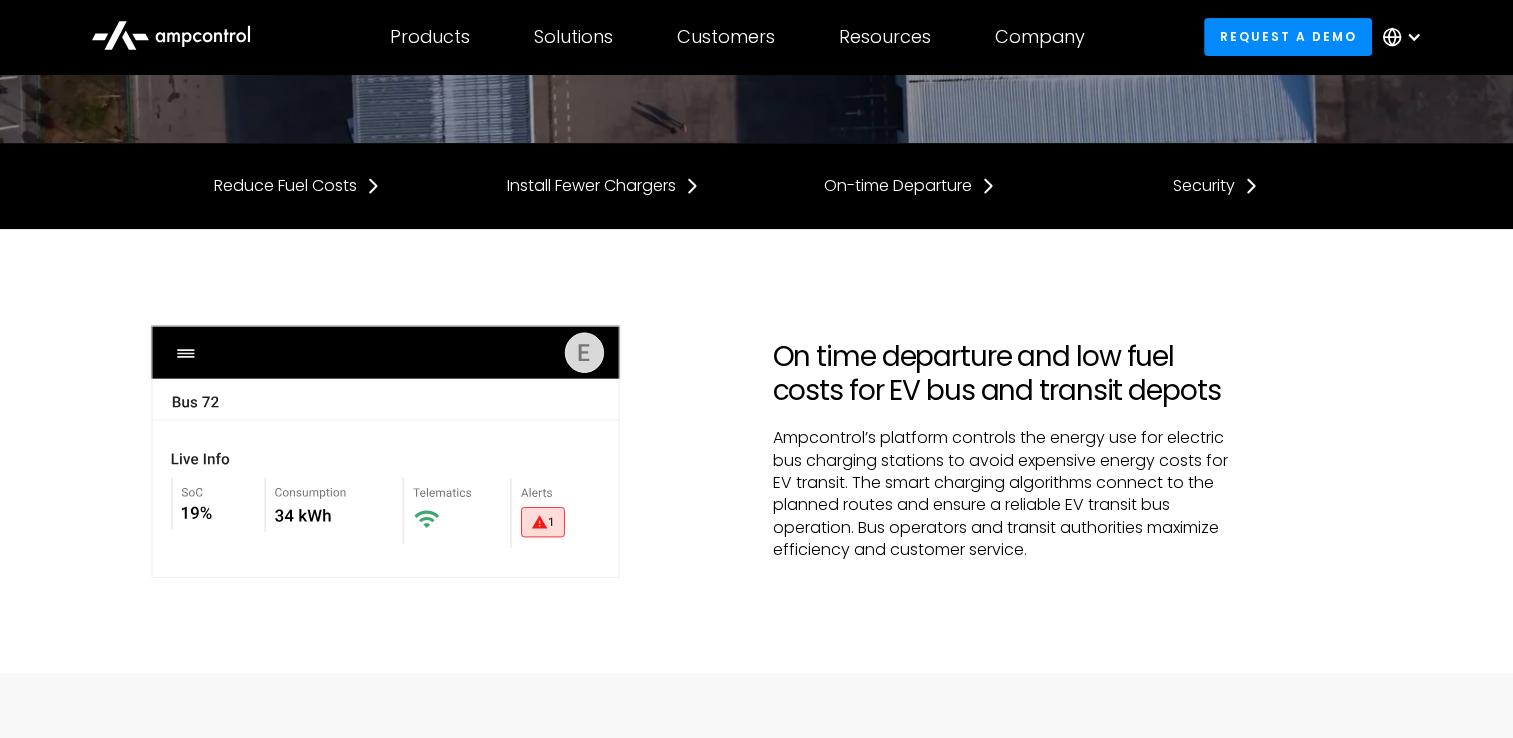 scroll, scrollTop: 400, scrollLeft: 0, axis: vertical 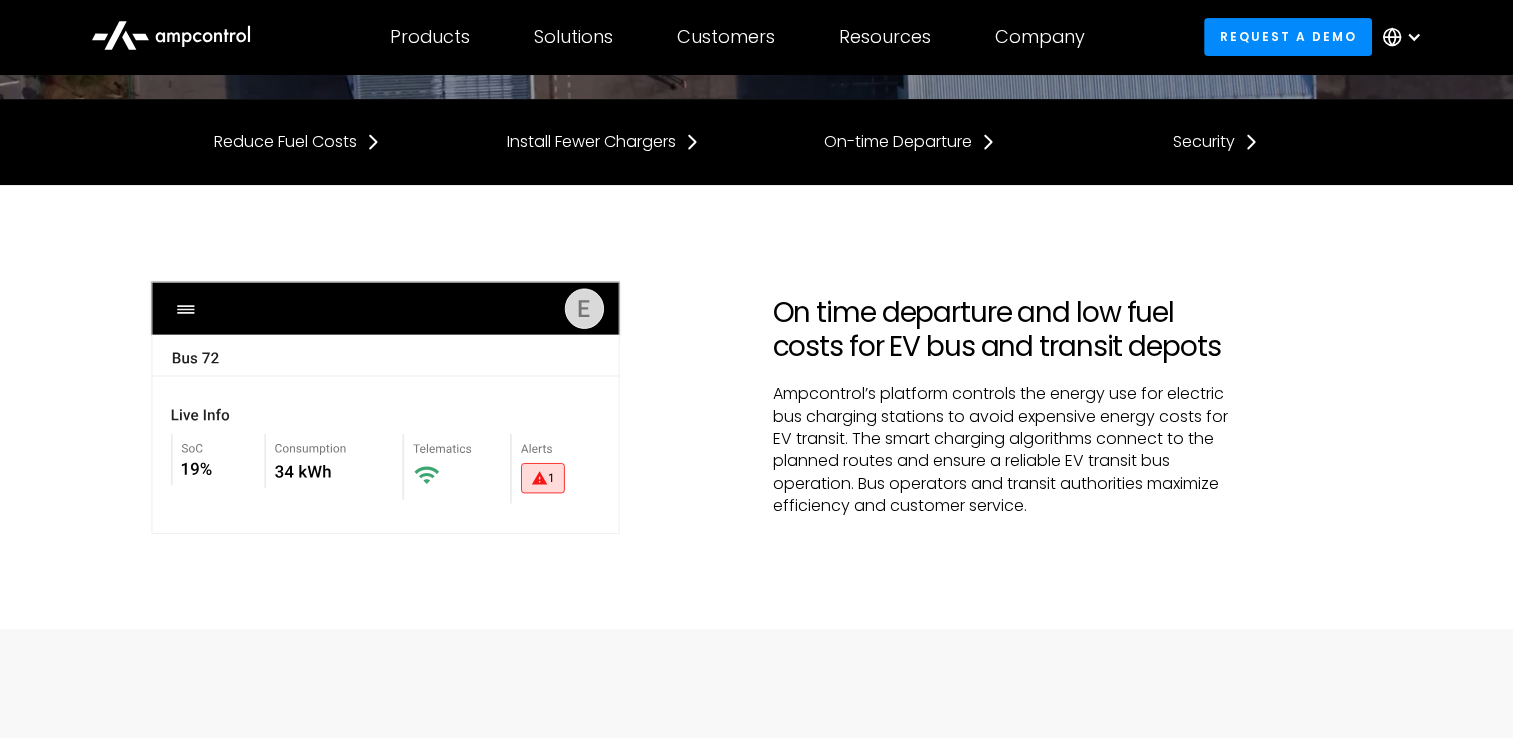 click on "Ampcontrol’s platform controls the energy use for electric bus charging stations to avoid expensive energy costs for EV transit. The smart charging algorithms connect to the planned routes and ensure a reliable EV transit bus operation. Bus operators and transit authorities maximize efficiency and customer service." at bounding box center (1010, 450) 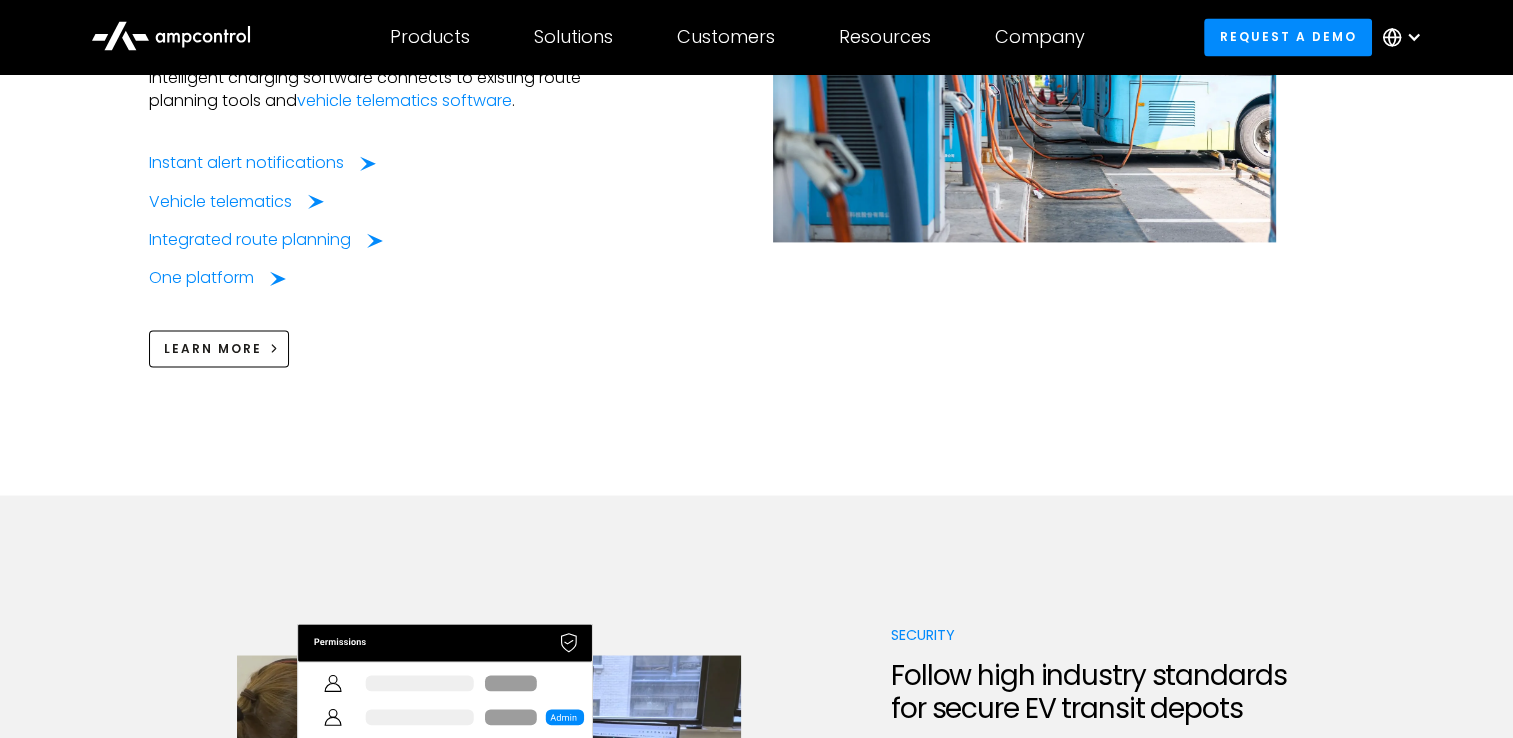 scroll, scrollTop: 3700, scrollLeft: 0, axis: vertical 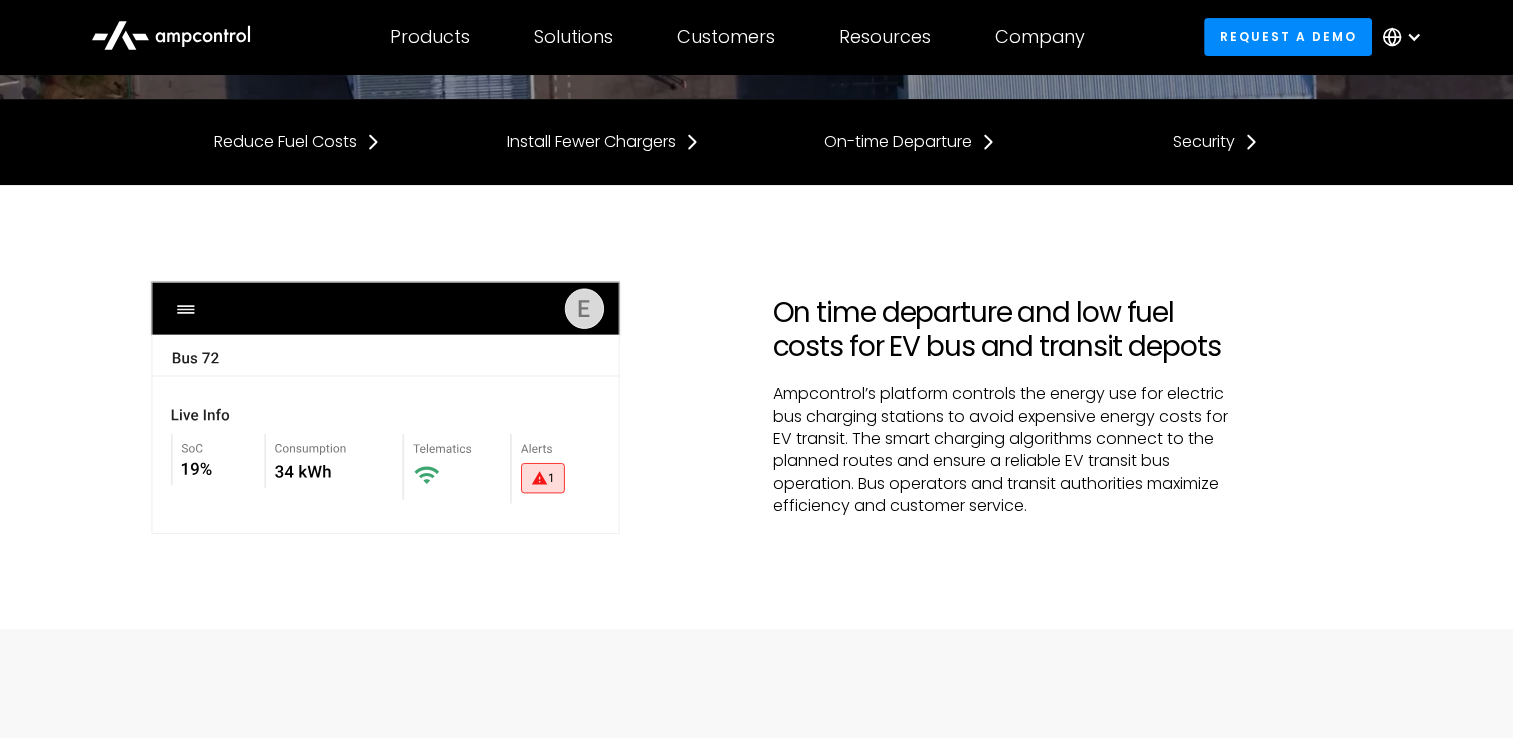 click on "Ampcontrol’s platform controls the energy use for electric bus charging stations to avoid expensive energy costs for EV transit. The smart charging algorithms connect to the planned routes and ensure a reliable EV transit bus operation. Bus operators and transit authorities maximize efficiency and customer service." at bounding box center [1010, 450] 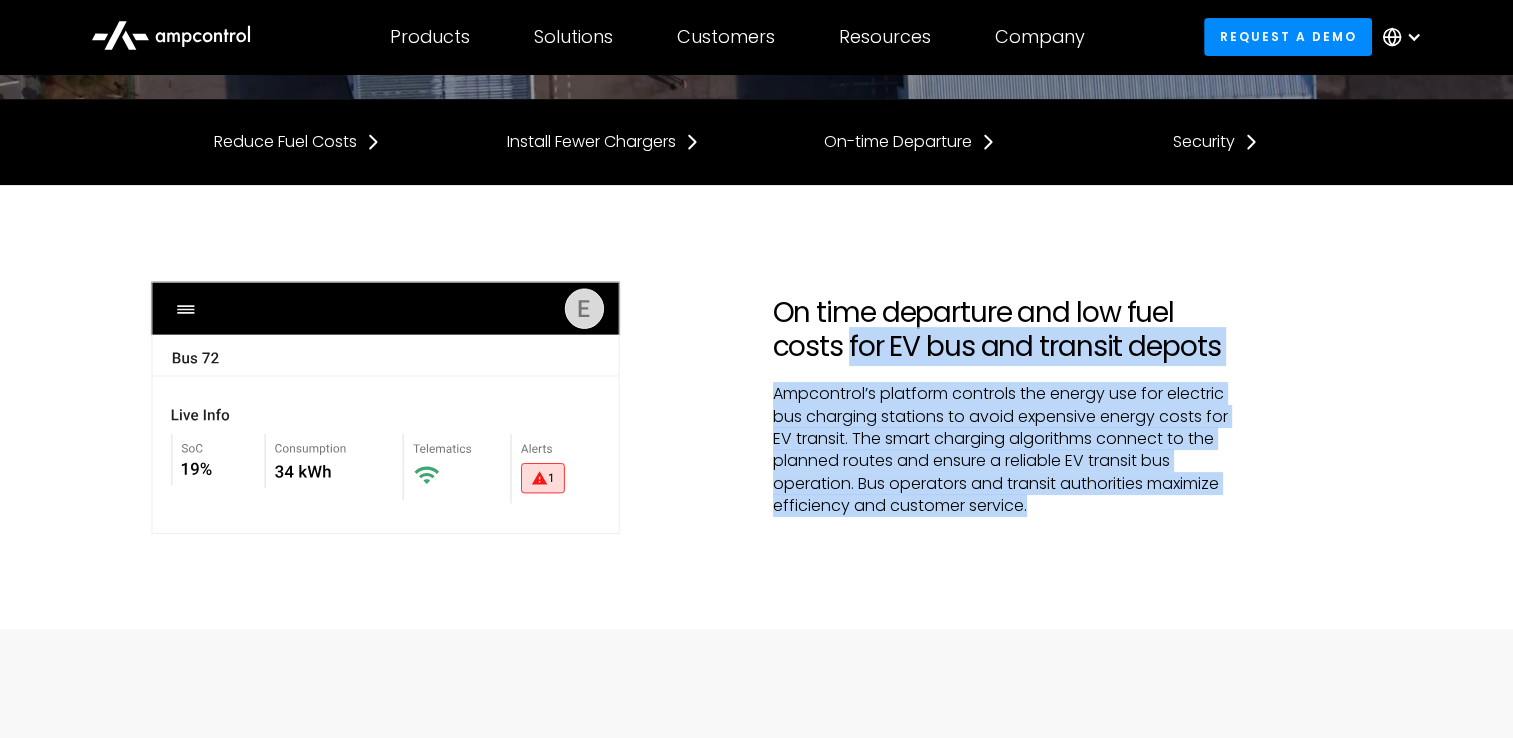drag, startPoint x: 1077, startPoint y: 508, endPoint x: 845, endPoint y: 354, distance: 278.46005 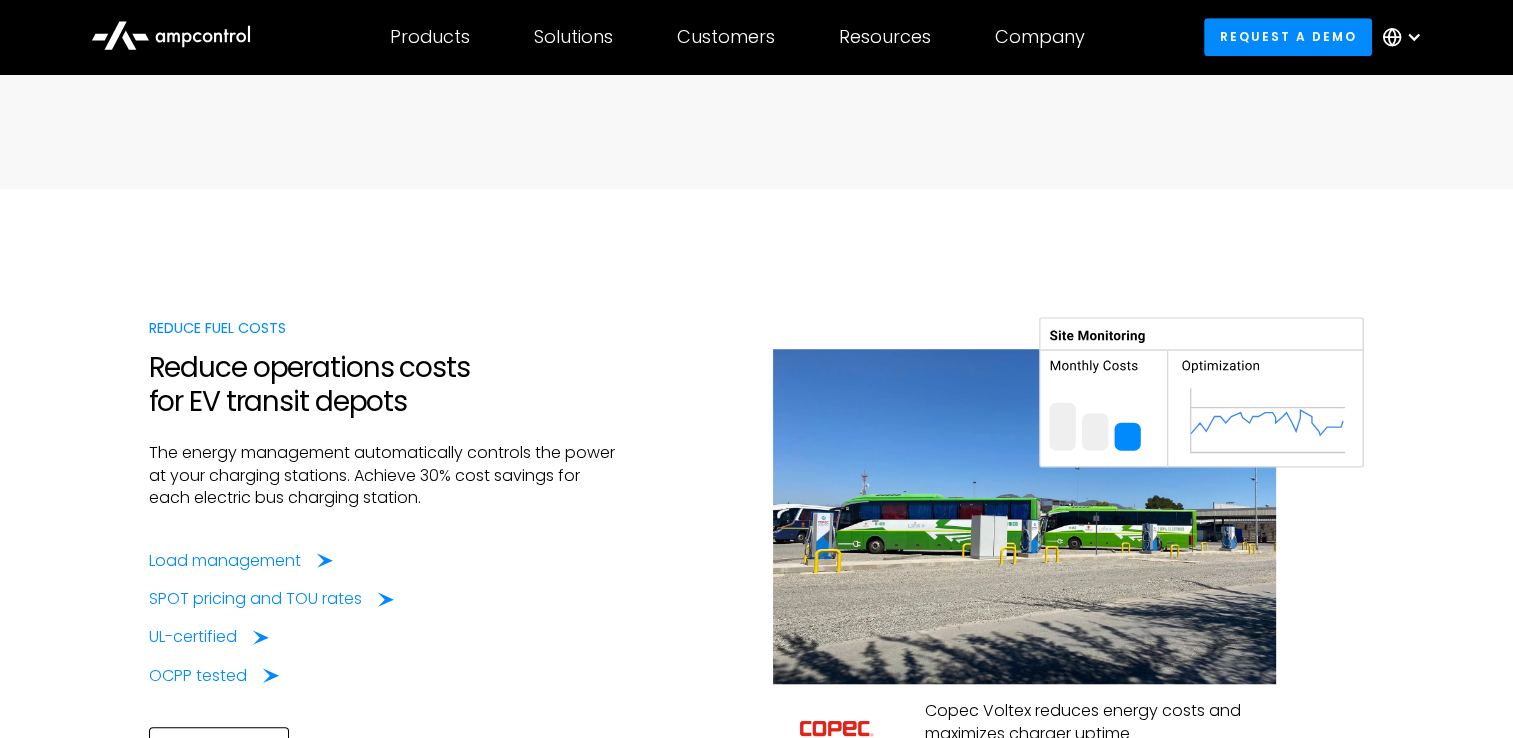 scroll, scrollTop: 1500, scrollLeft: 0, axis: vertical 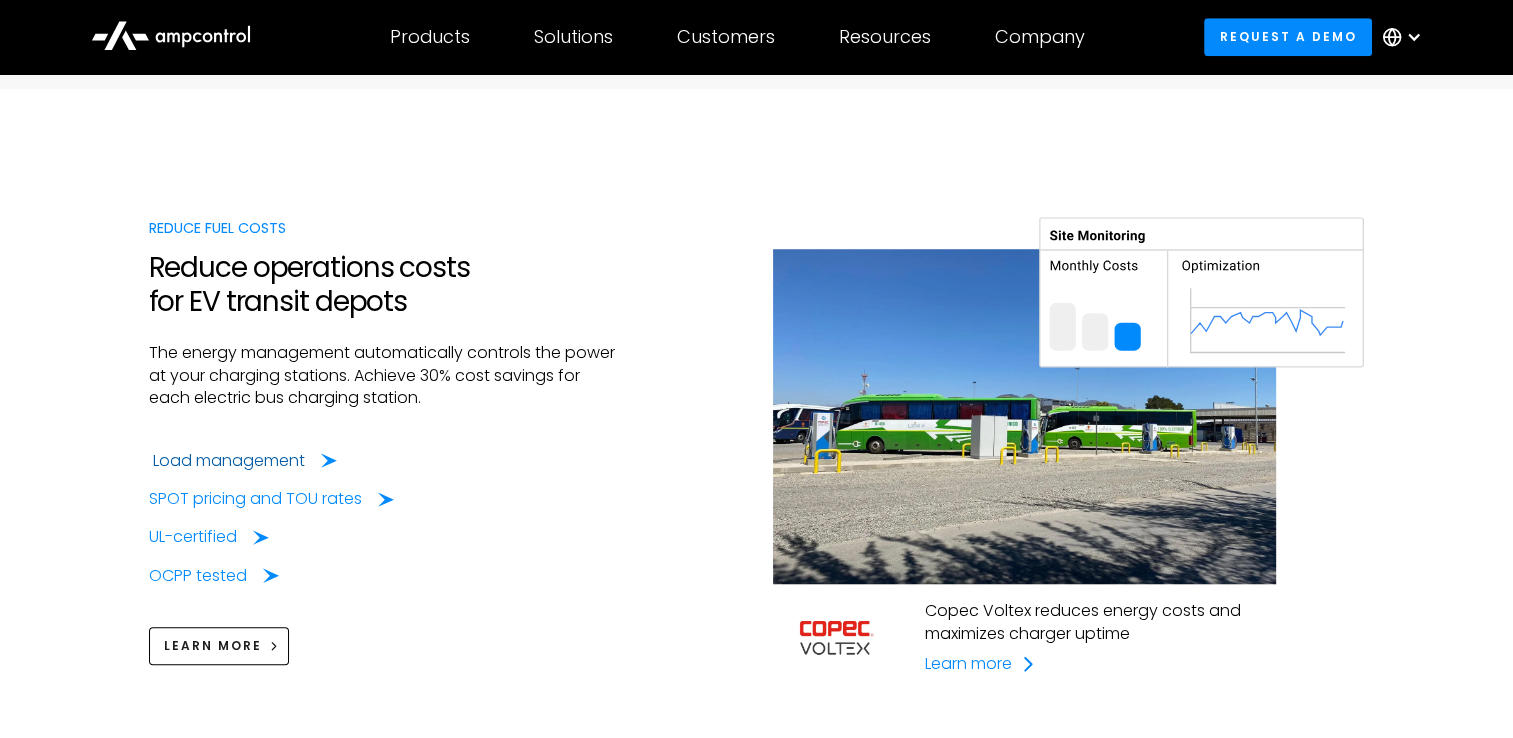click on "Load management" at bounding box center [229, 461] 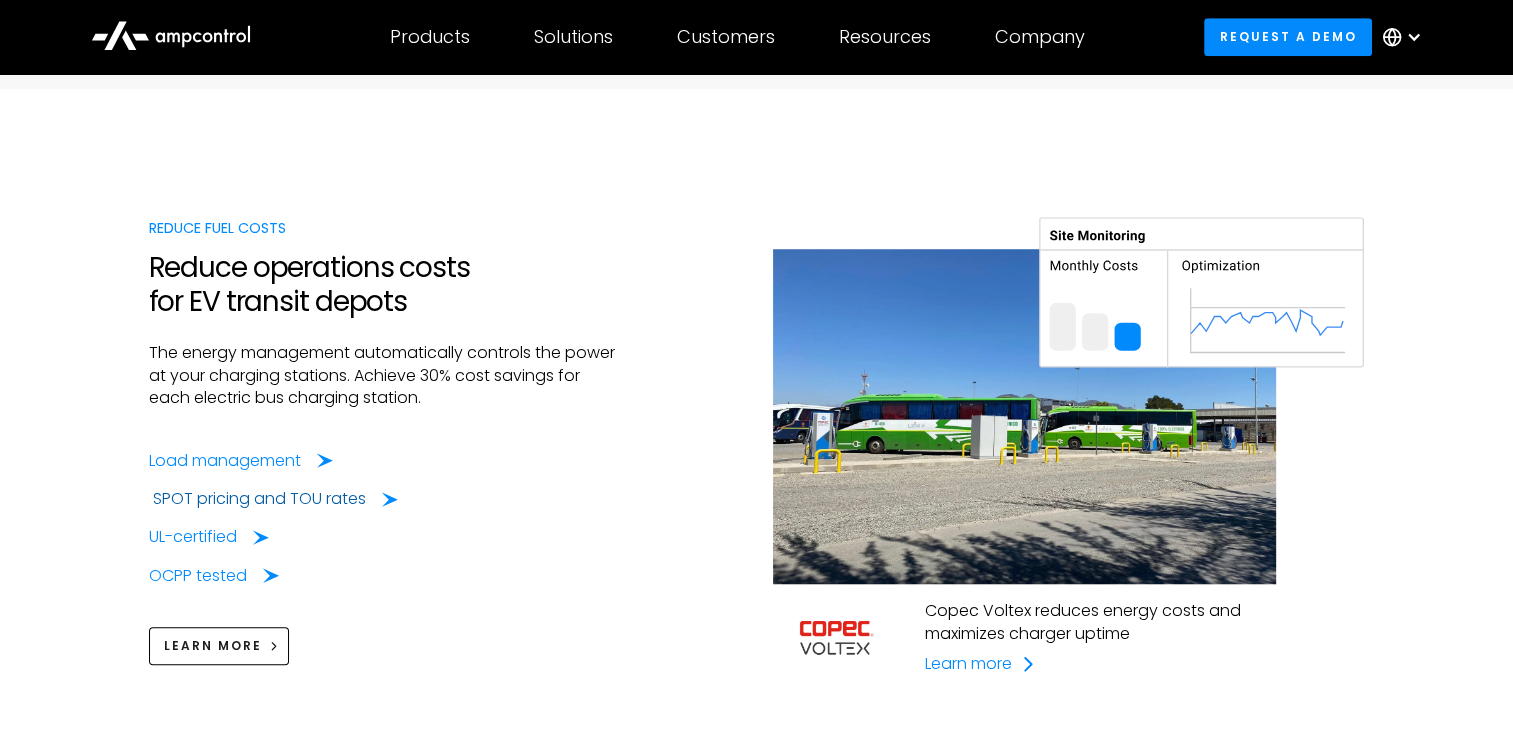 click on "SPOT pricing and TOU rates" at bounding box center (259, 499) 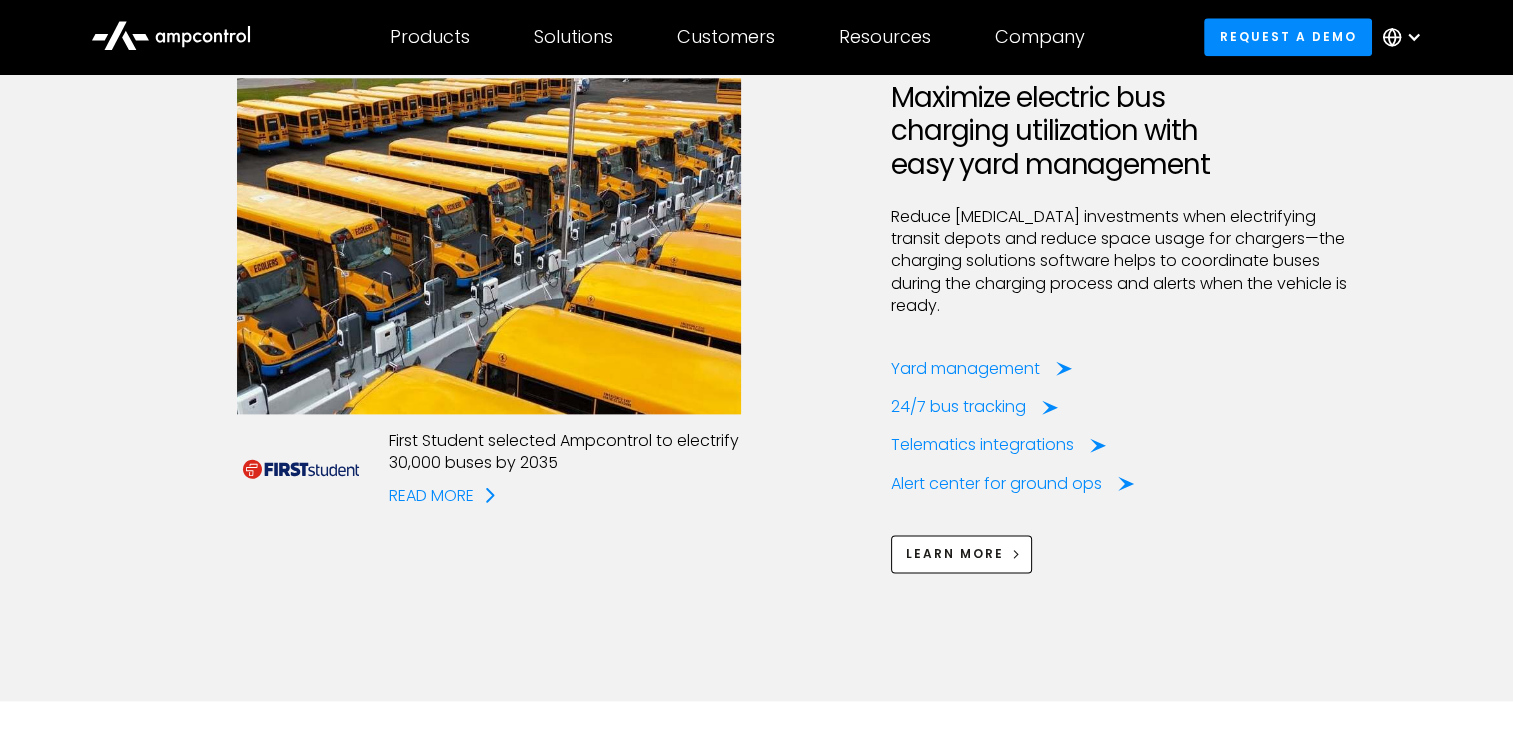 scroll, scrollTop: 2400, scrollLeft: 0, axis: vertical 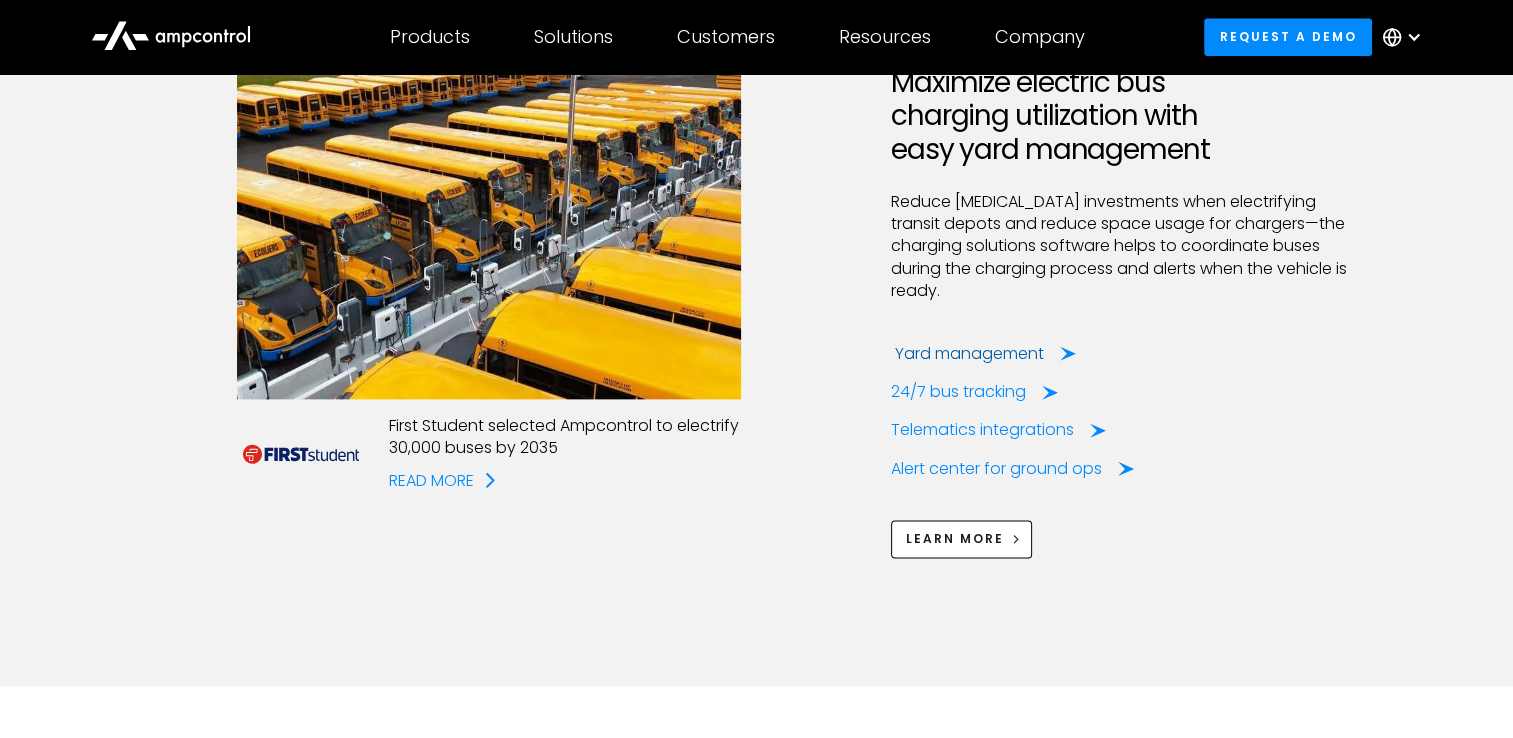 click on "Yard management" at bounding box center [969, 354] 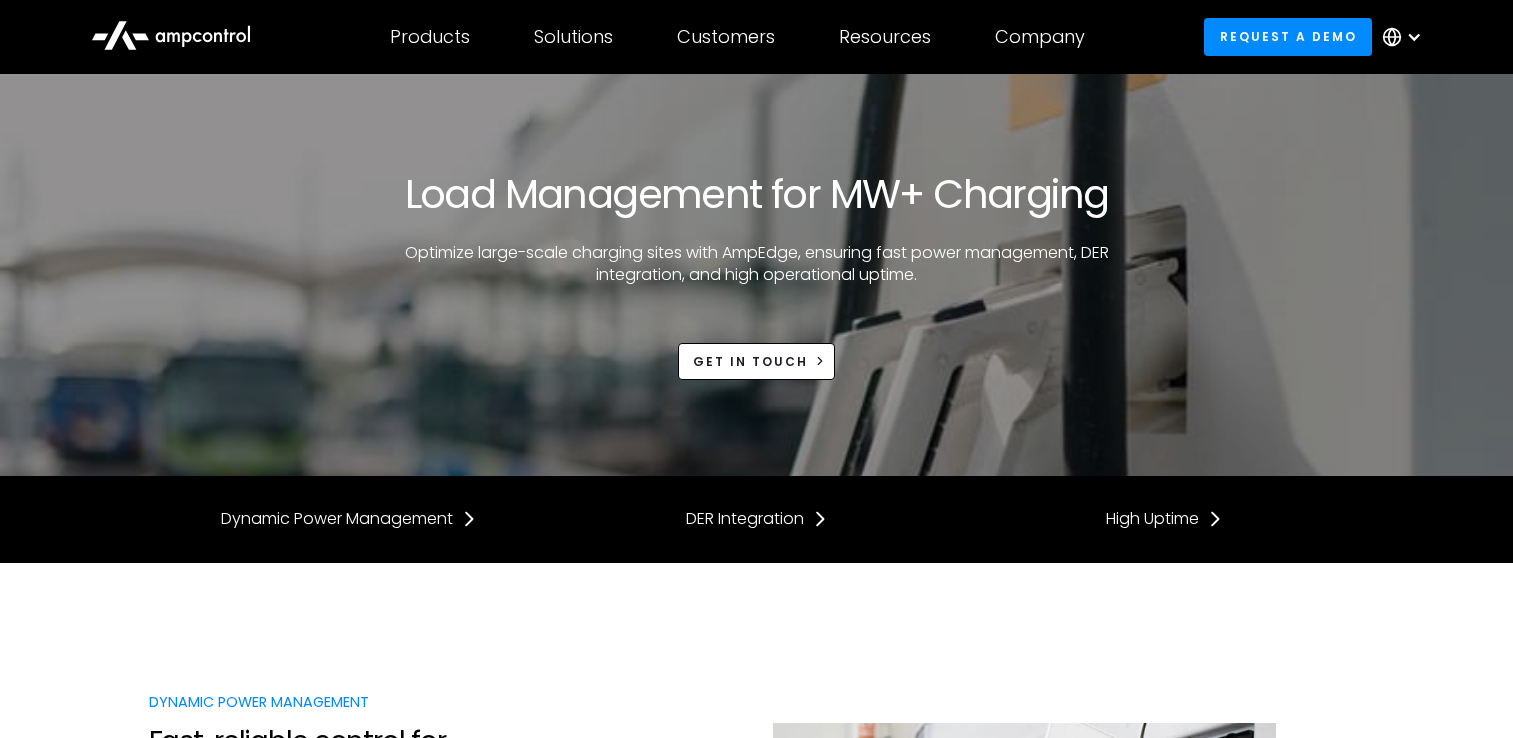 scroll, scrollTop: 0, scrollLeft: 0, axis: both 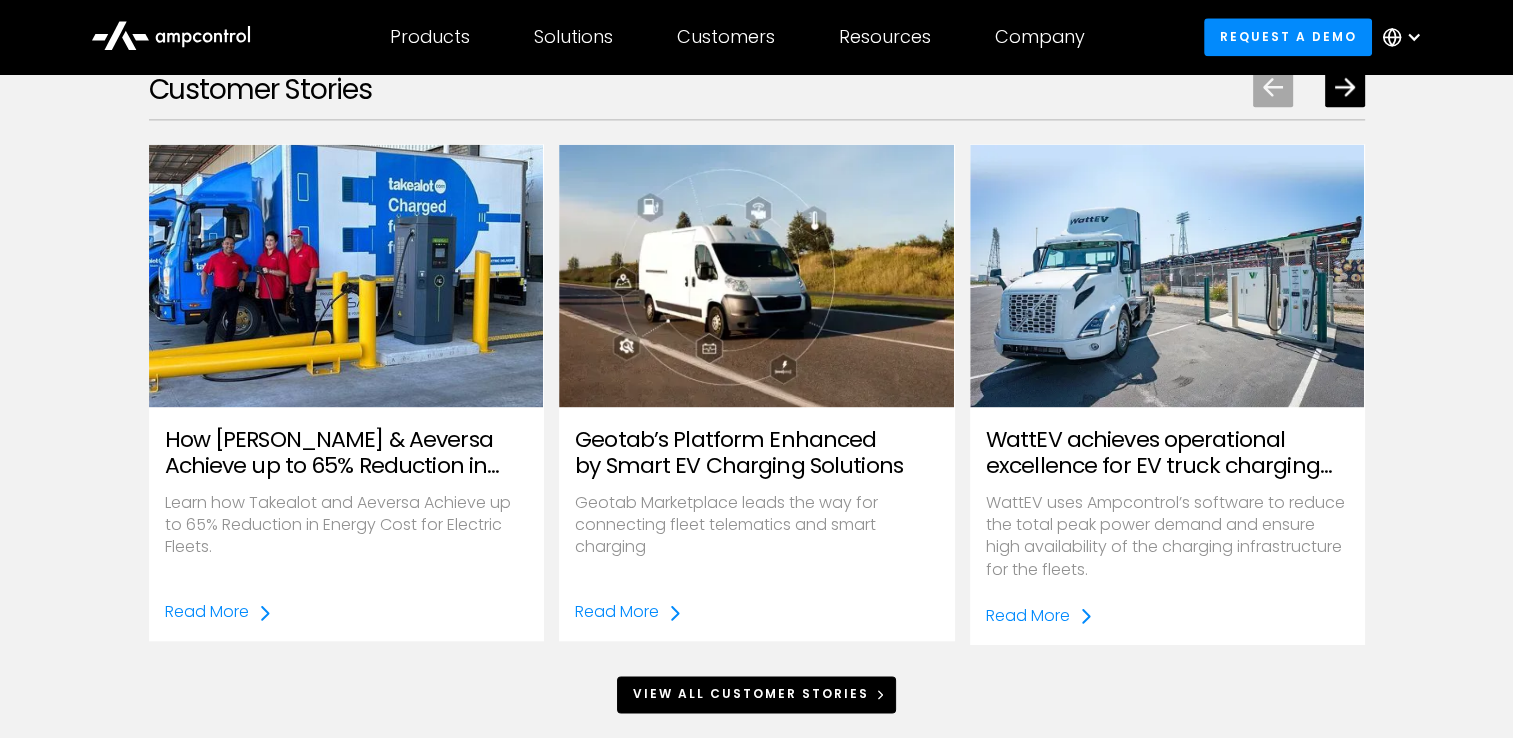 click on "View All Customer Stories" at bounding box center [751, 694] 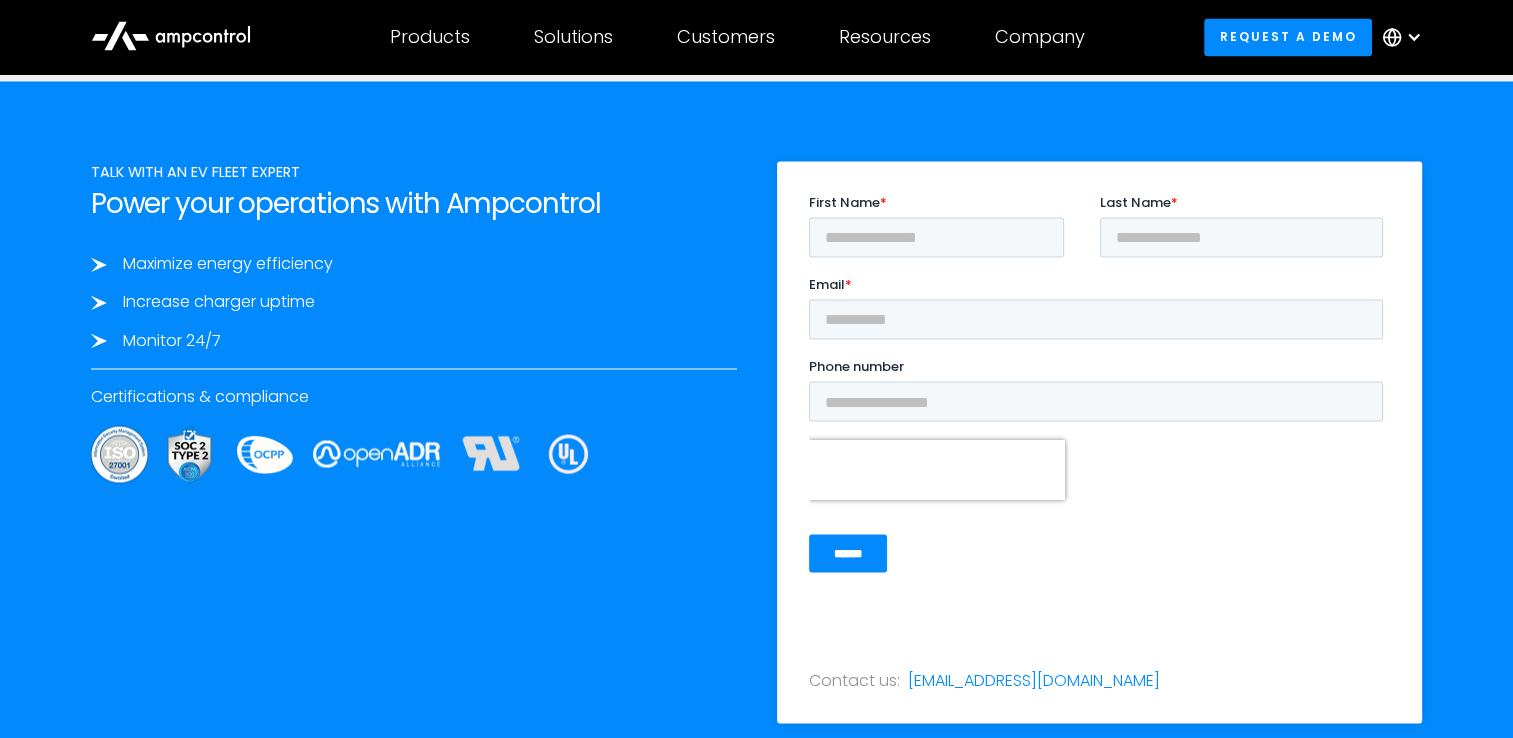 scroll, scrollTop: 3400, scrollLeft: 0, axis: vertical 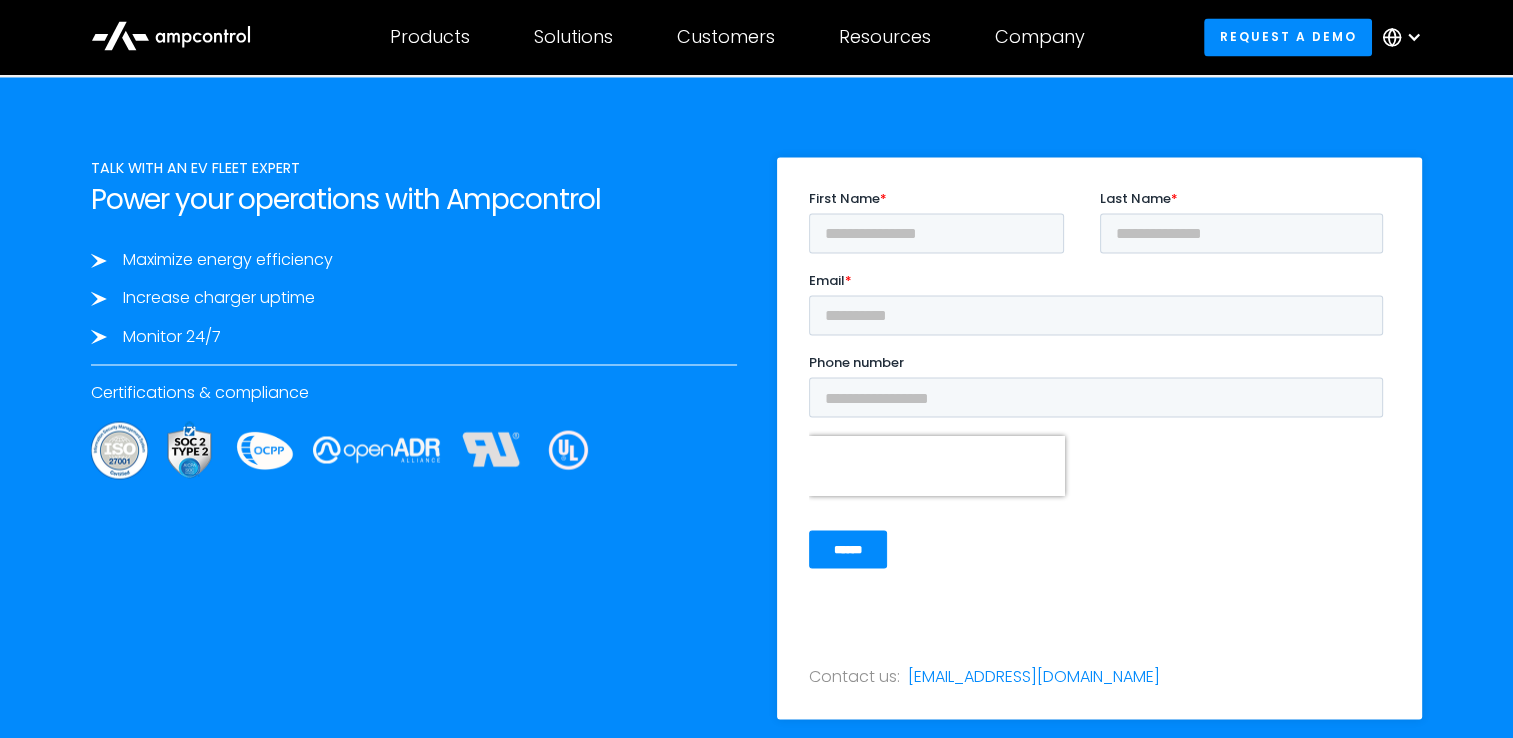 click on "Maximize energy efficiency
Increase charger uptime
Monitor 24/7" at bounding box center [414, 298] 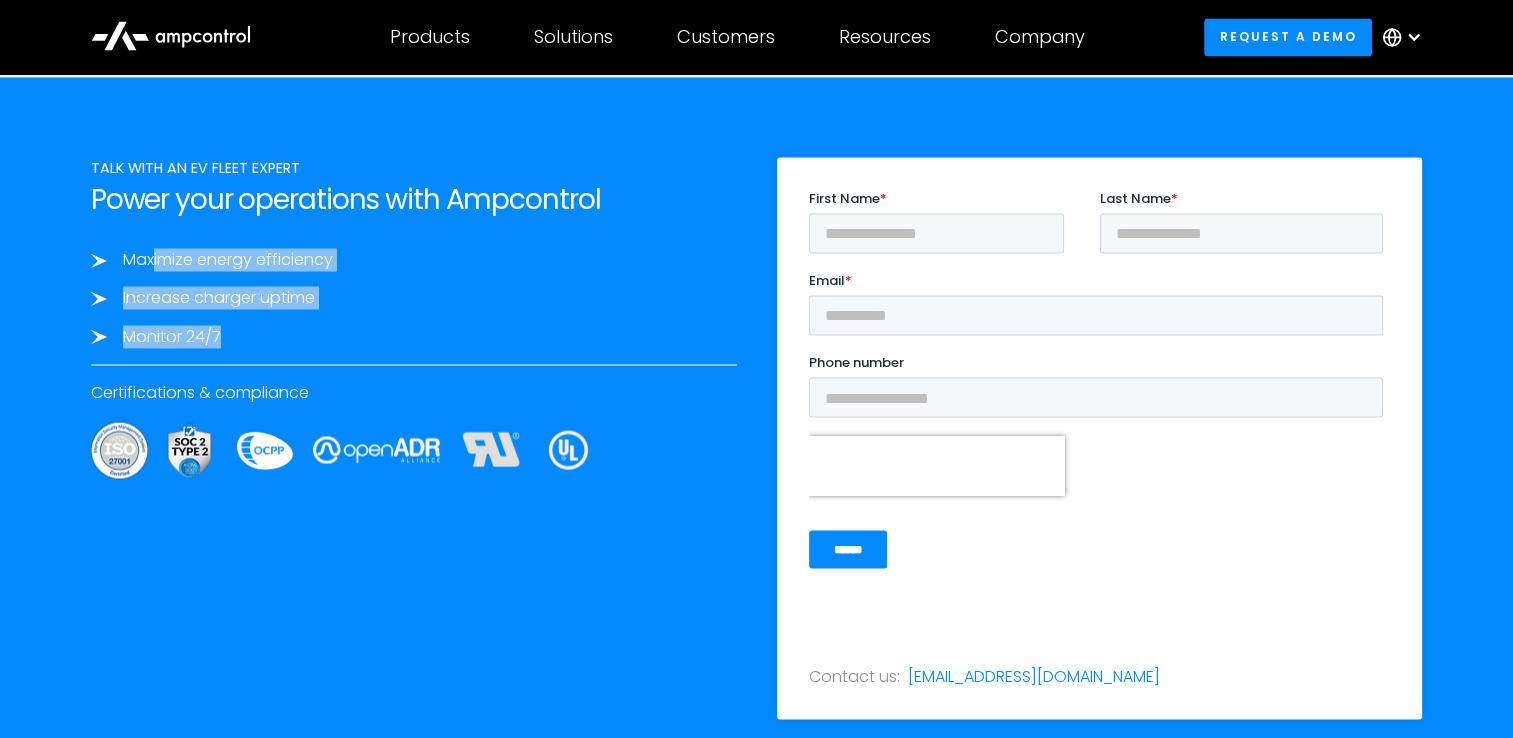 drag, startPoint x: 186, startPoint y: 263, endPoint x: 226, endPoint y: 337, distance: 84.118965 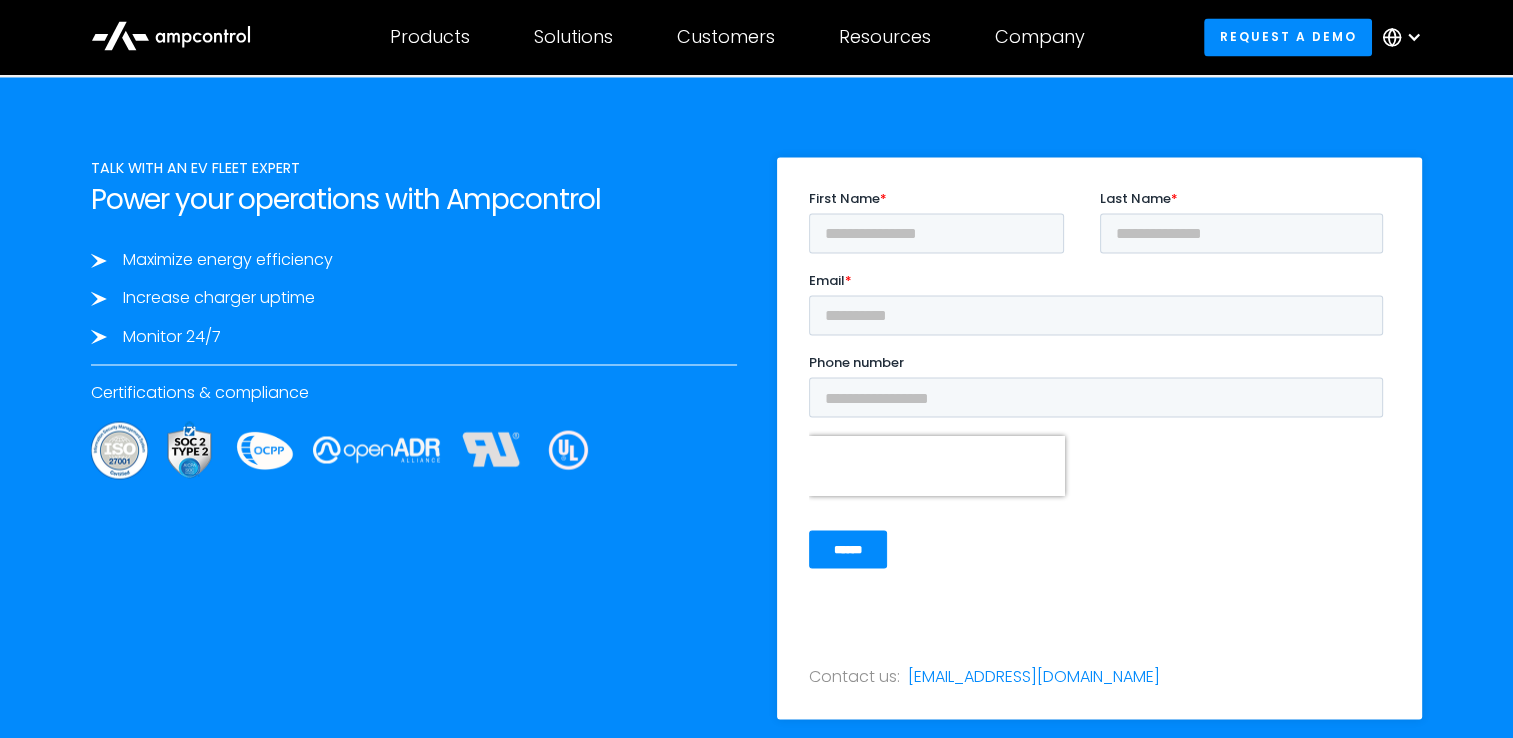 drag, startPoint x: 370, startPoint y: 551, endPoint x: 372, endPoint y: 540, distance: 11.18034 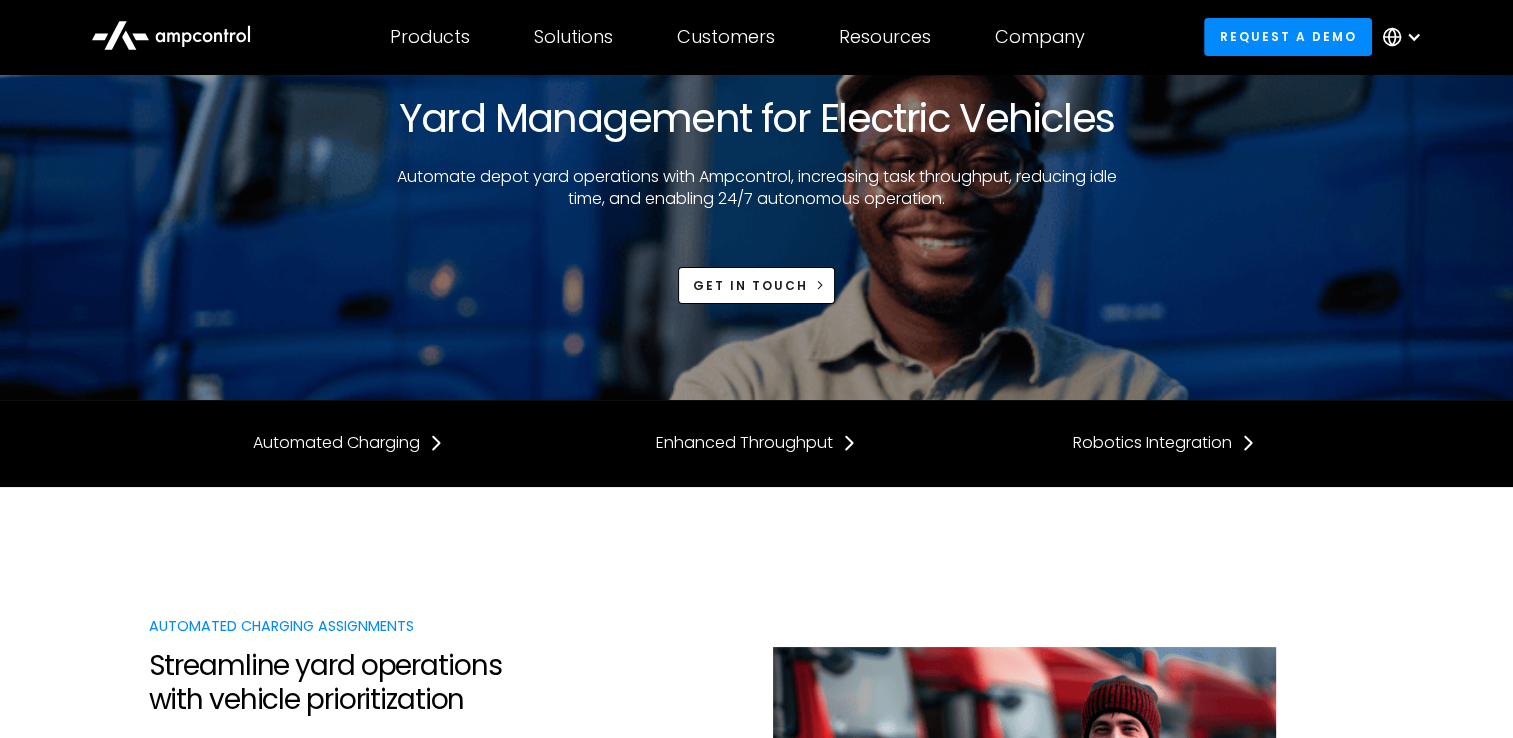 scroll, scrollTop: 0, scrollLeft: 0, axis: both 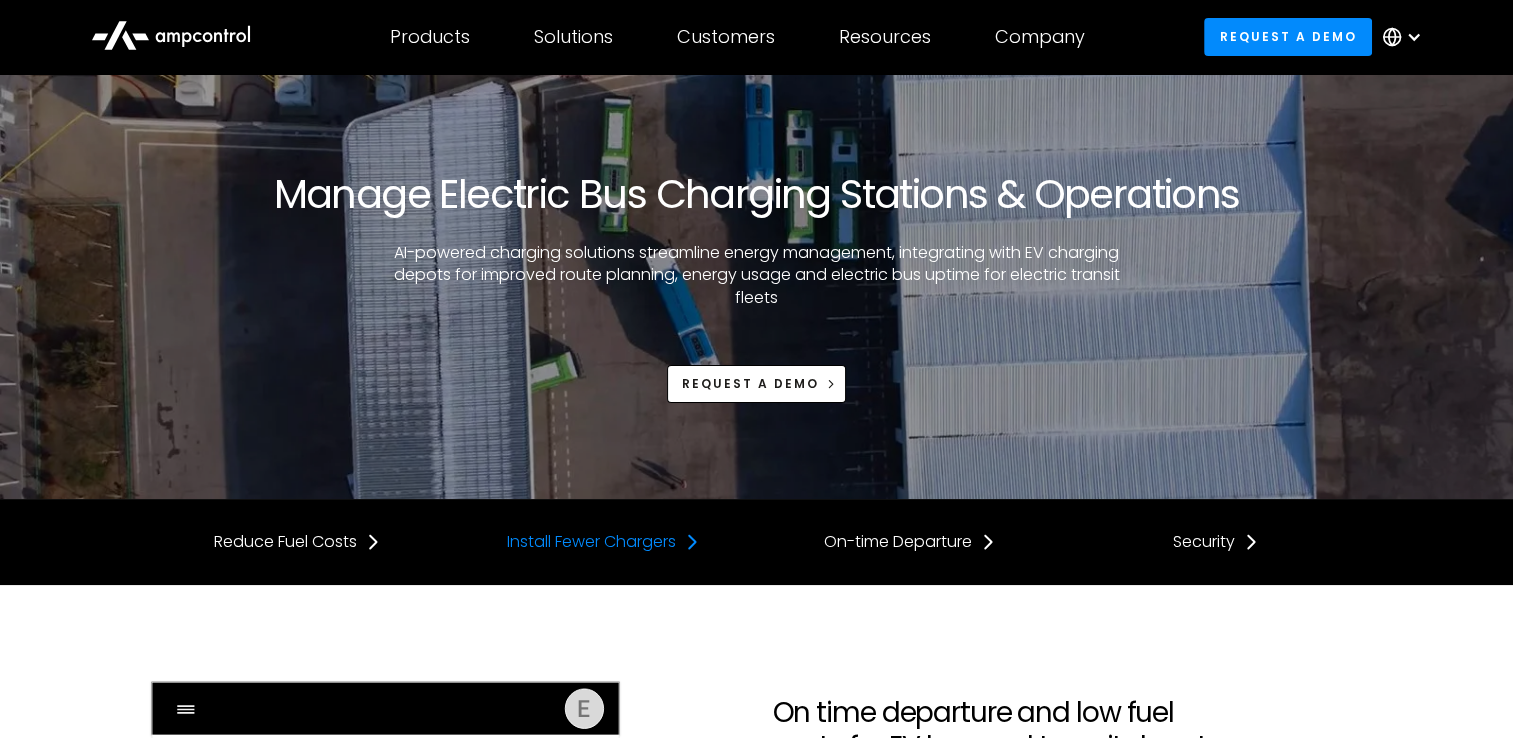 click on "Install Fewer Chargers" at bounding box center [591, 542] 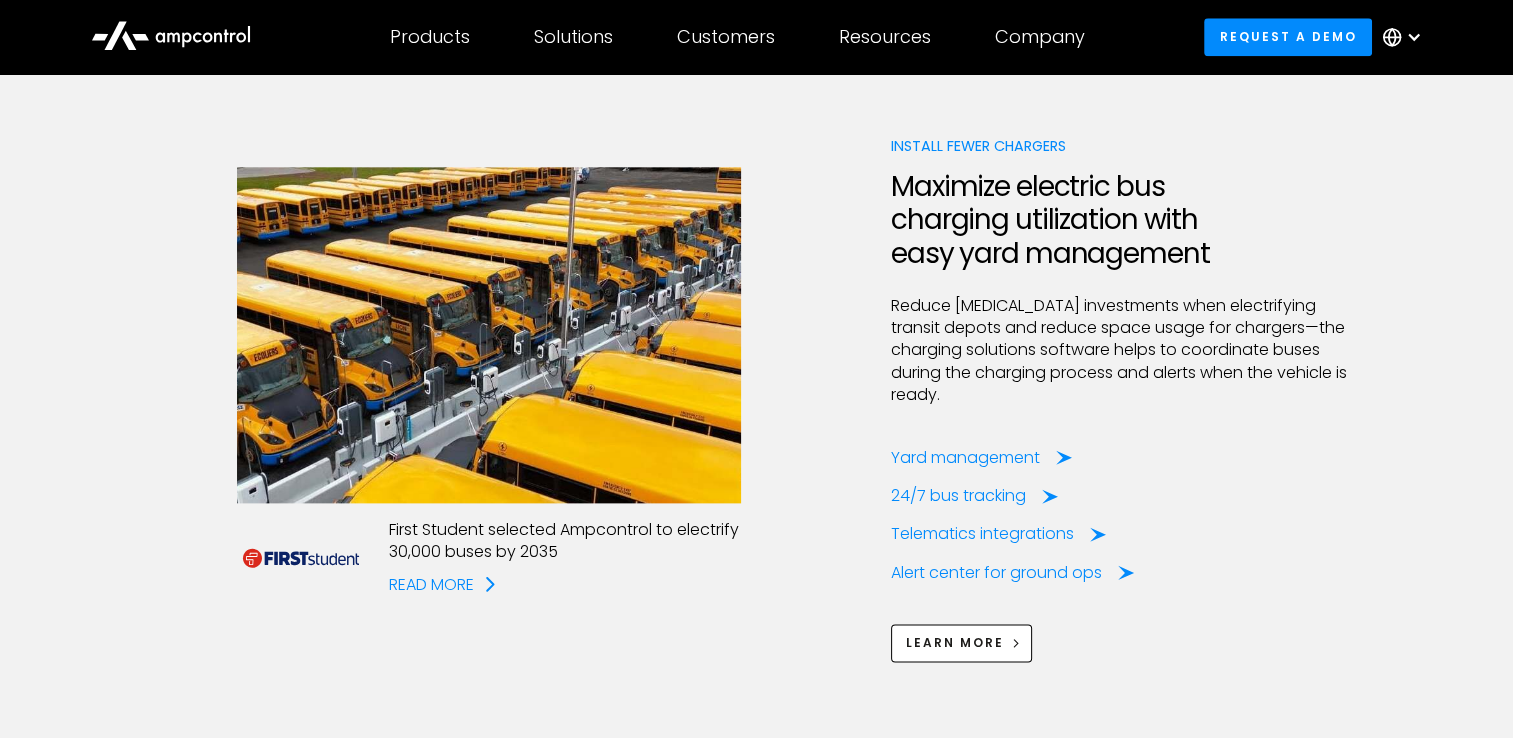 scroll, scrollTop: 2303, scrollLeft: 0, axis: vertical 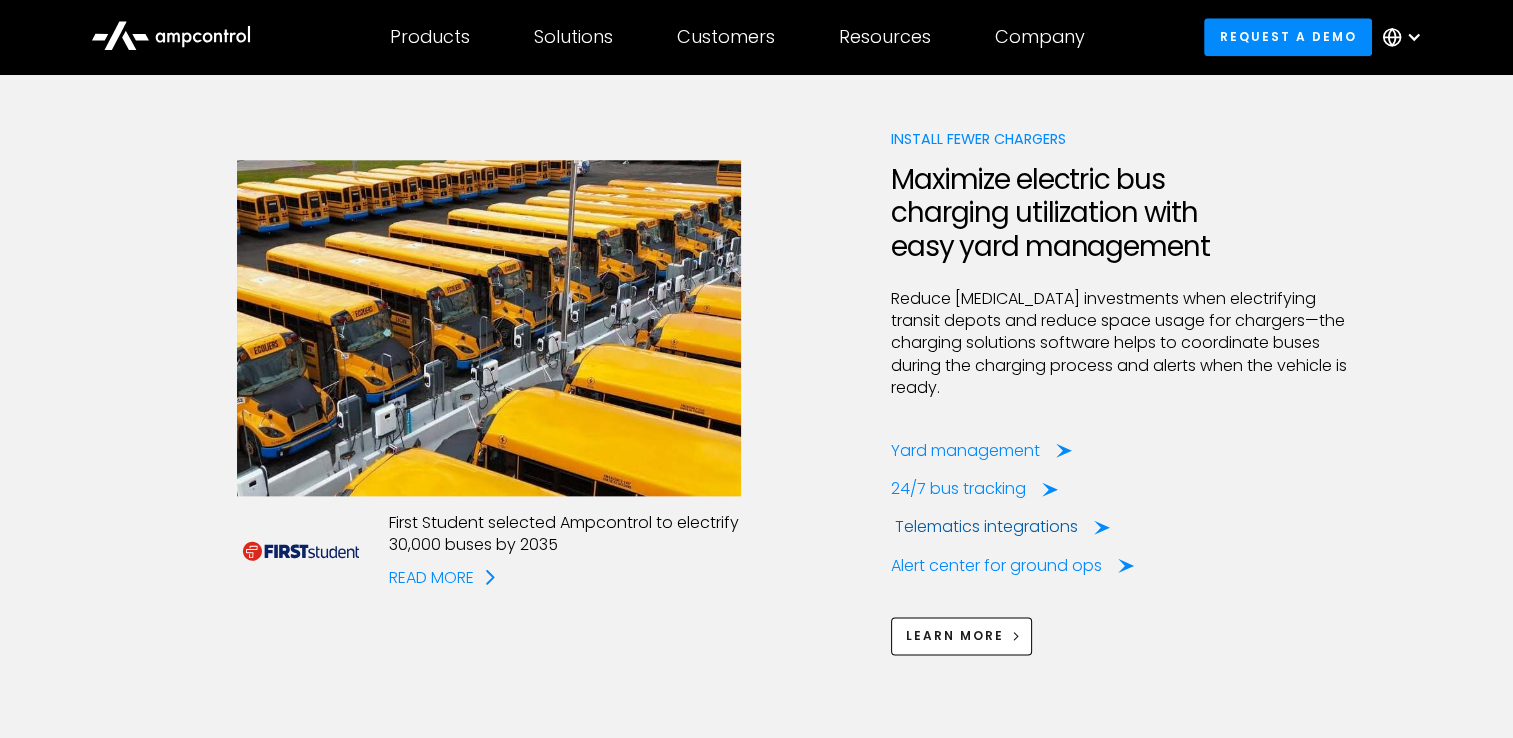 click on "Telematics integrations" at bounding box center [986, 527] 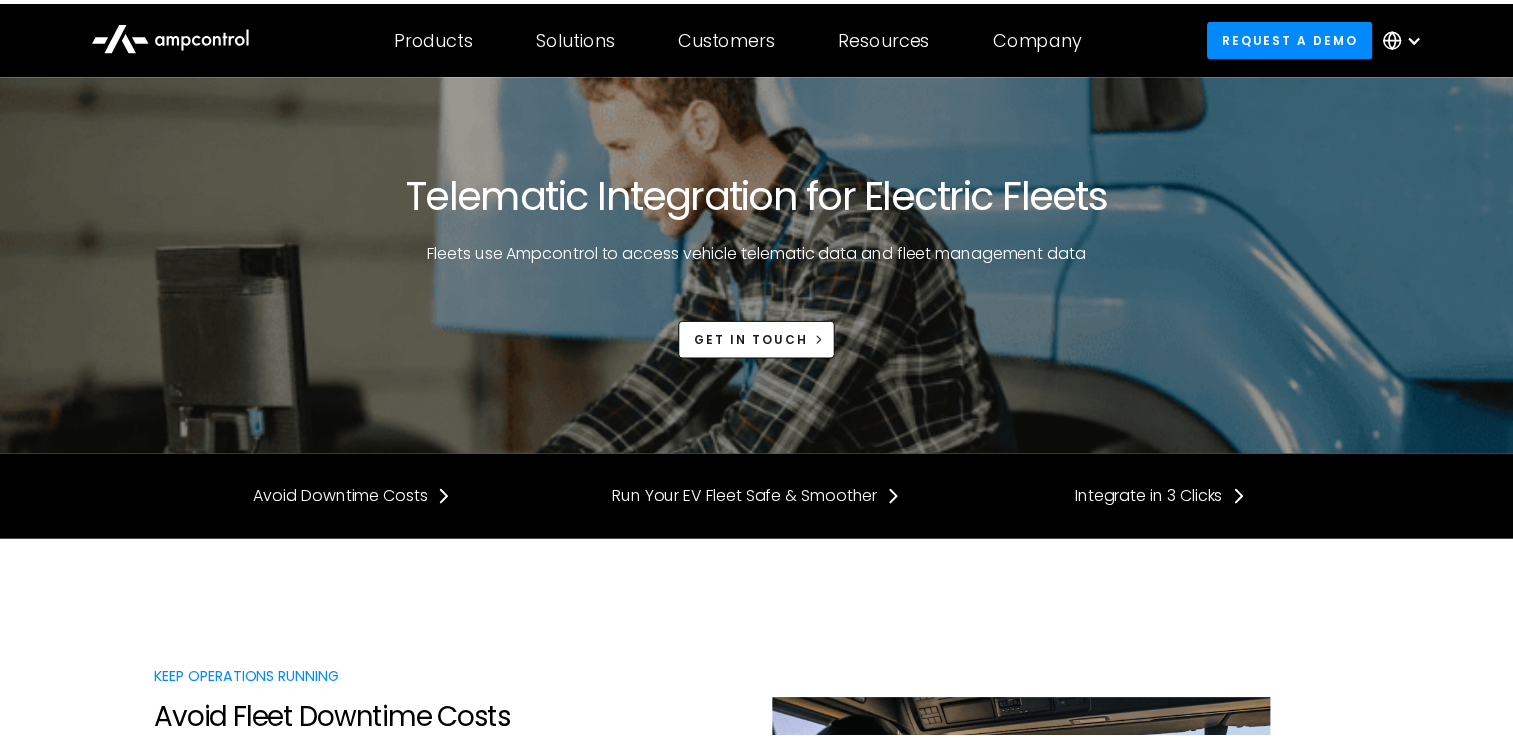 scroll, scrollTop: 0, scrollLeft: 0, axis: both 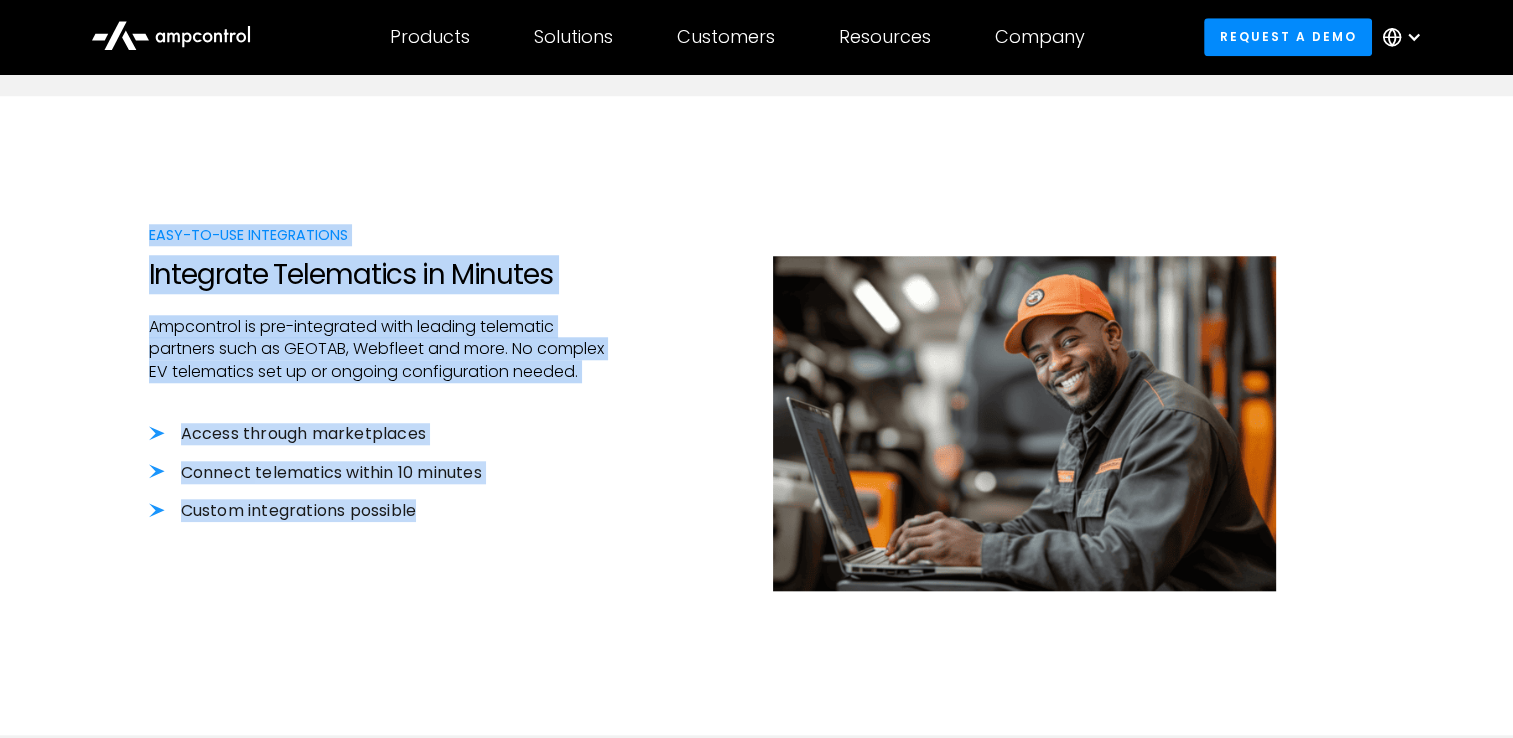 drag, startPoint x: 408, startPoint y: 482, endPoint x: 138, endPoint y: 236, distance: 365.26154 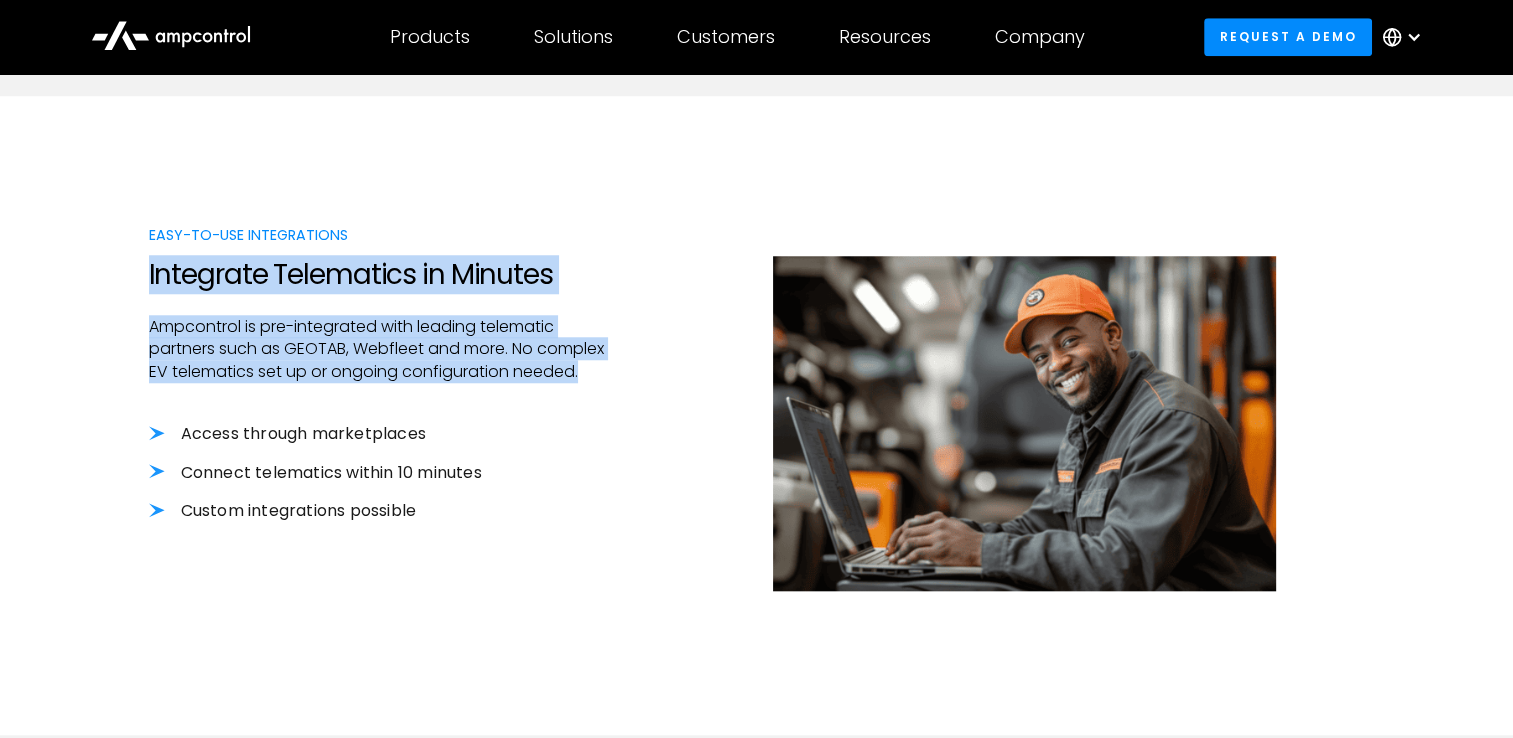 drag, startPoint x: 604, startPoint y: 378, endPoint x: 150, endPoint y: 278, distance: 464.88278 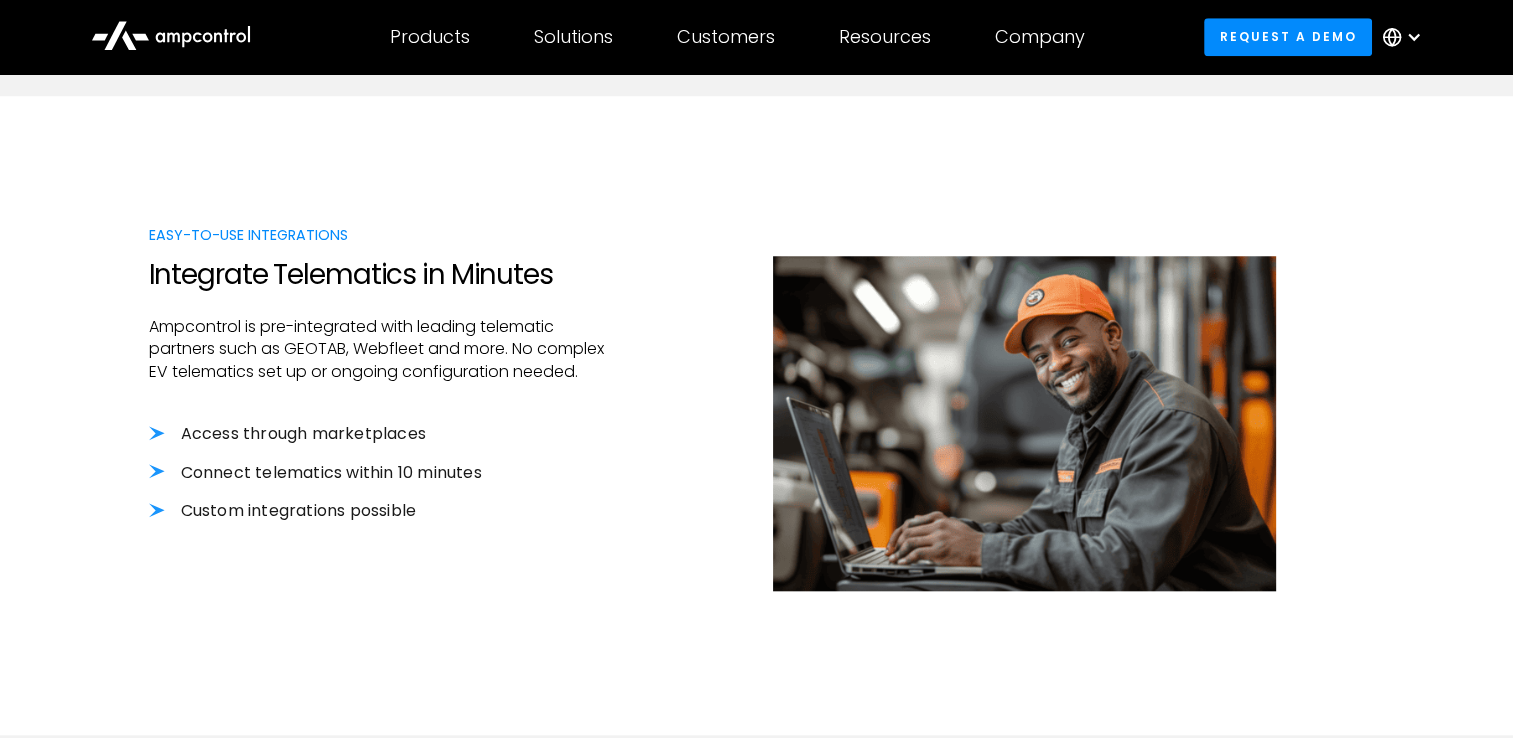 click on "Custom integrations possible" at bounding box center [386, 511] 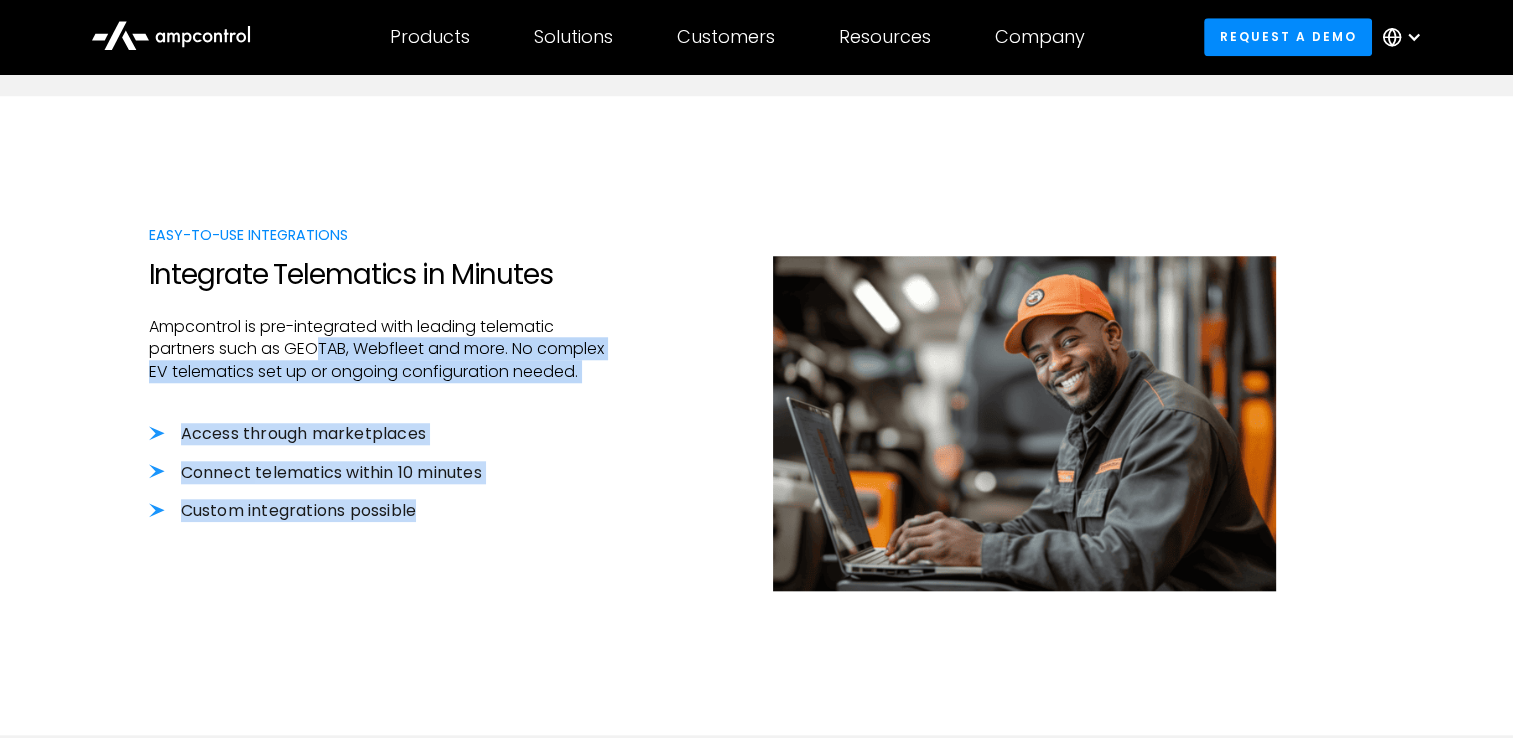 drag, startPoint x: 446, startPoint y: 523, endPoint x: 312, endPoint y: 349, distance: 219.61784 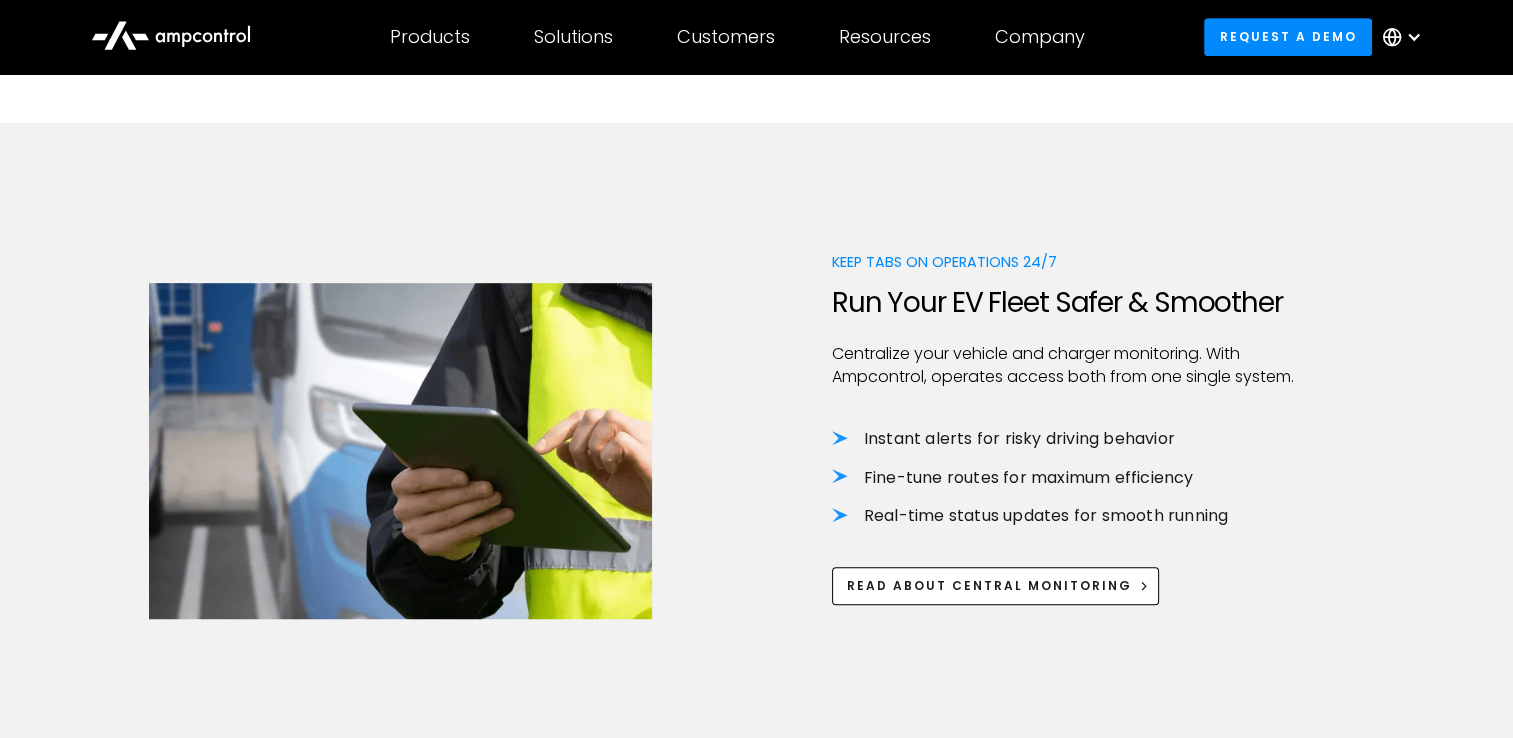 scroll, scrollTop: 1100, scrollLeft: 0, axis: vertical 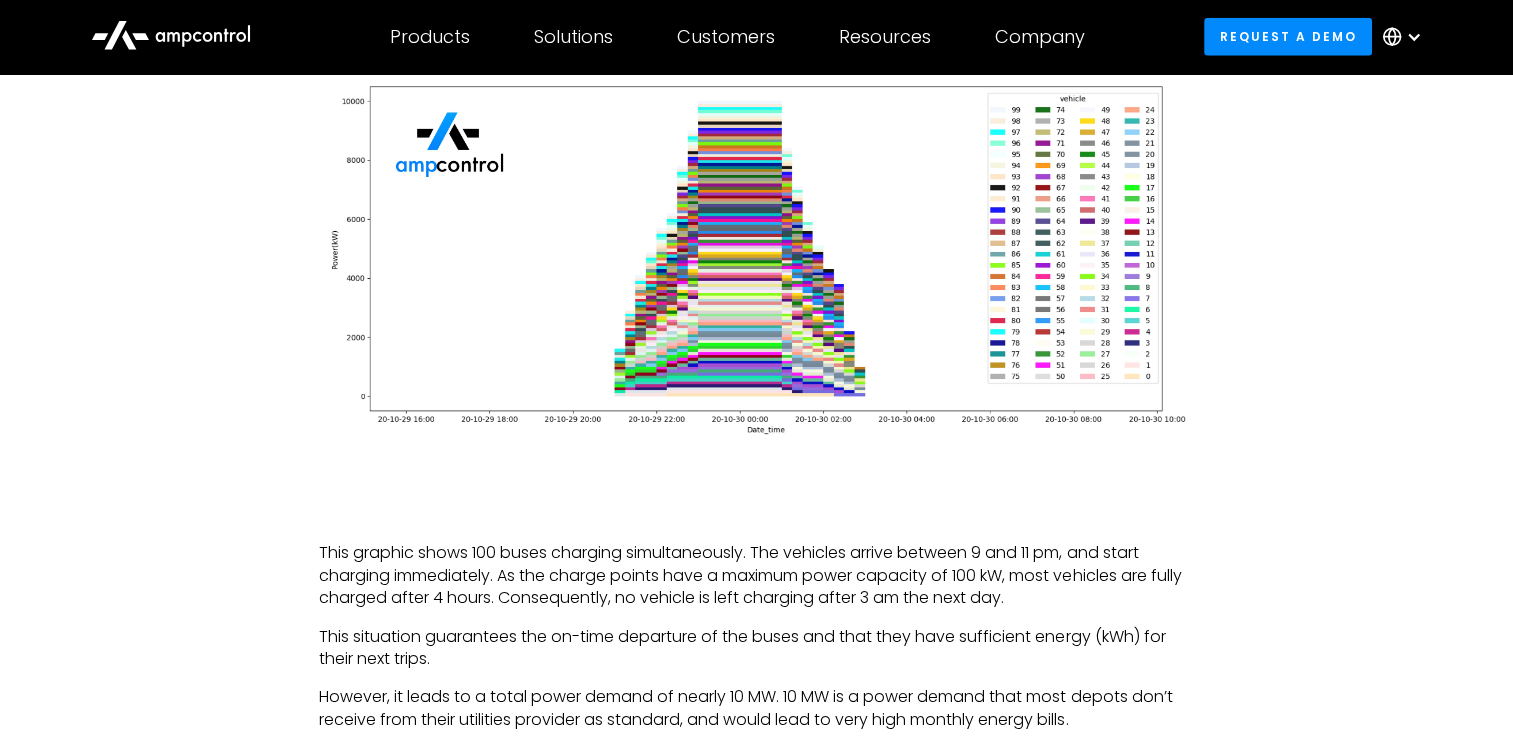 drag, startPoint x: 341, startPoint y: 395, endPoint x: 495, endPoint y: 522, distance: 199.61212 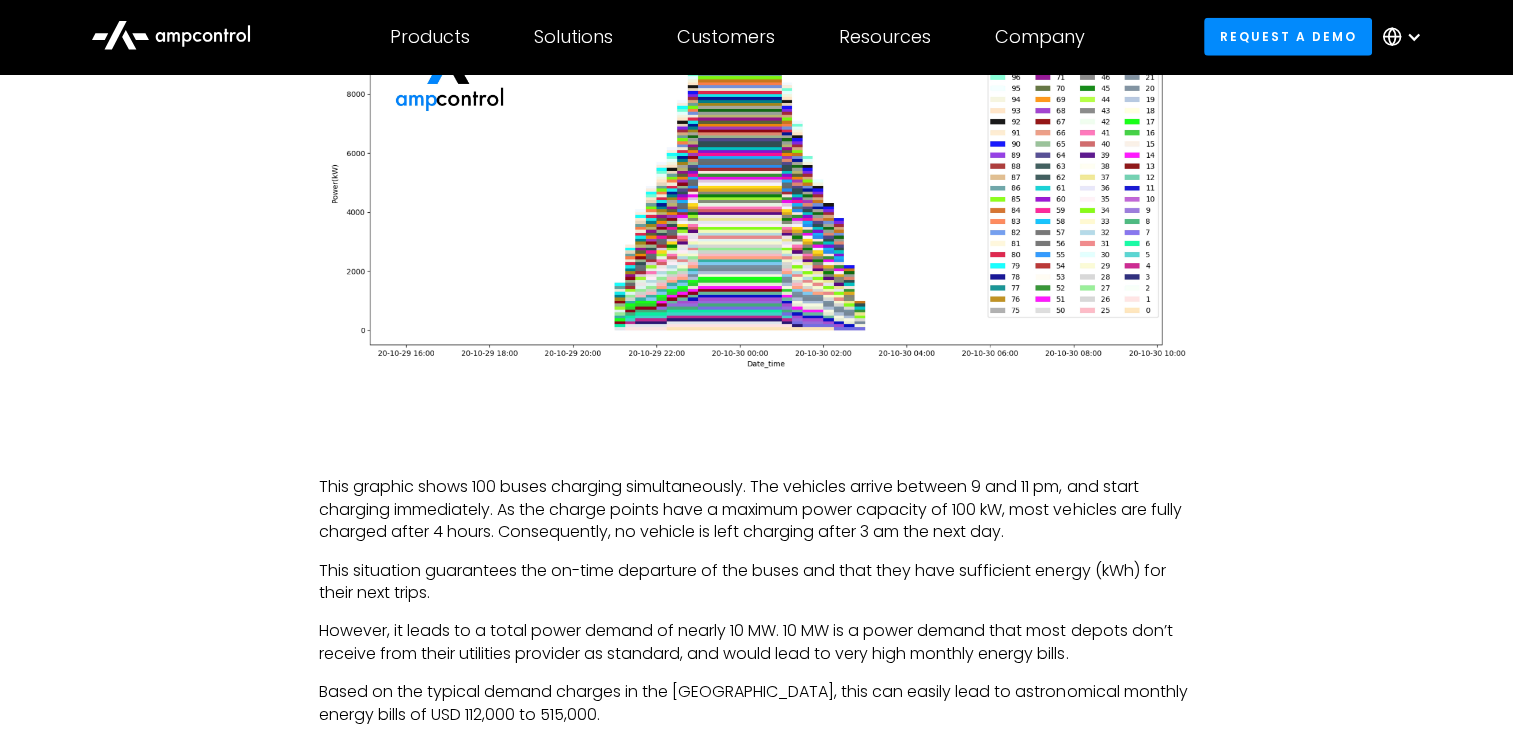 scroll, scrollTop: 5328, scrollLeft: 0, axis: vertical 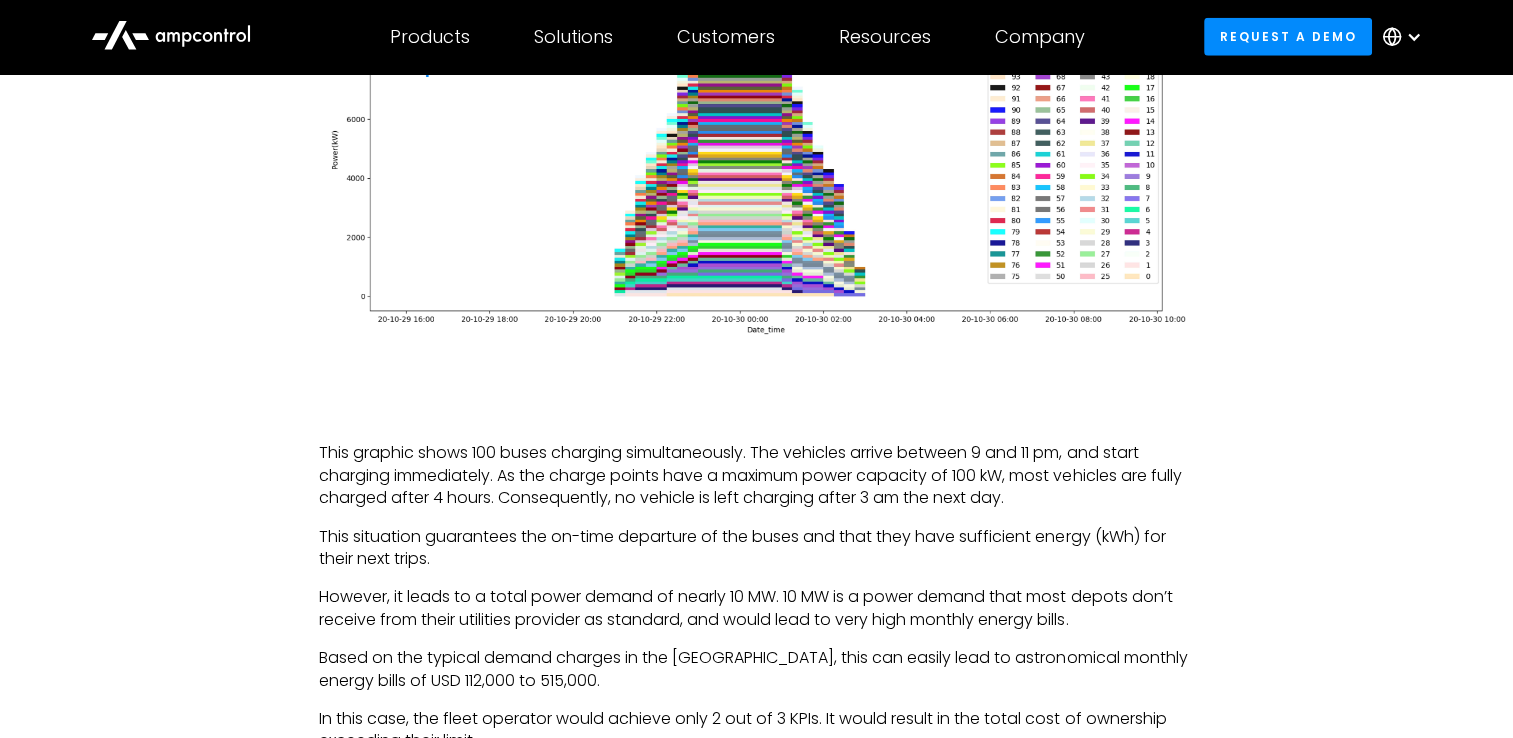 drag, startPoint x: 644, startPoint y: 646, endPoint x: 312, endPoint y: 280, distance: 494.14572 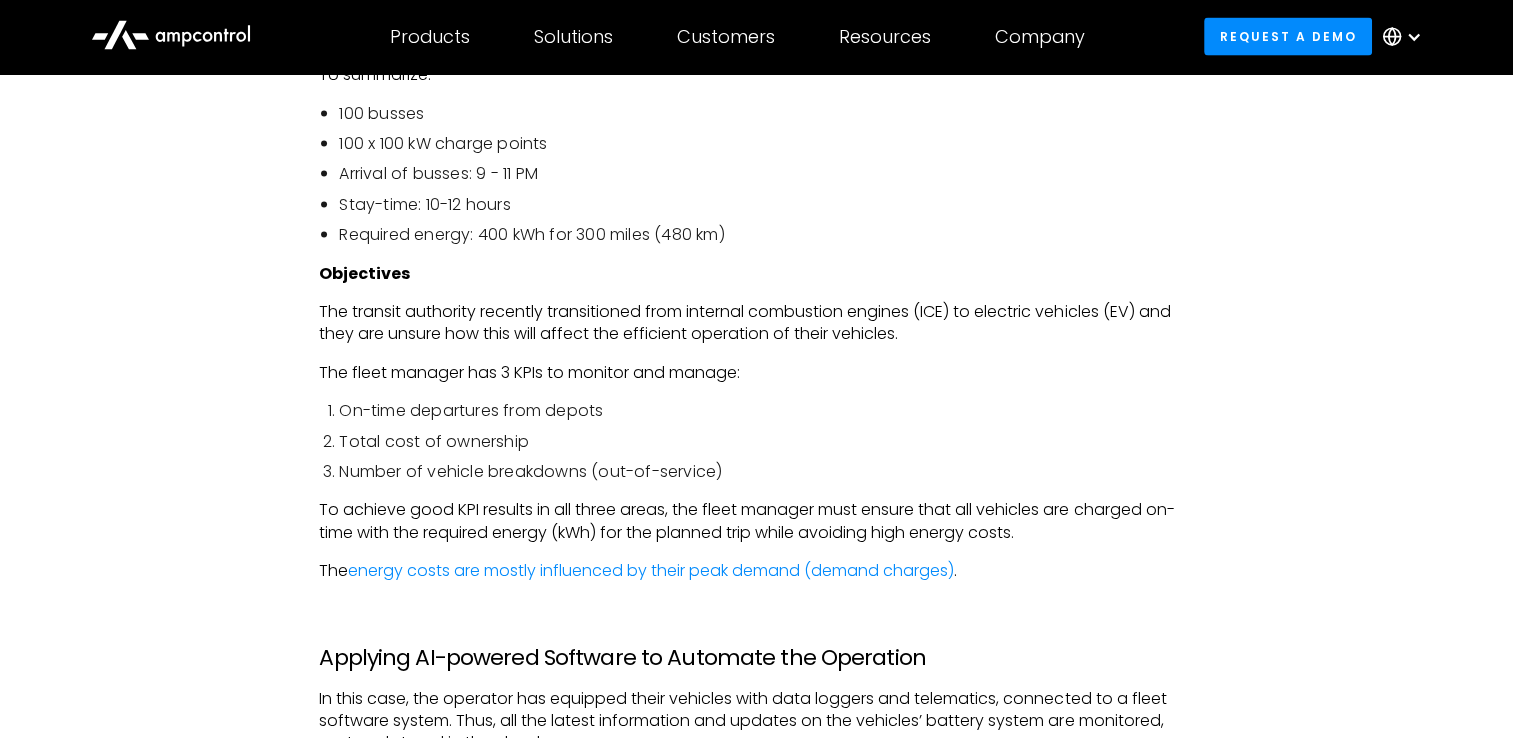 scroll, scrollTop: 4124, scrollLeft: 0, axis: vertical 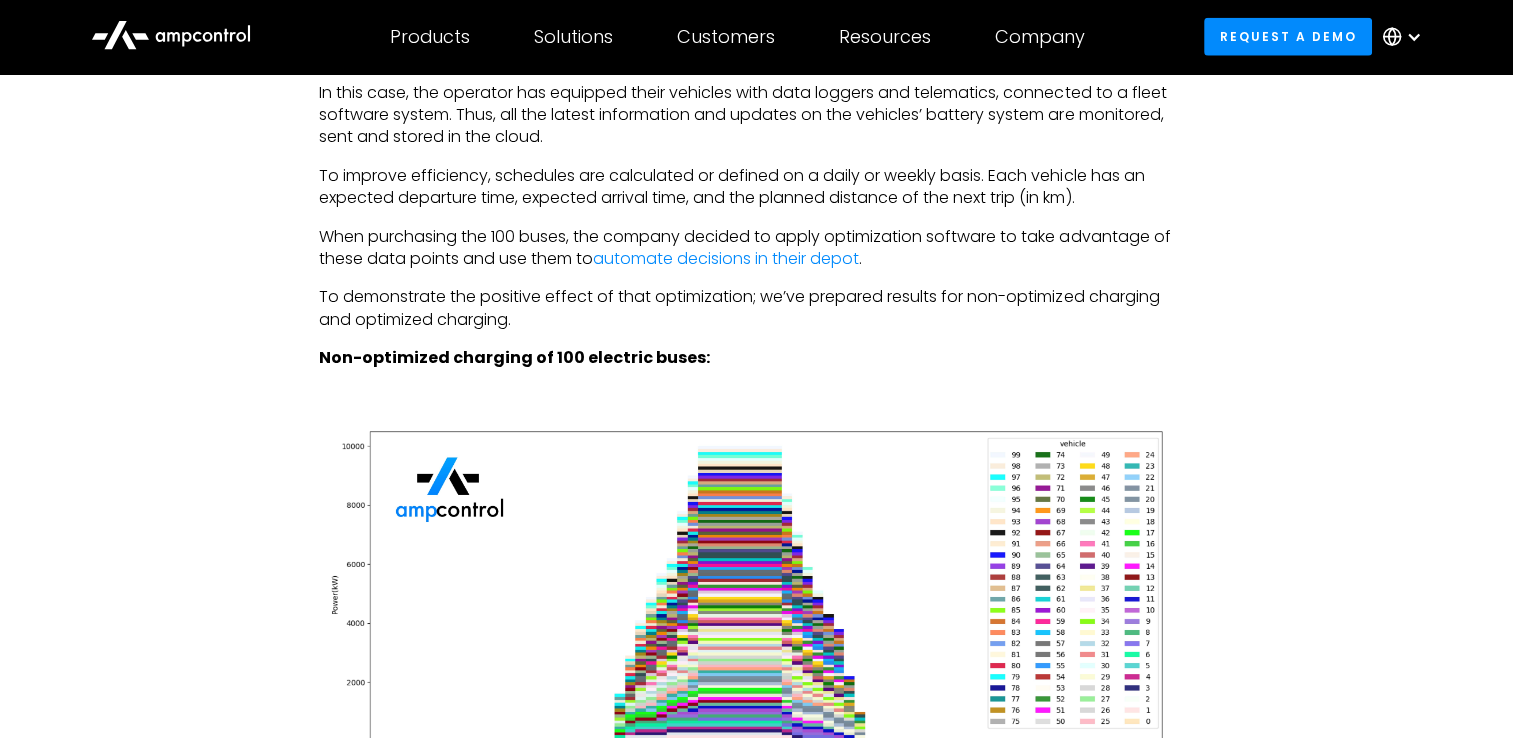 click on "In this case, the fleet operator would achieve only 2 out of 3 KPIs. It would result in the total cost of ownership exceeding their limit." at bounding box center [756, 1175] 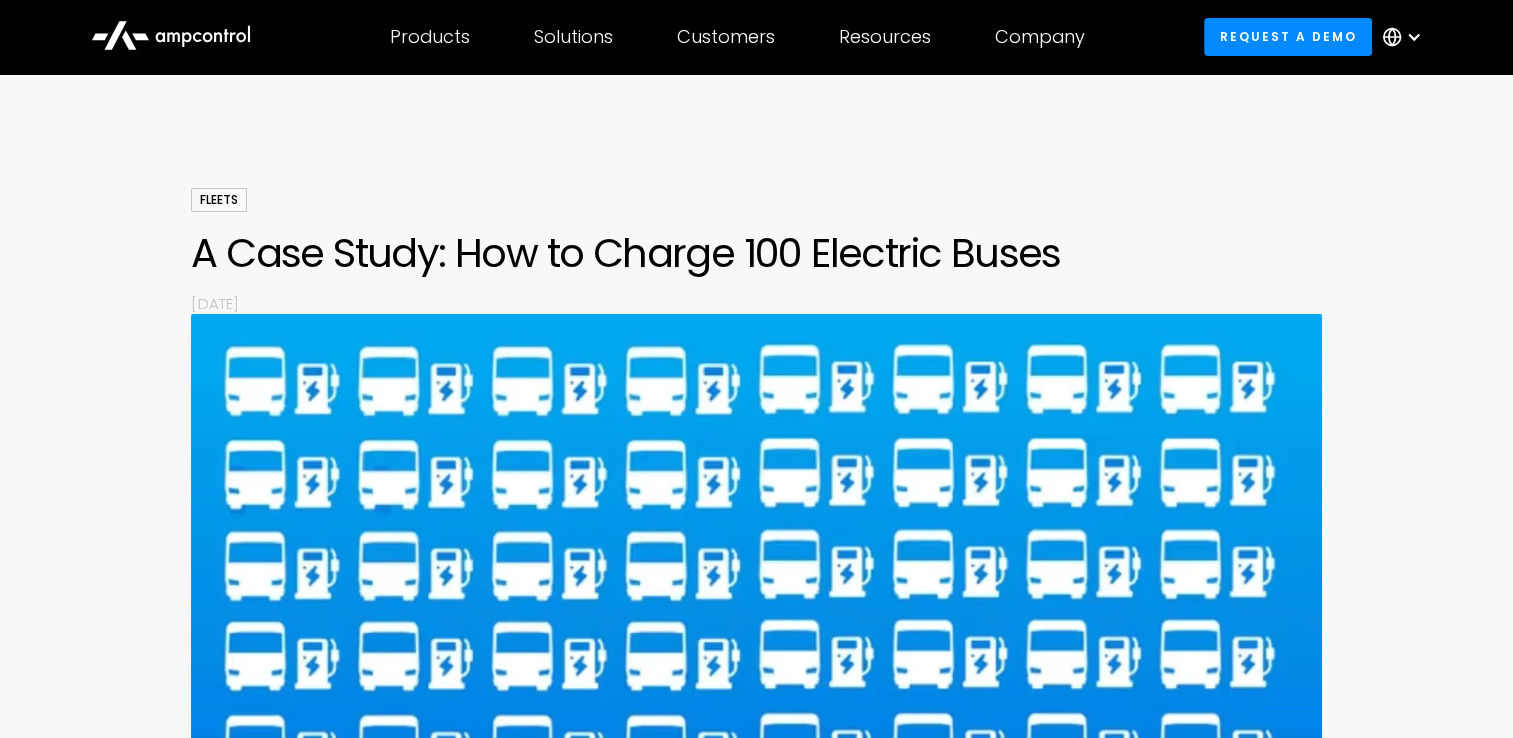 scroll, scrollTop: 0, scrollLeft: 0, axis: both 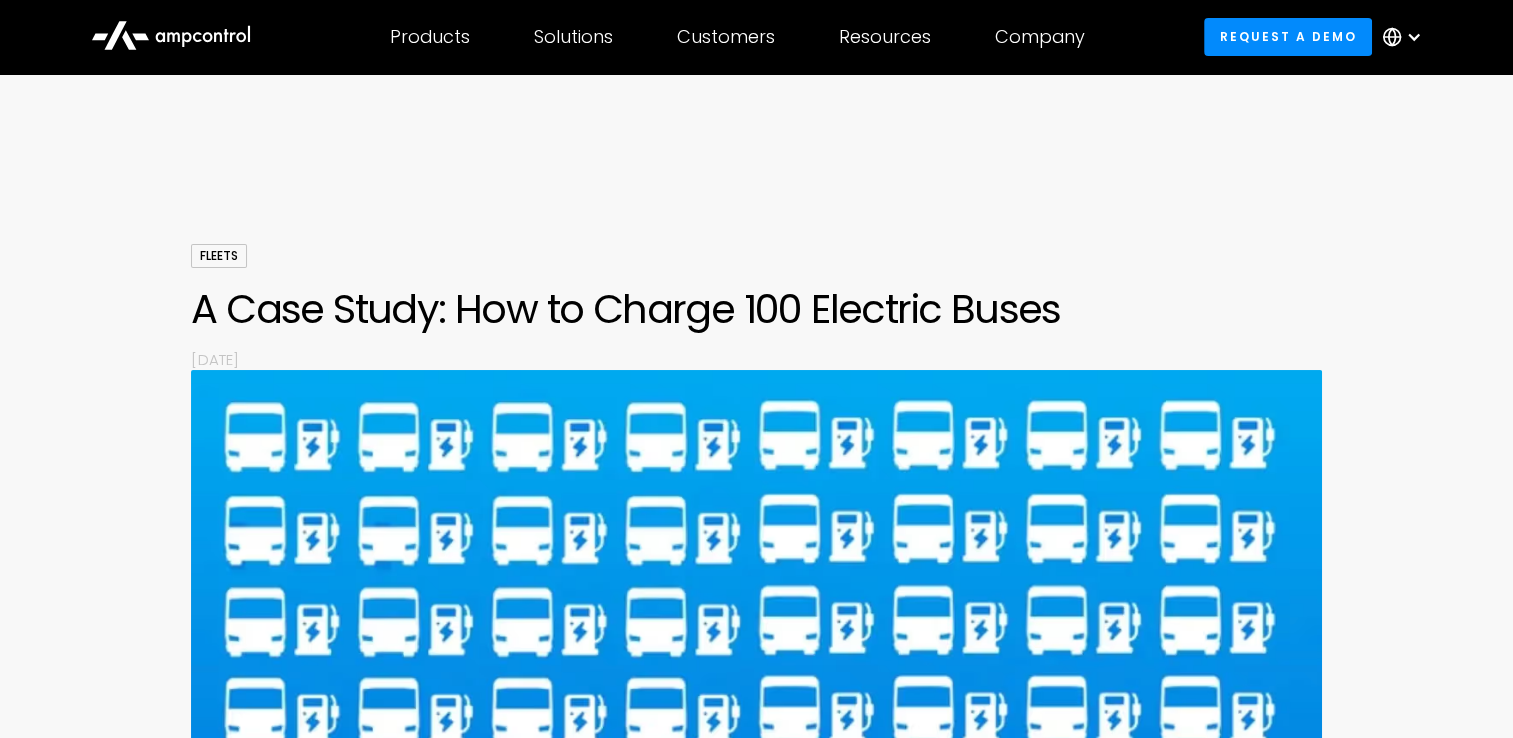 click on "Fleets A Case Study: How to Charge 100 Electric Buses By  November 11, 2021" at bounding box center [756, 307] 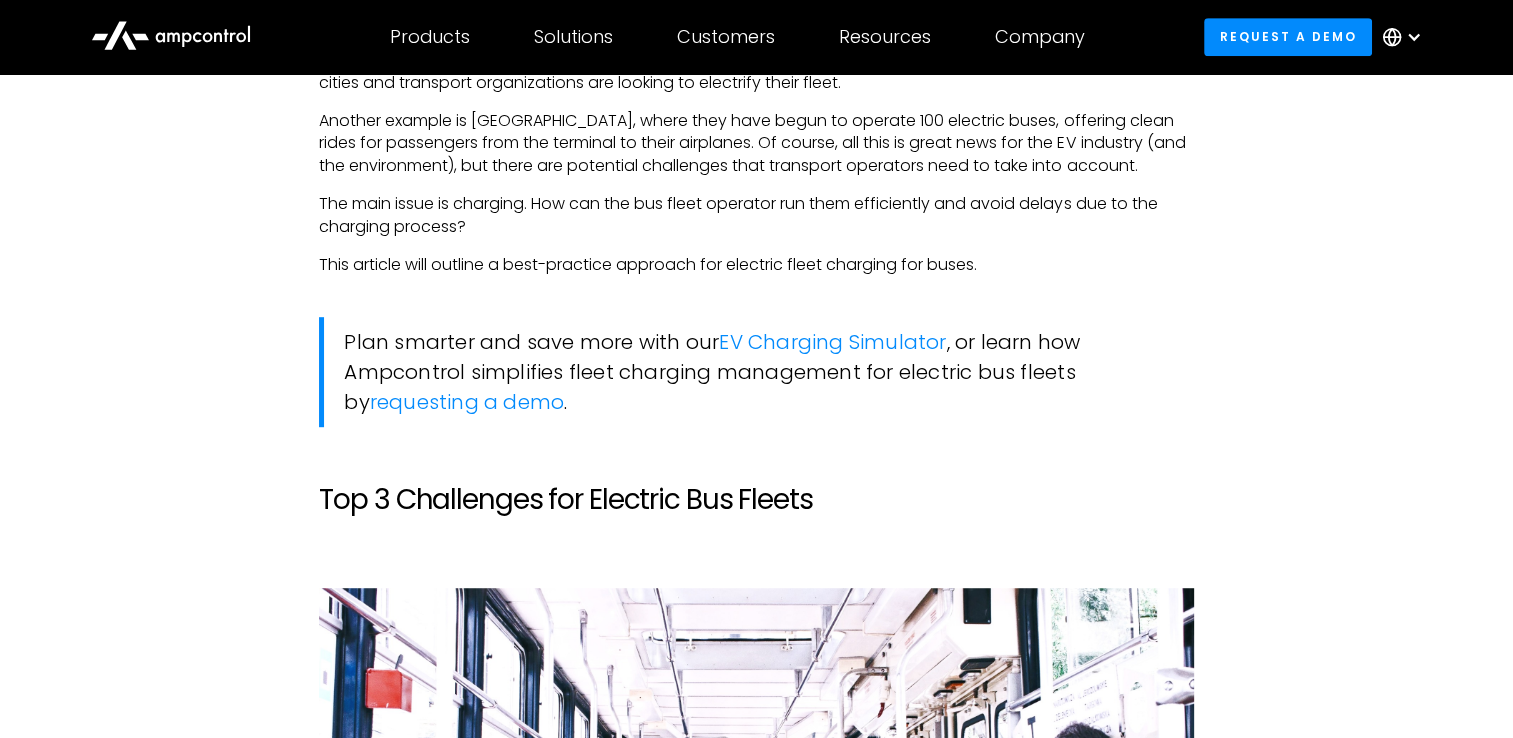 scroll, scrollTop: 1000, scrollLeft: 0, axis: vertical 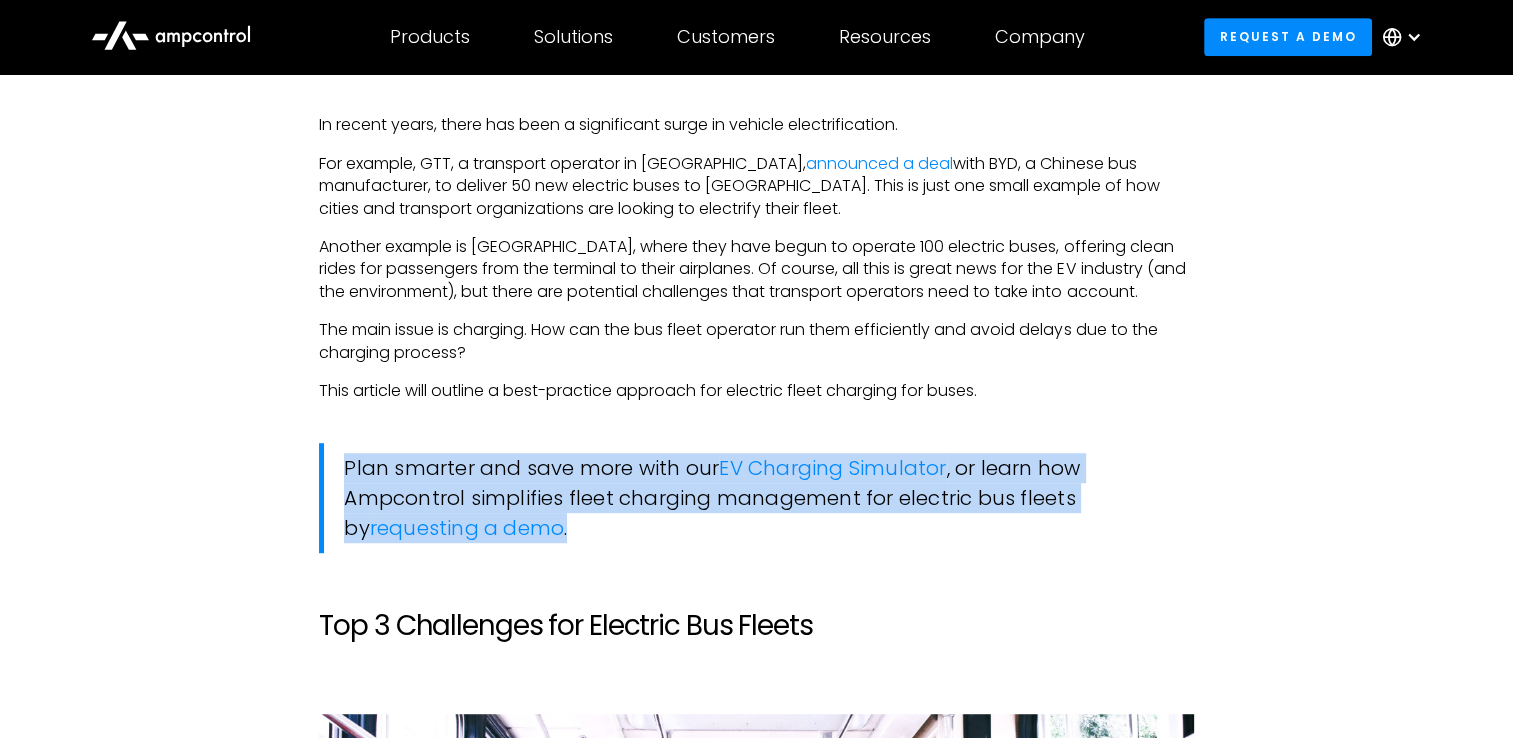drag, startPoint x: 497, startPoint y: 529, endPoint x: 336, endPoint y: 474, distance: 170.13524 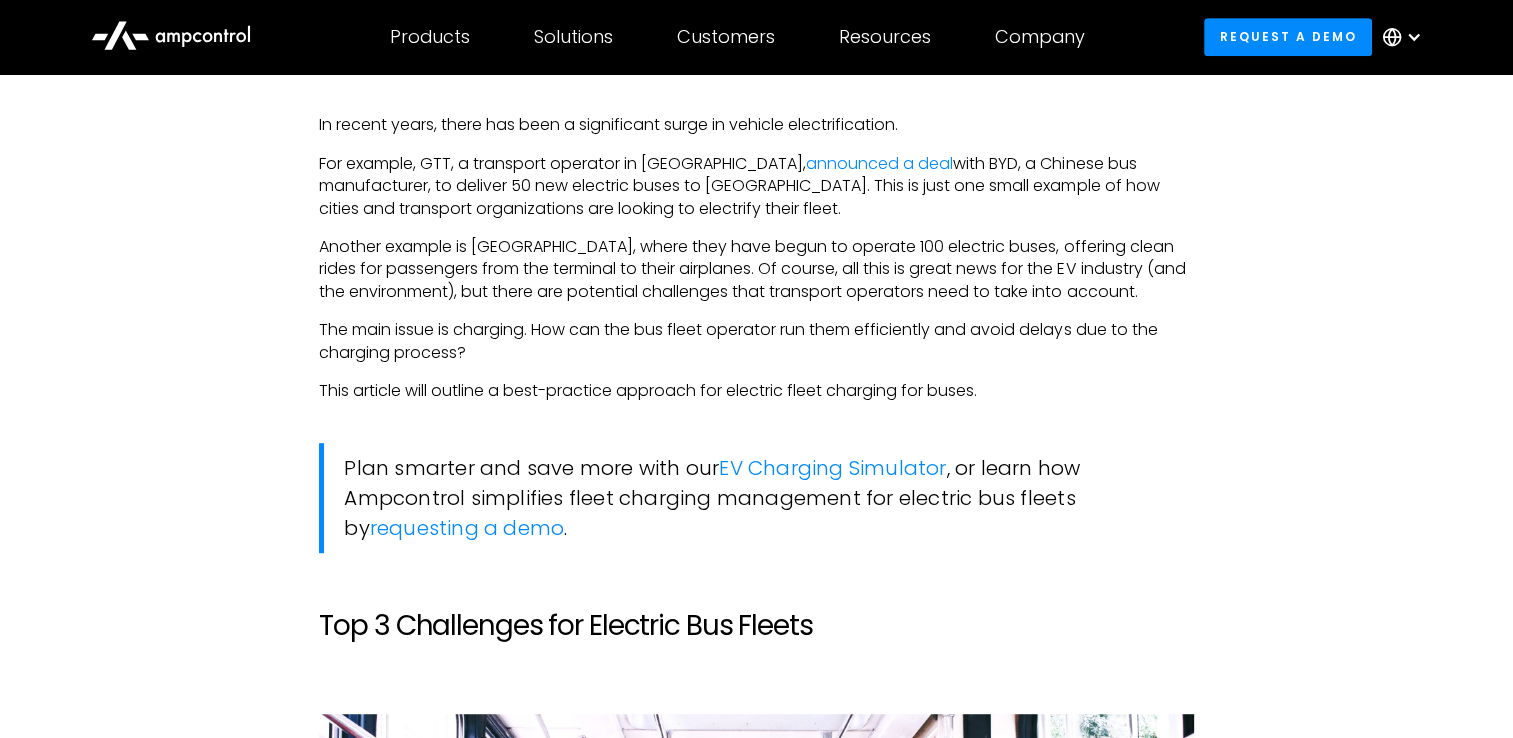 drag, startPoint x: 547, startPoint y: 478, endPoint x: 442, endPoint y: 317, distance: 192.21342 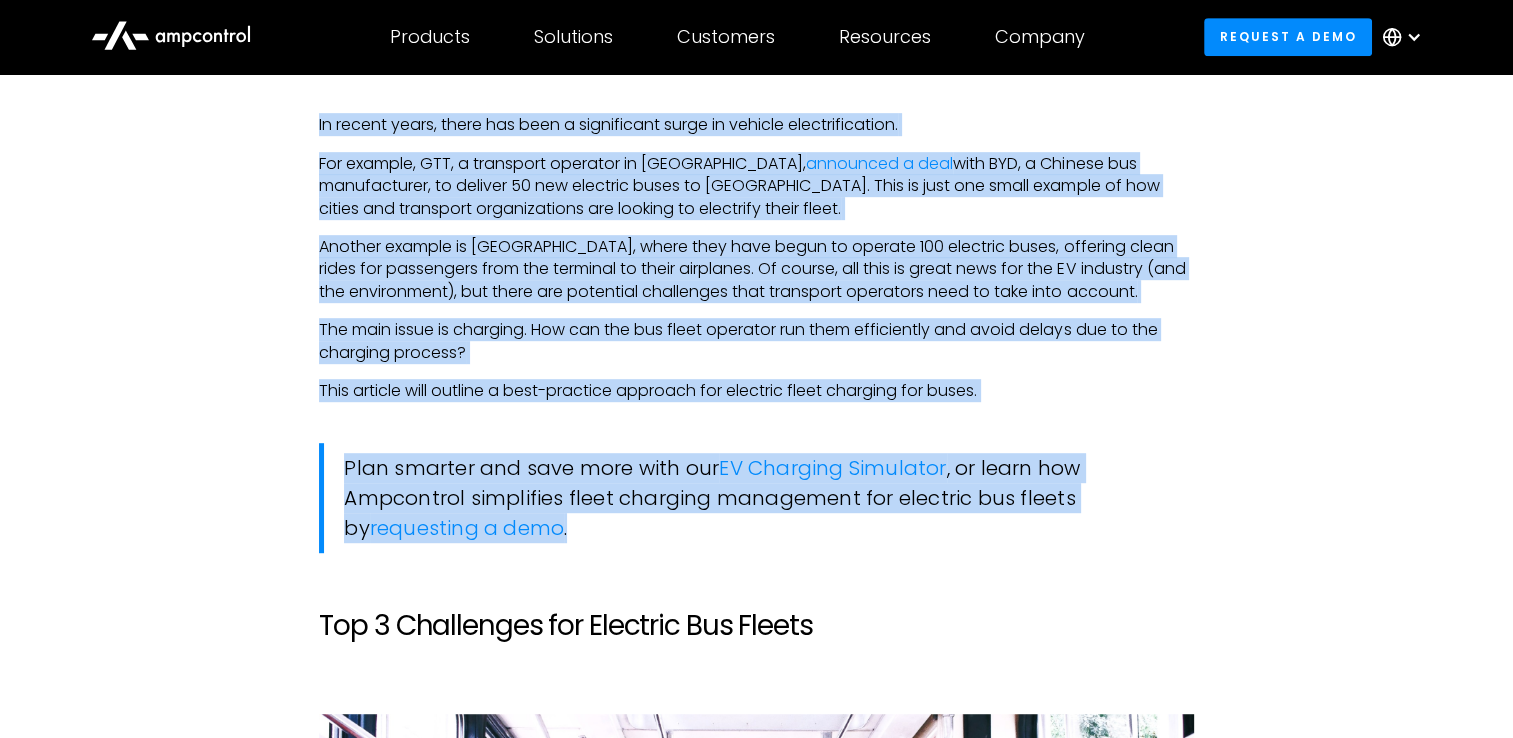 drag, startPoint x: 533, startPoint y: 526, endPoint x: 298, endPoint y: 122, distance: 467.3767 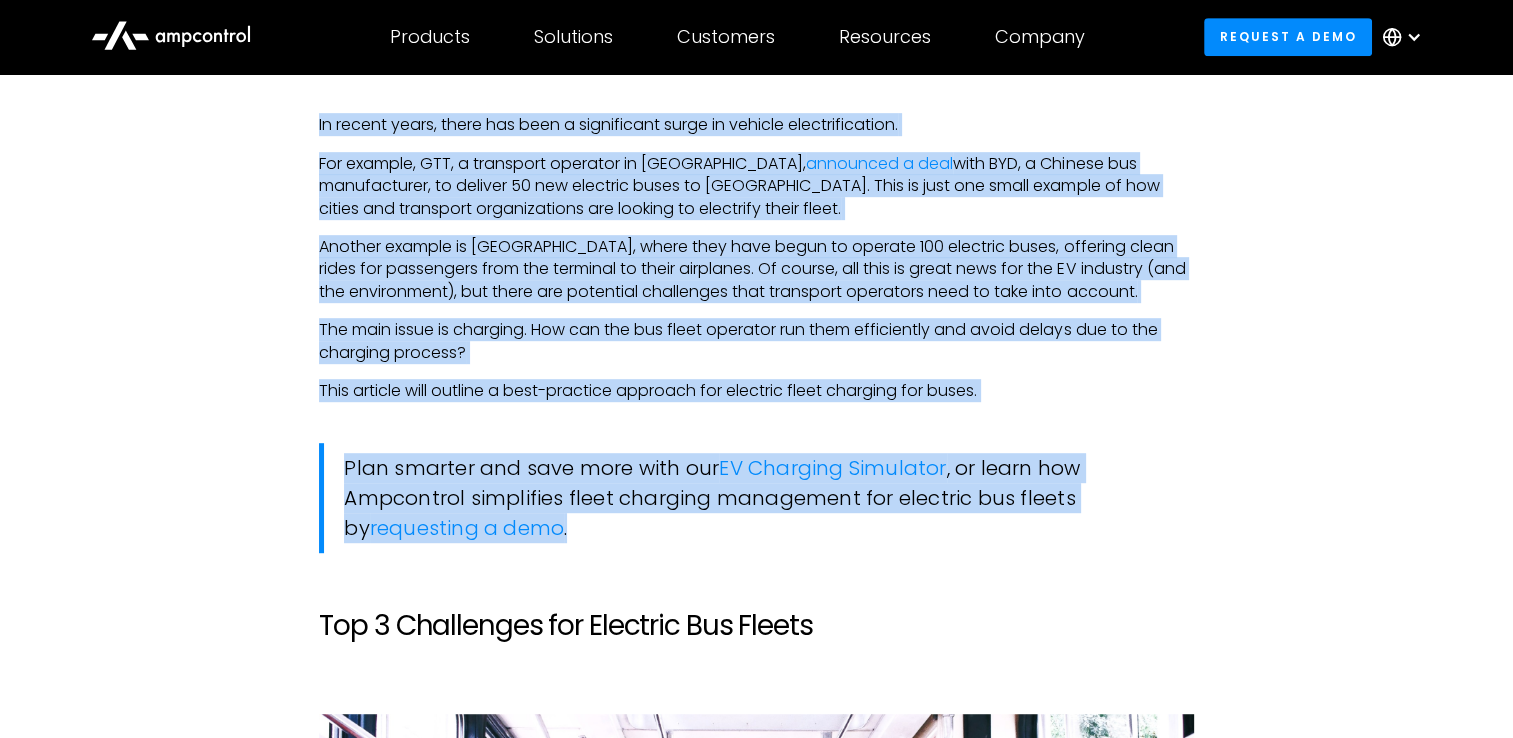 copy on "In recent years, there has been a significant surge in vehicle electrification.  For example, GTT, a transport operator in Turin,  announced a deal  with BYD, a Chinese bus manufacturer, to deliver 50 new electric buses to Italy. This is just one small example of how cities and transport organizations are looking to electrify their fleet. Another example is Amsterdam airport, where they have begun to operate 100 electric buses, offering clean rides for passengers from the terminal to their airplanes. Of course, all this is great news for the EV industry (and the environment), but there are potential challenges that transport operators need to take into account. The main issue is charging. How can the bus fleet operator run them efficiently and avoid delays due to the charging process? This article will outline a best-practice approach for electric fleet charging for buses. Plan smarter and save more with our  EV Charging Simulator , or learn how Ampcontrol simplifies fleet charging management for electric ..." 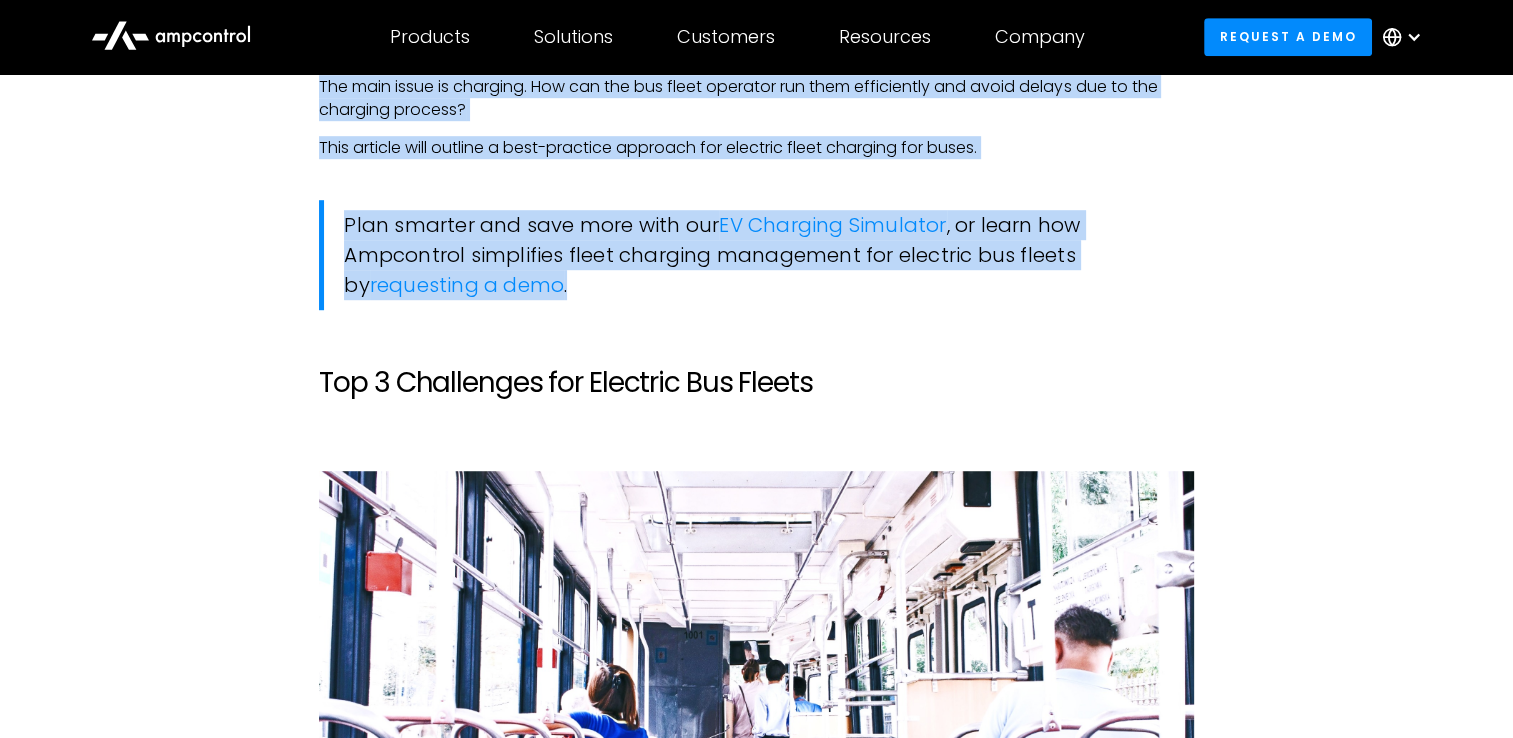 scroll, scrollTop: 1100, scrollLeft: 0, axis: vertical 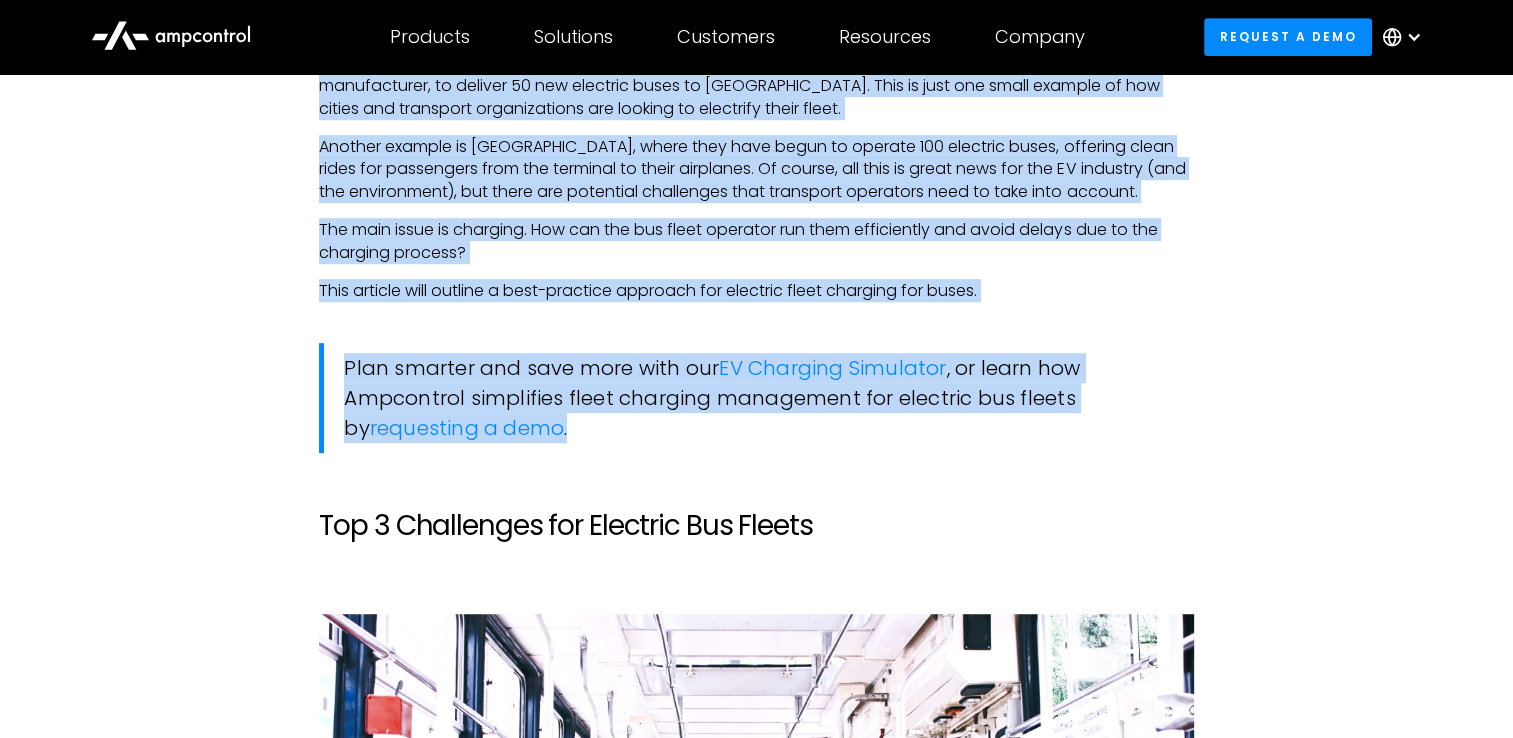 click on "This article will outline a best-practice approach for electric fleet charging for buses." at bounding box center [756, 291] 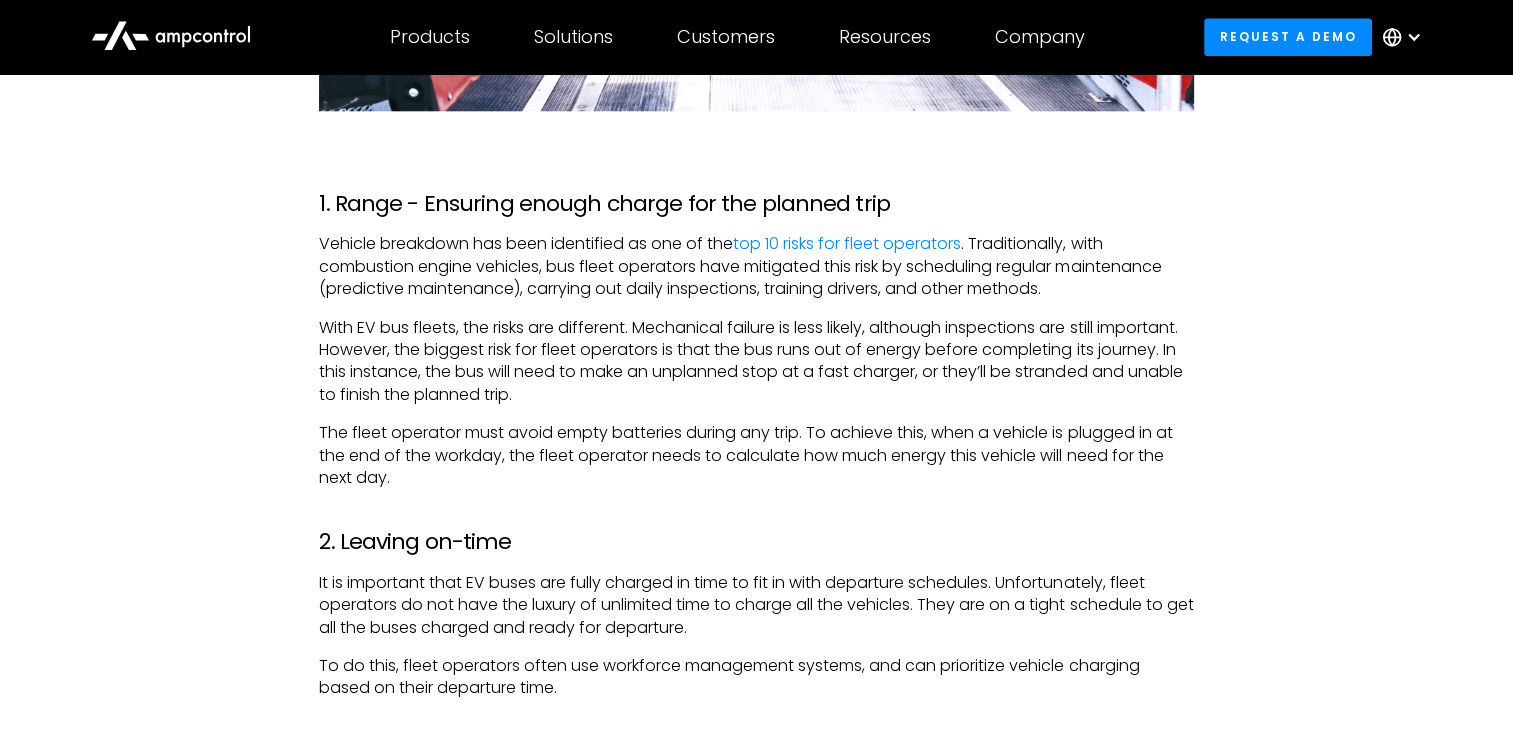 scroll, scrollTop: 2200, scrollLeft: 0, axis: vertical 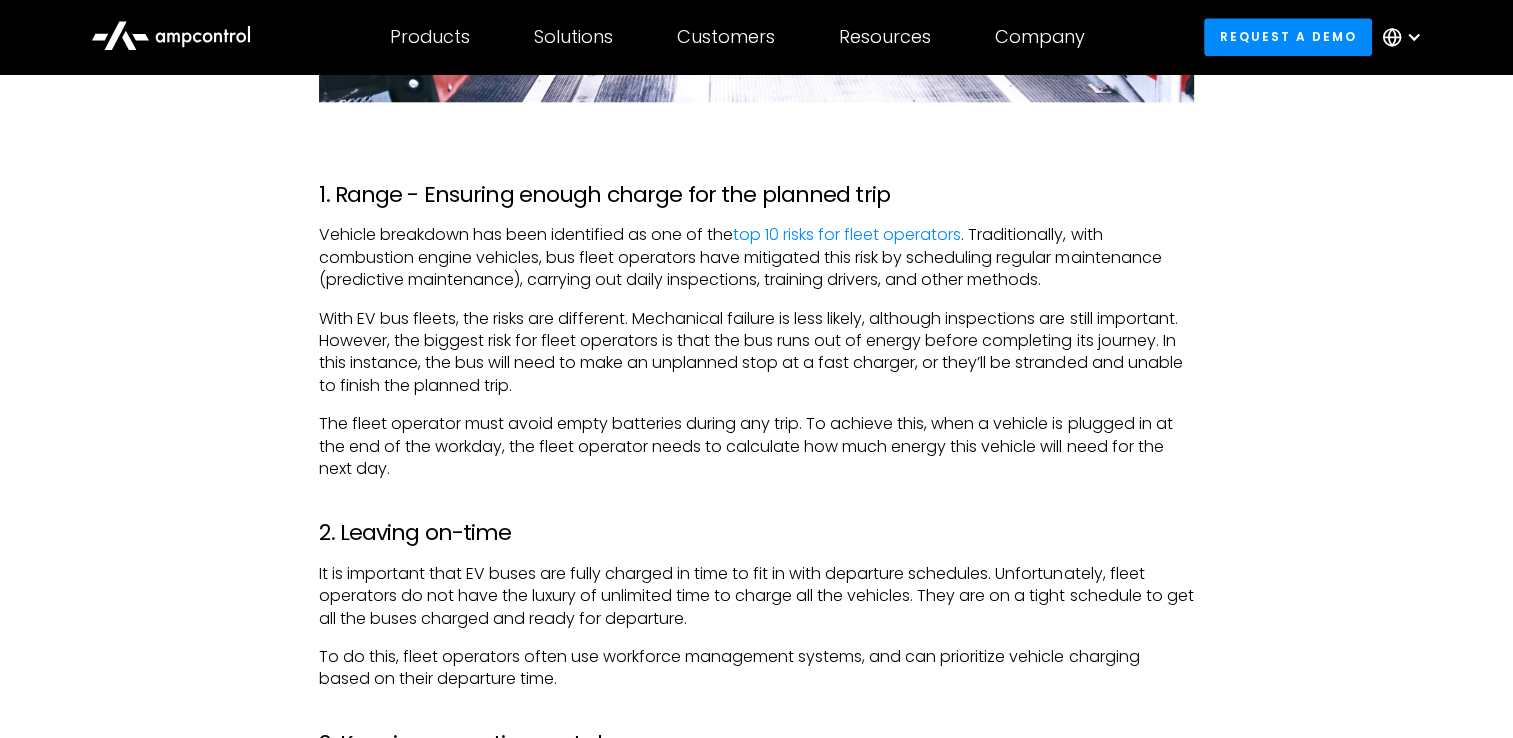drag, startPoint x: 319, startPoint y: 196, endPoint x: 557, endPoint y: 467, distance: 360.67297 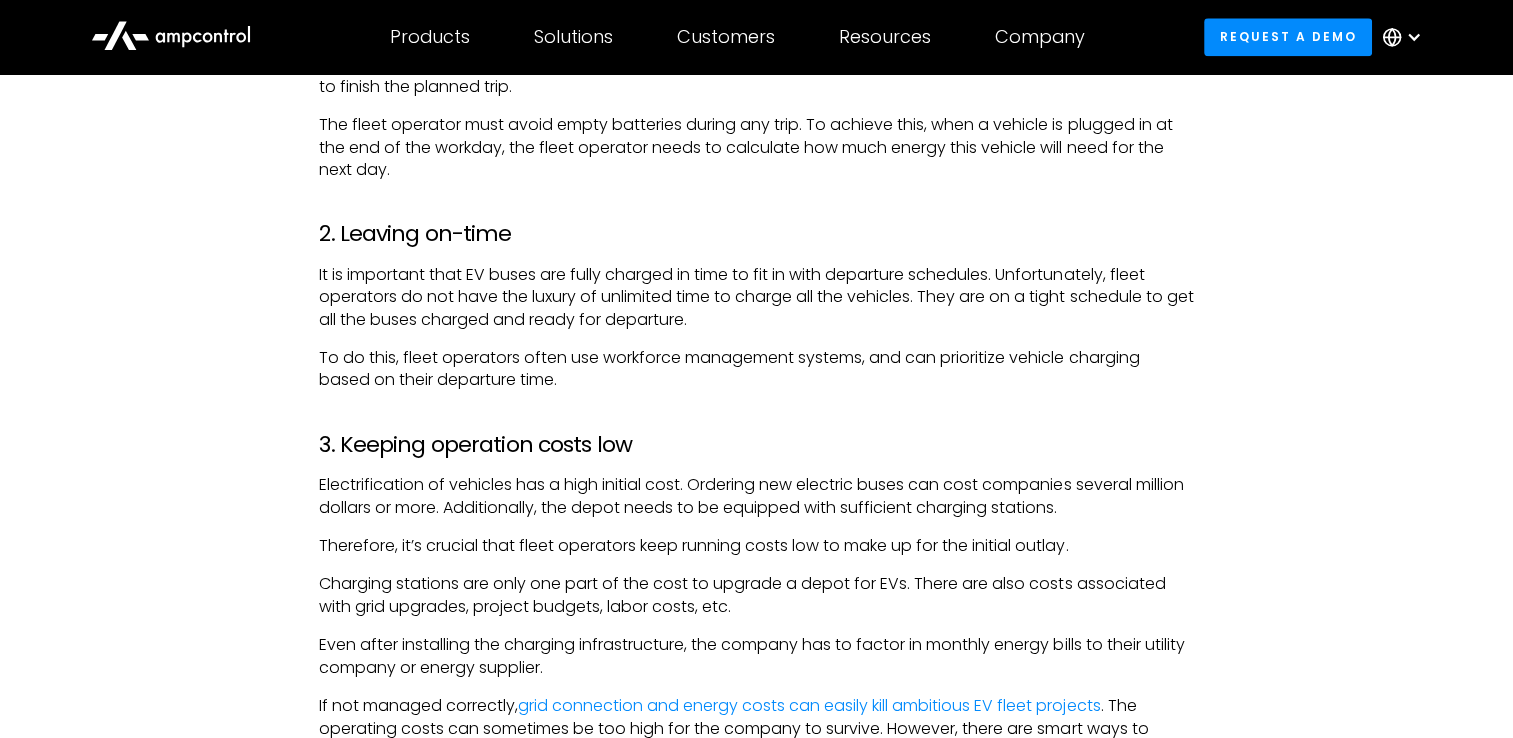 scroll, scrollTop: 2500, scrollLeft: 0, axis: vertical 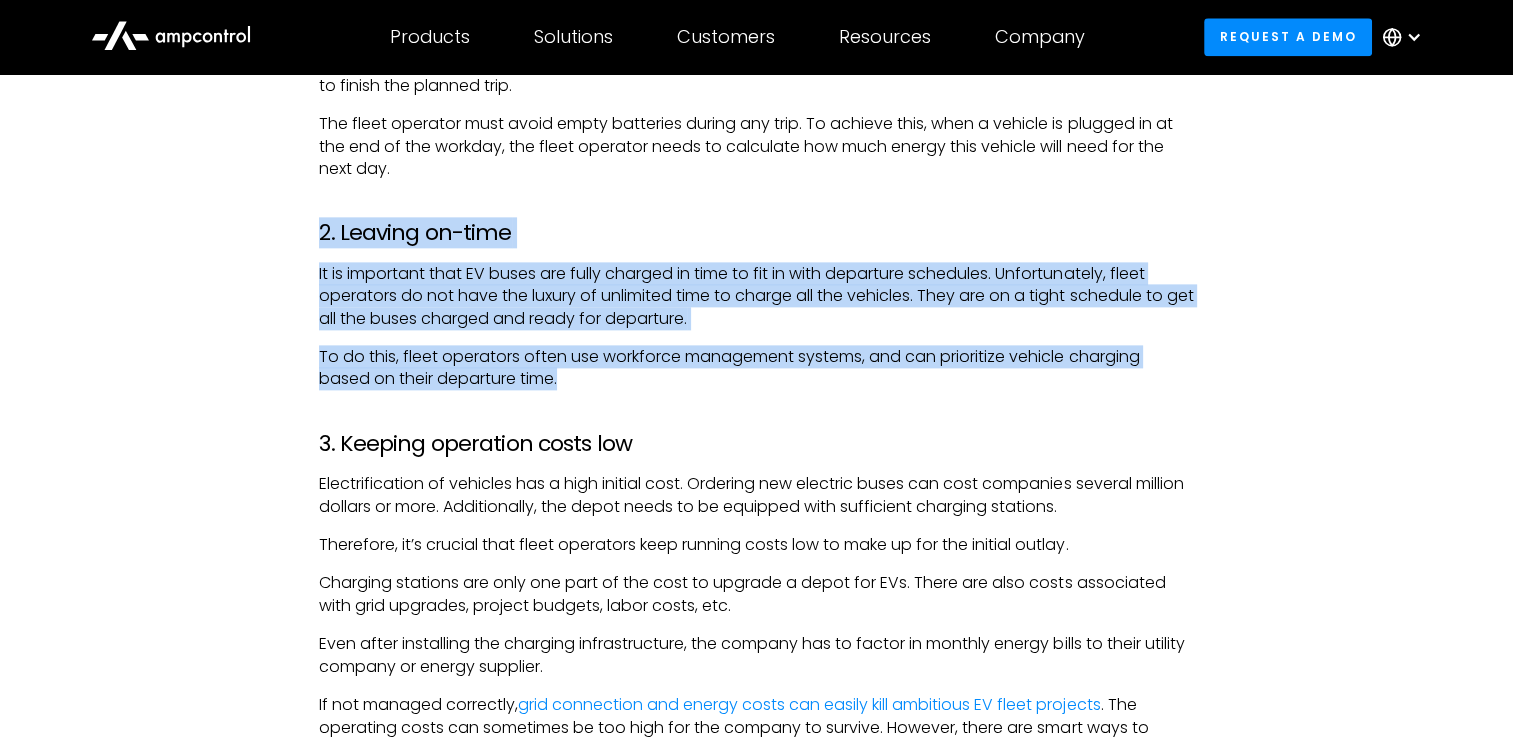 drag, startPoint x: 322, startPoint y: 234, endPoint x: 590, endPoint y: 378, distance: 304.23676 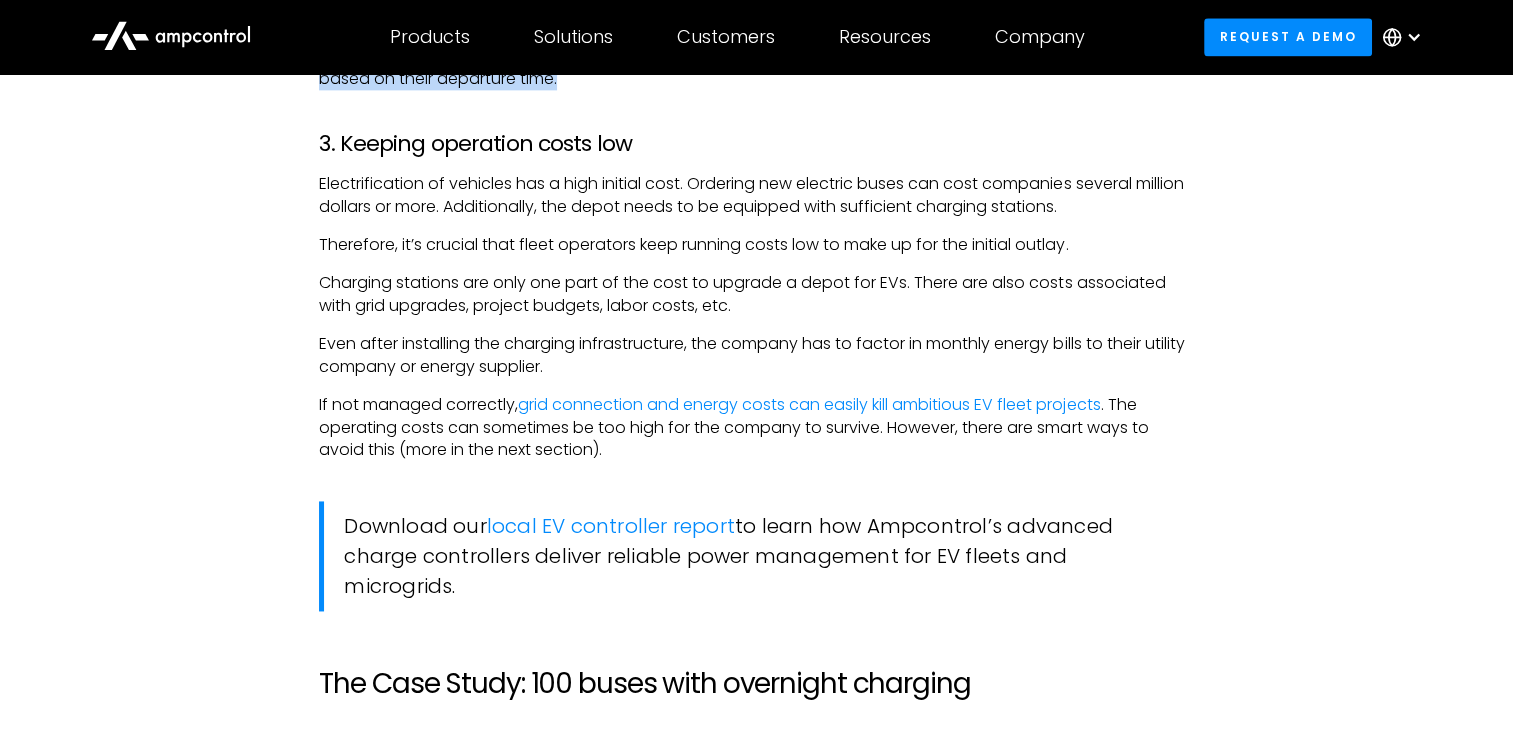 scroll, scrollTop: 2700, scrollLeft: 0, axis: vertical 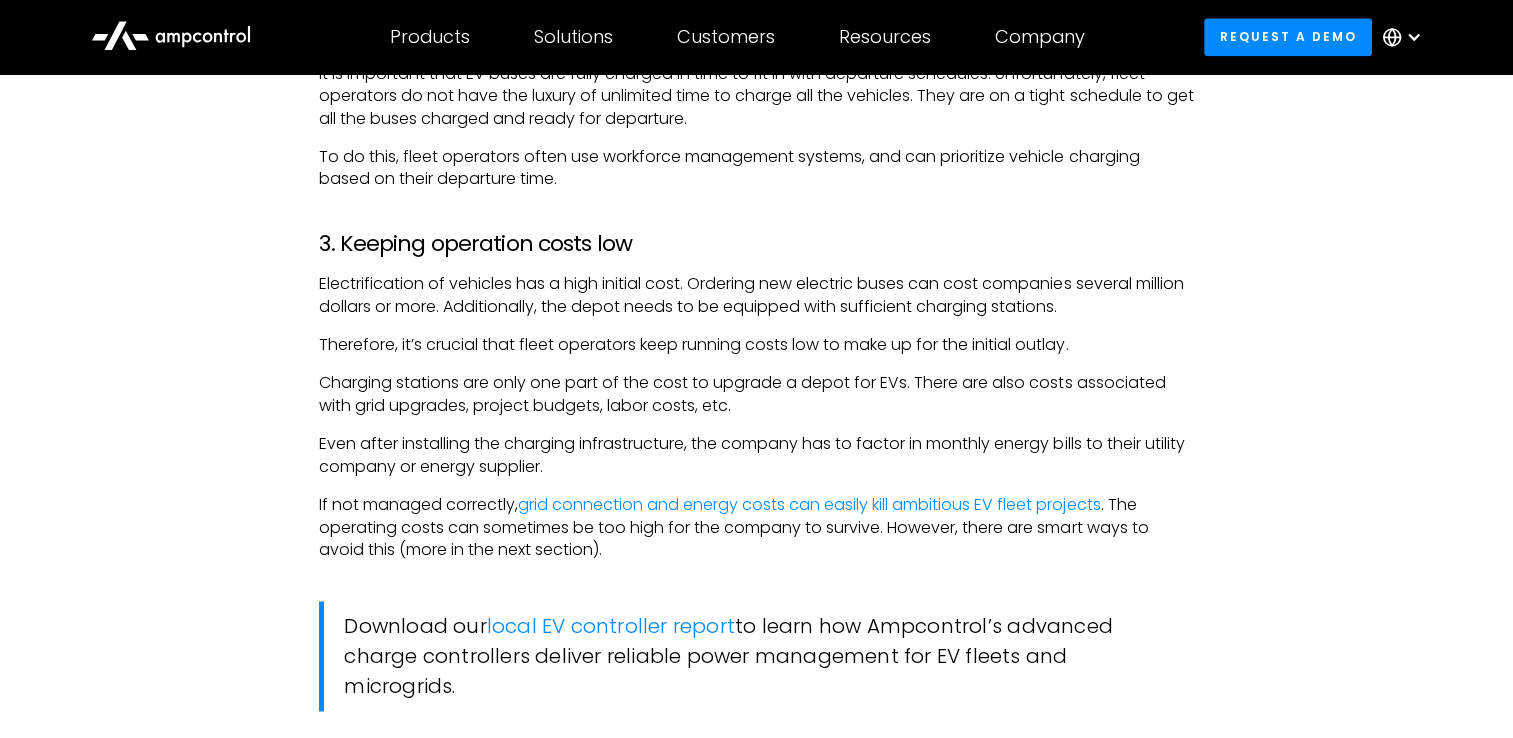 click on "Electrification of vehicles has a high initial cost. Ordering new electric buses can cost companies several million dollars or more. Additionally, the depot needs to be equipped with sufficient charging stations." at bounding box center [756, 295] 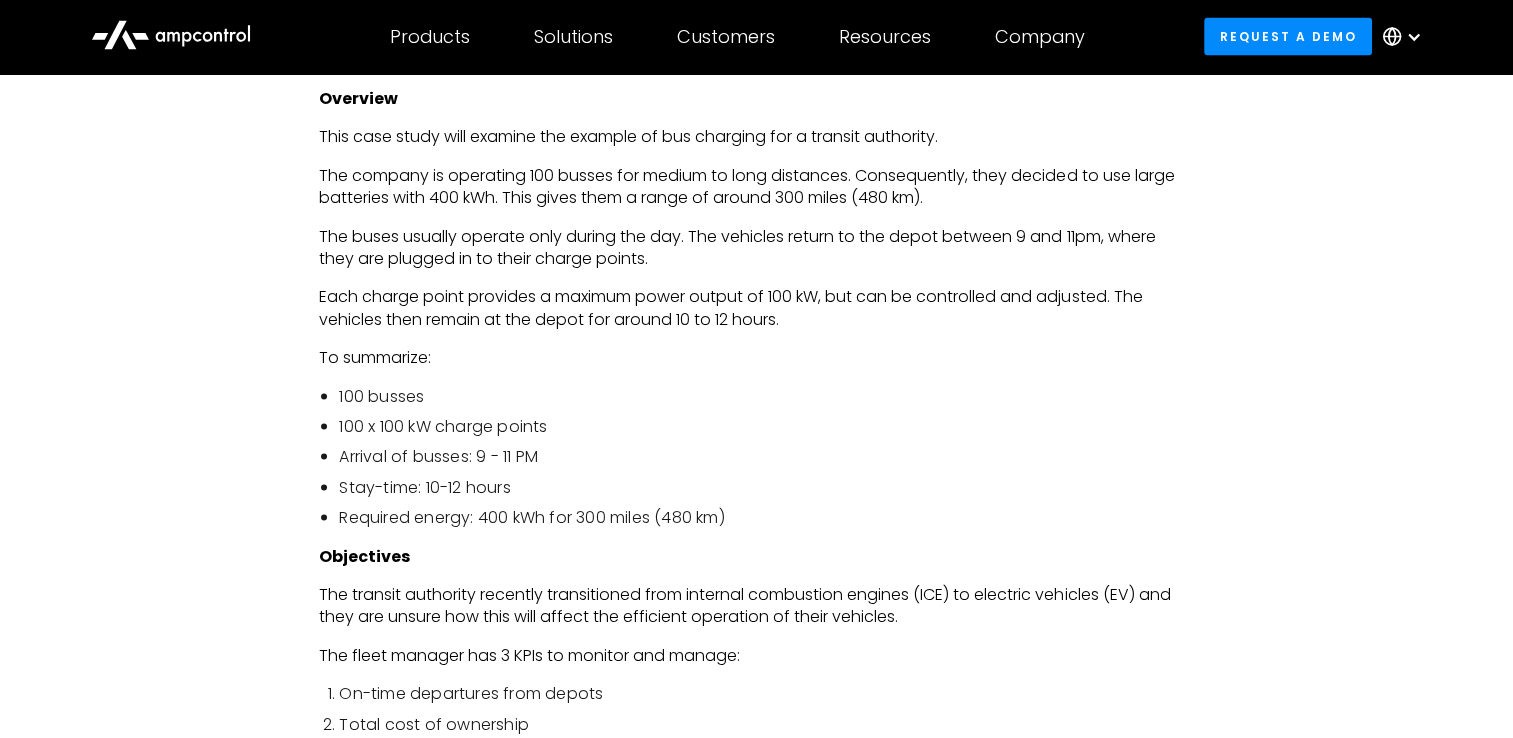 scroll, scrollTop: 3800, scrollLeft: 0, axis: vertical 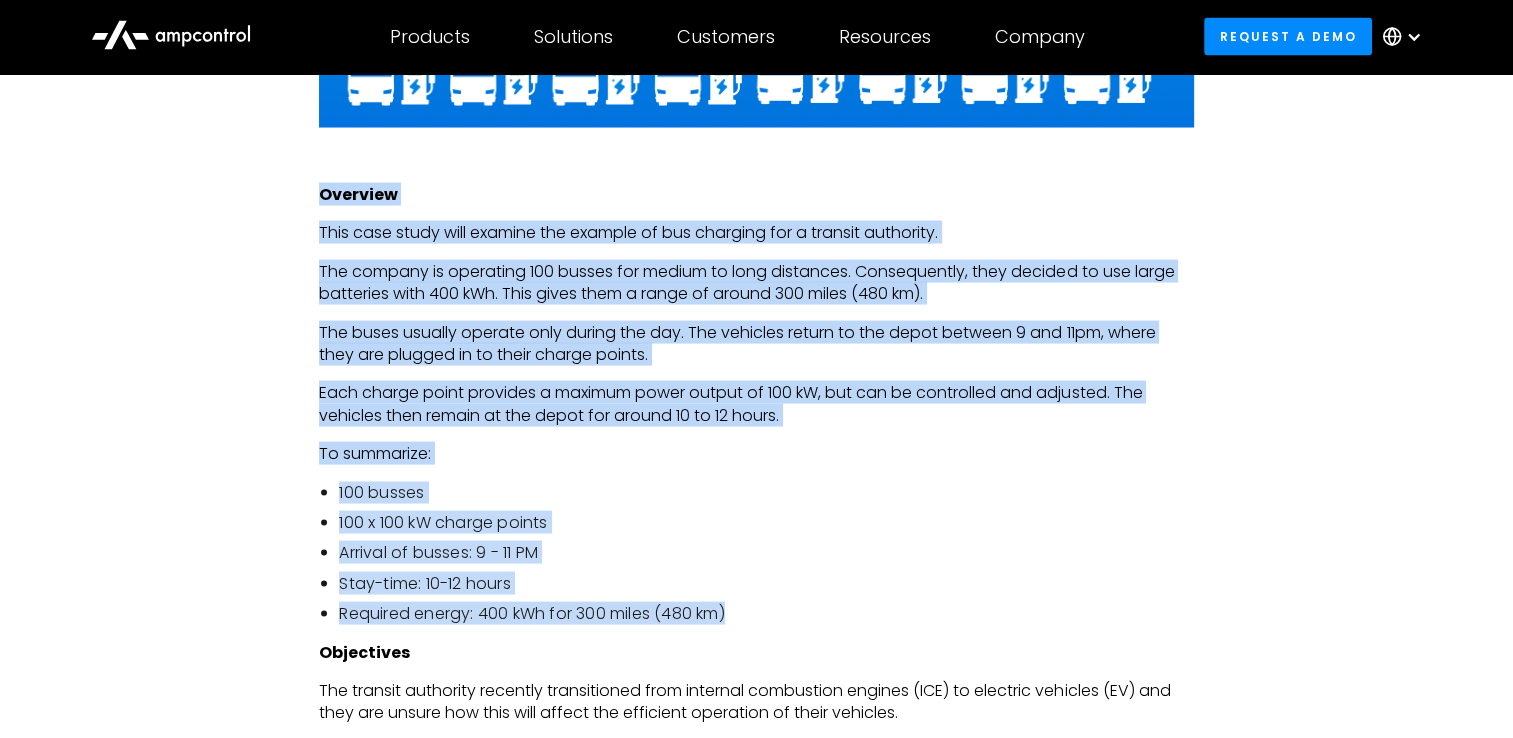 drag, startPoint x: 318, startPoint y: 294, endPoint x: 817, endPoint y: 612, distance: 591.7136 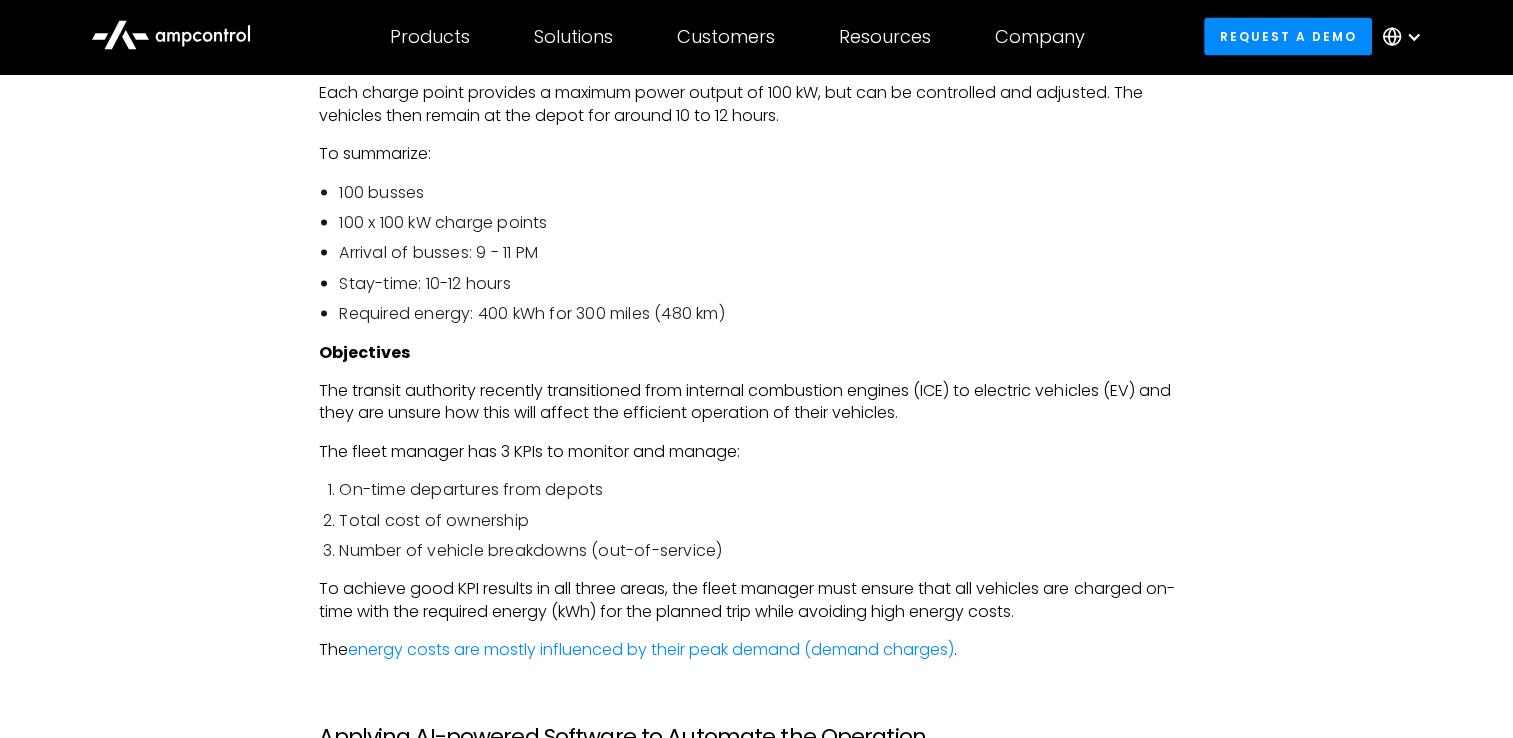click on "The fleet manager has 3 KPIs to monitor and manage:" at bounding box center [756, 452] 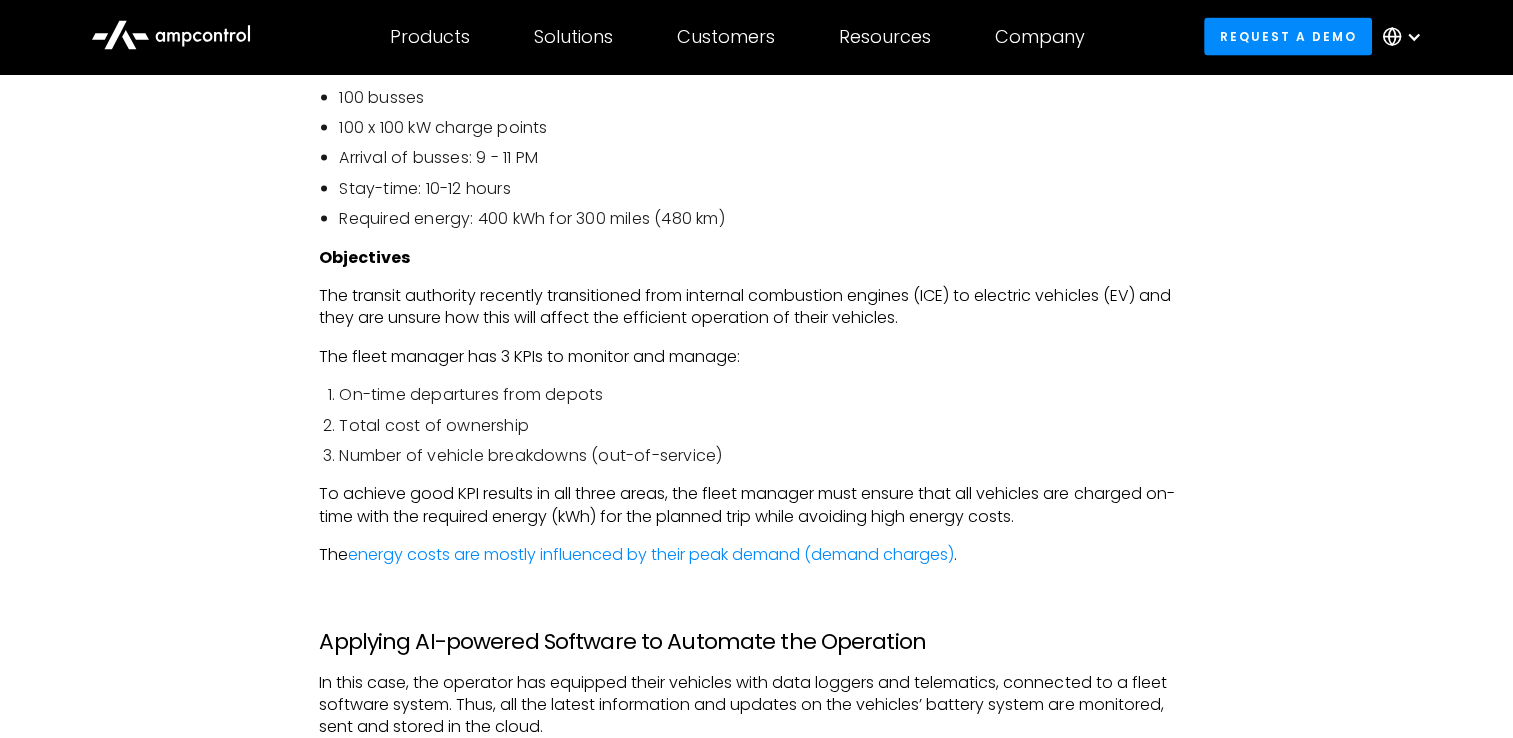 scroll, scrollTop: 4298, scrollLeft: 0, axis: vertical 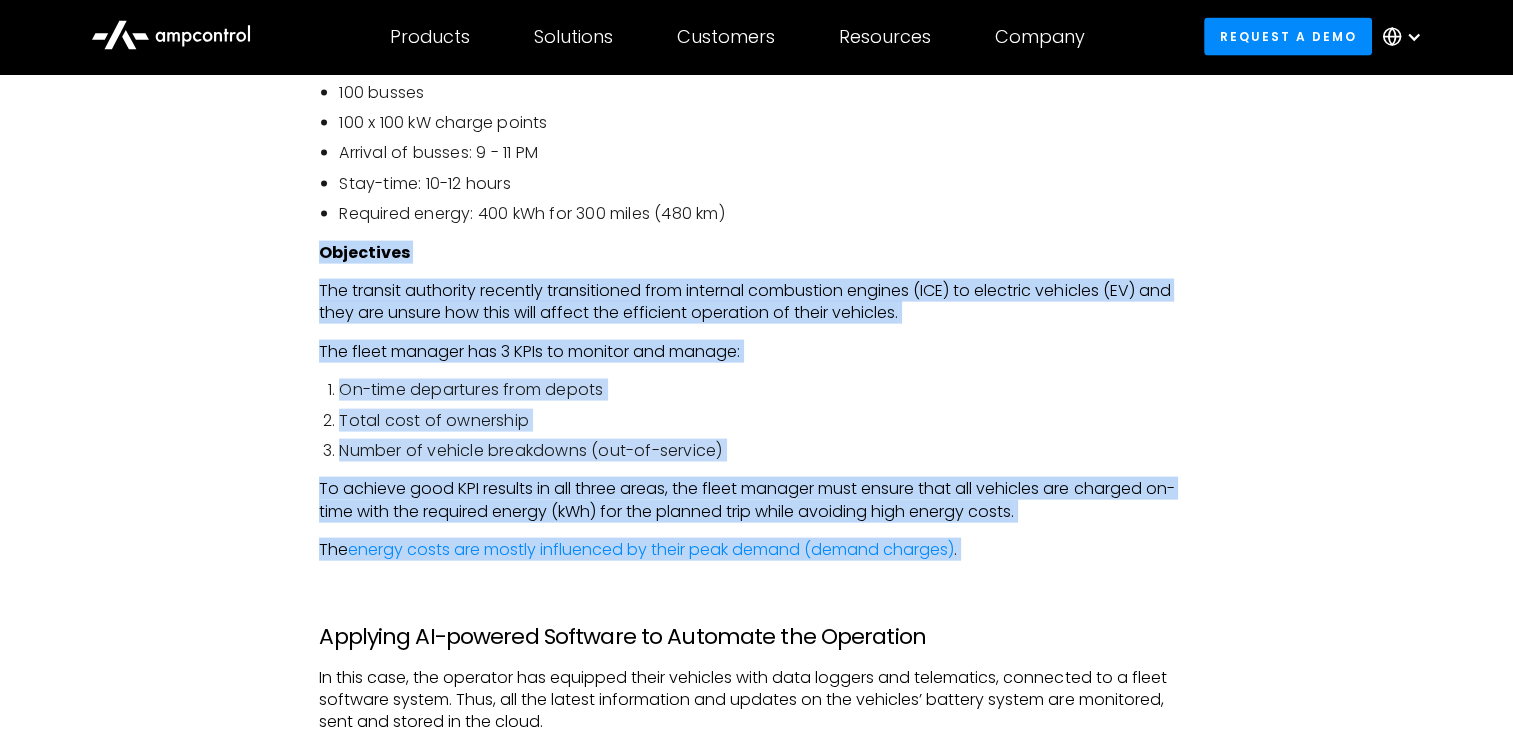 drag, startPoint x: 320, startPoint y: 251, endPoint x: 1010, endPoint y: 564, distance: 757.6734 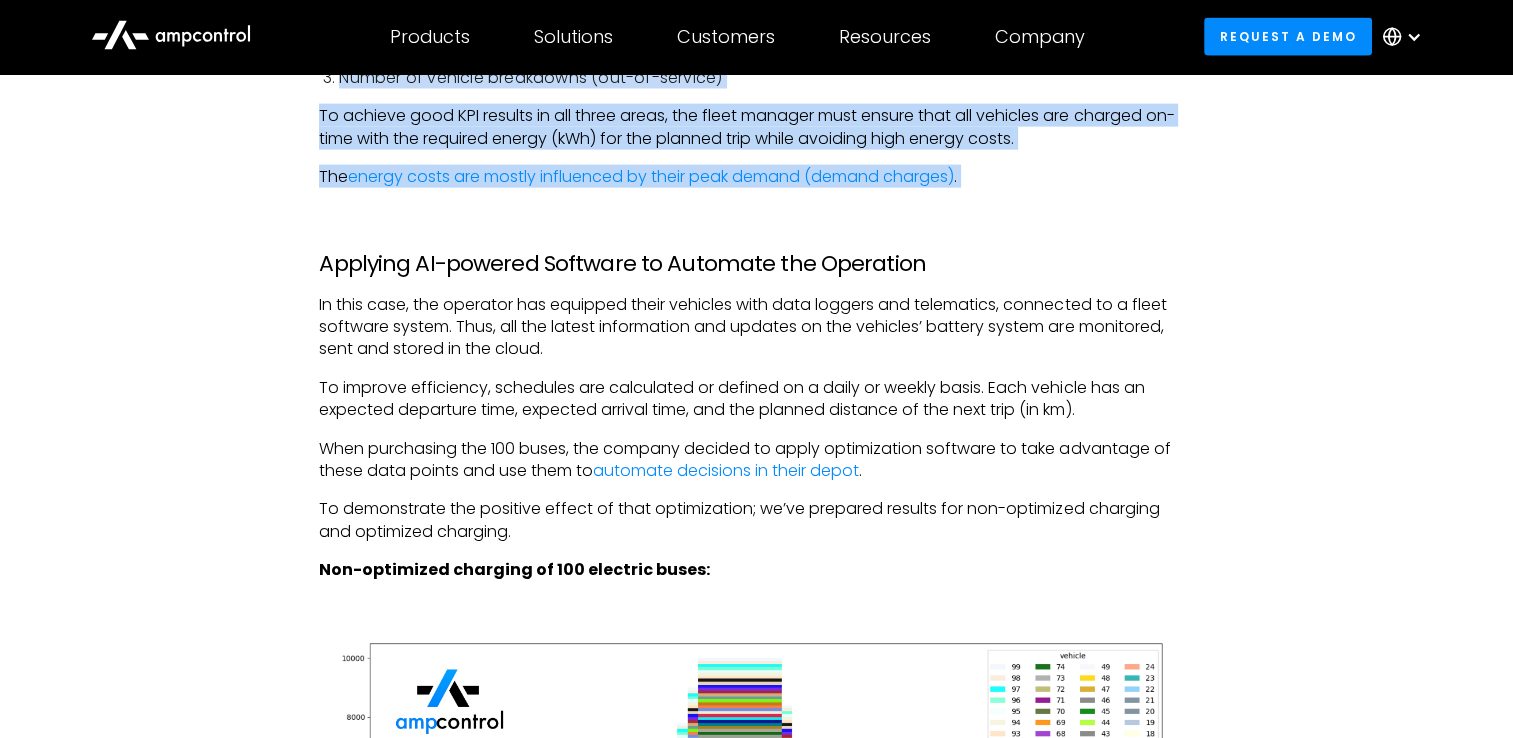 scroll, scrollTop: 4798, scrollLeft: 0, axis: vertical 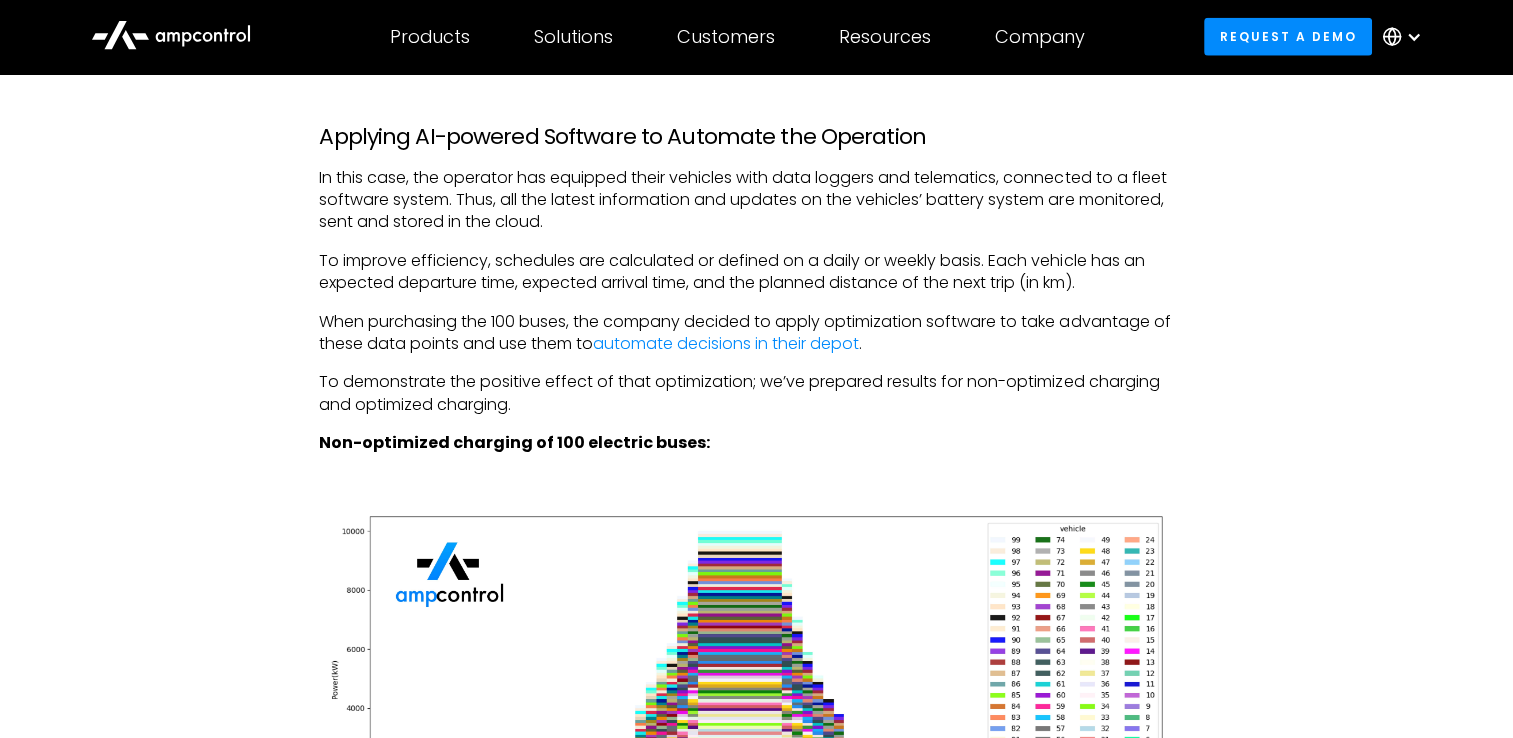 drag, startPoint x: 433, startPoint y: 359, endPoint x: 435, endPoint y: 349, distance: 10.198039 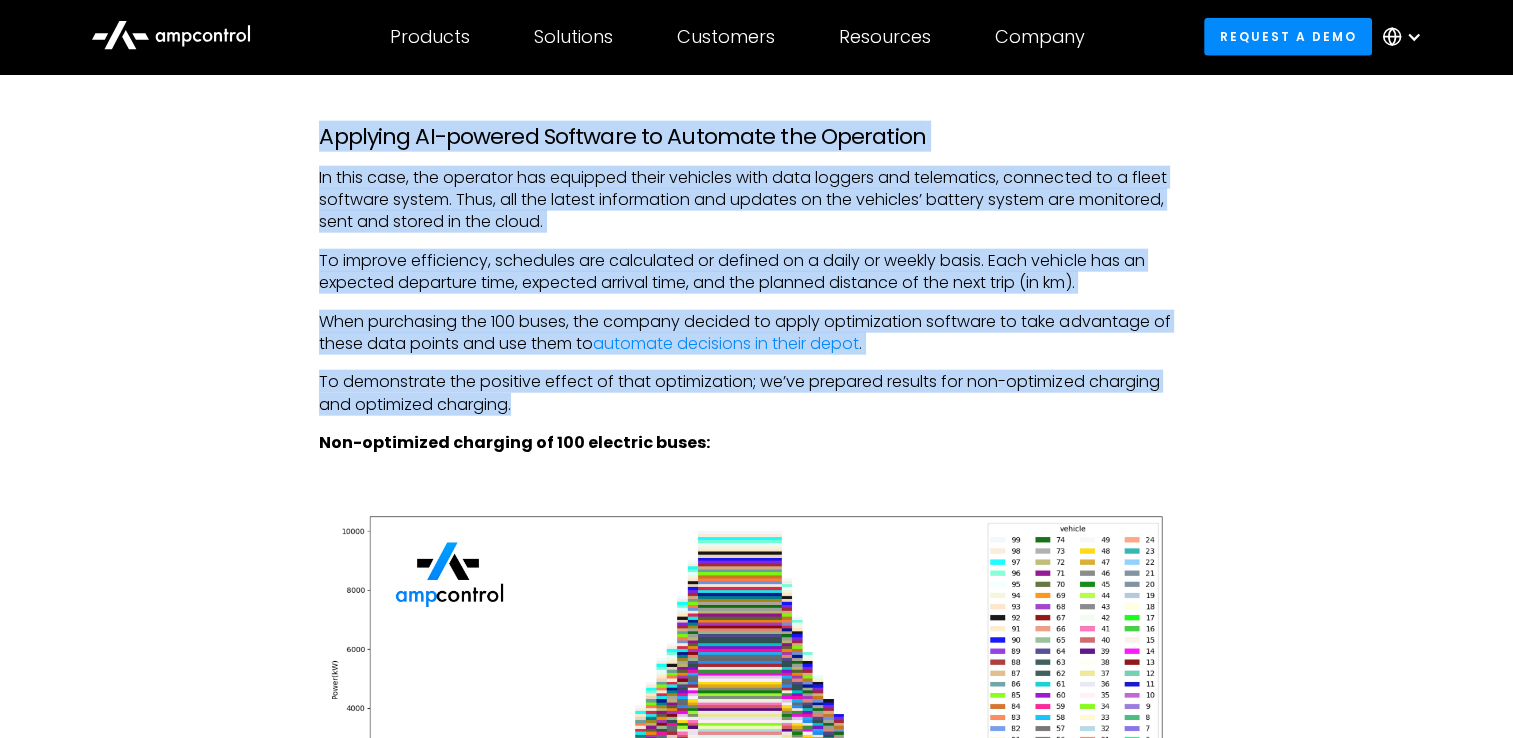 drag, startPoint x: 324, startPoint y: 134, endPoint x: 563, endPoint y: 394, distance: 353.1586 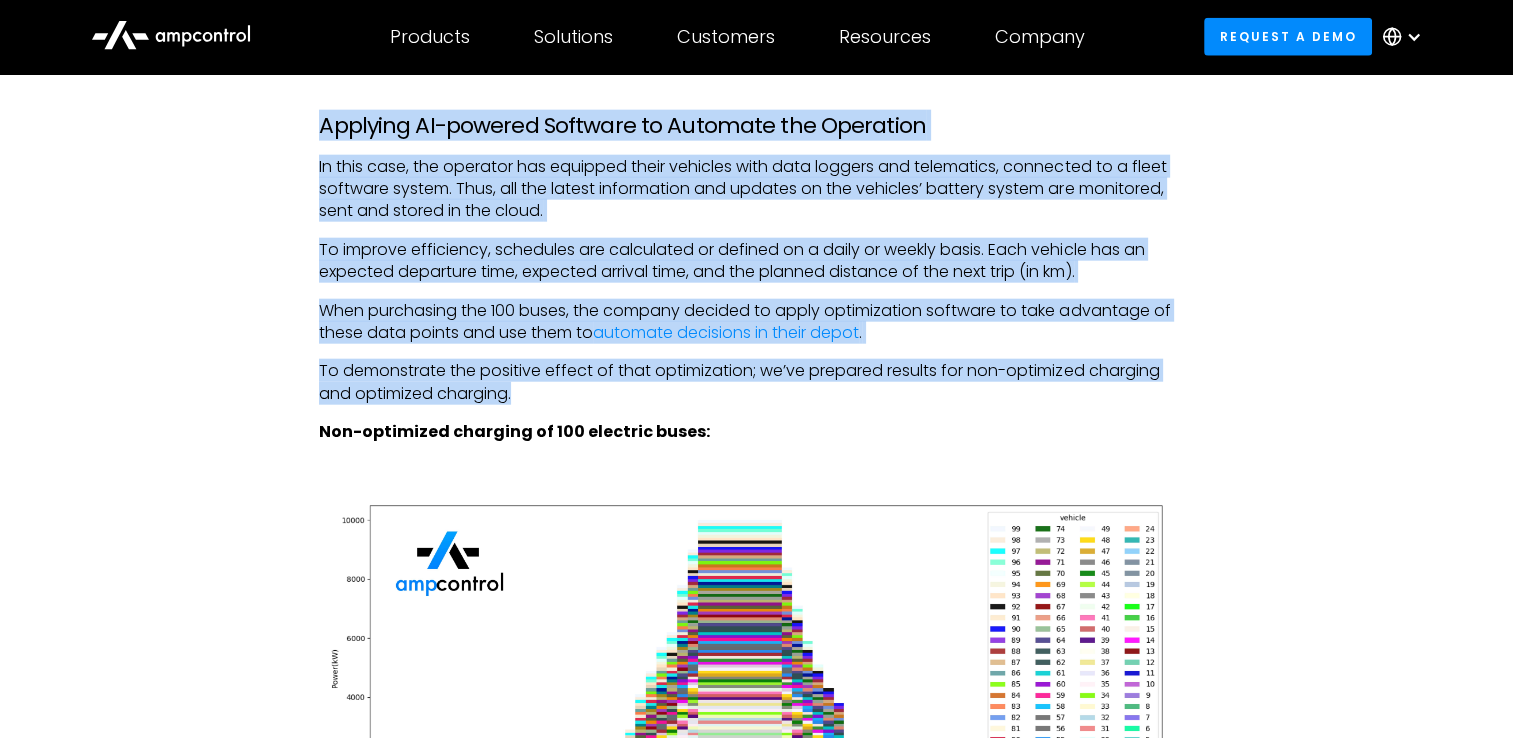 scroll, scrollTop: 4698, scrollLeft: 0, axis: vertical 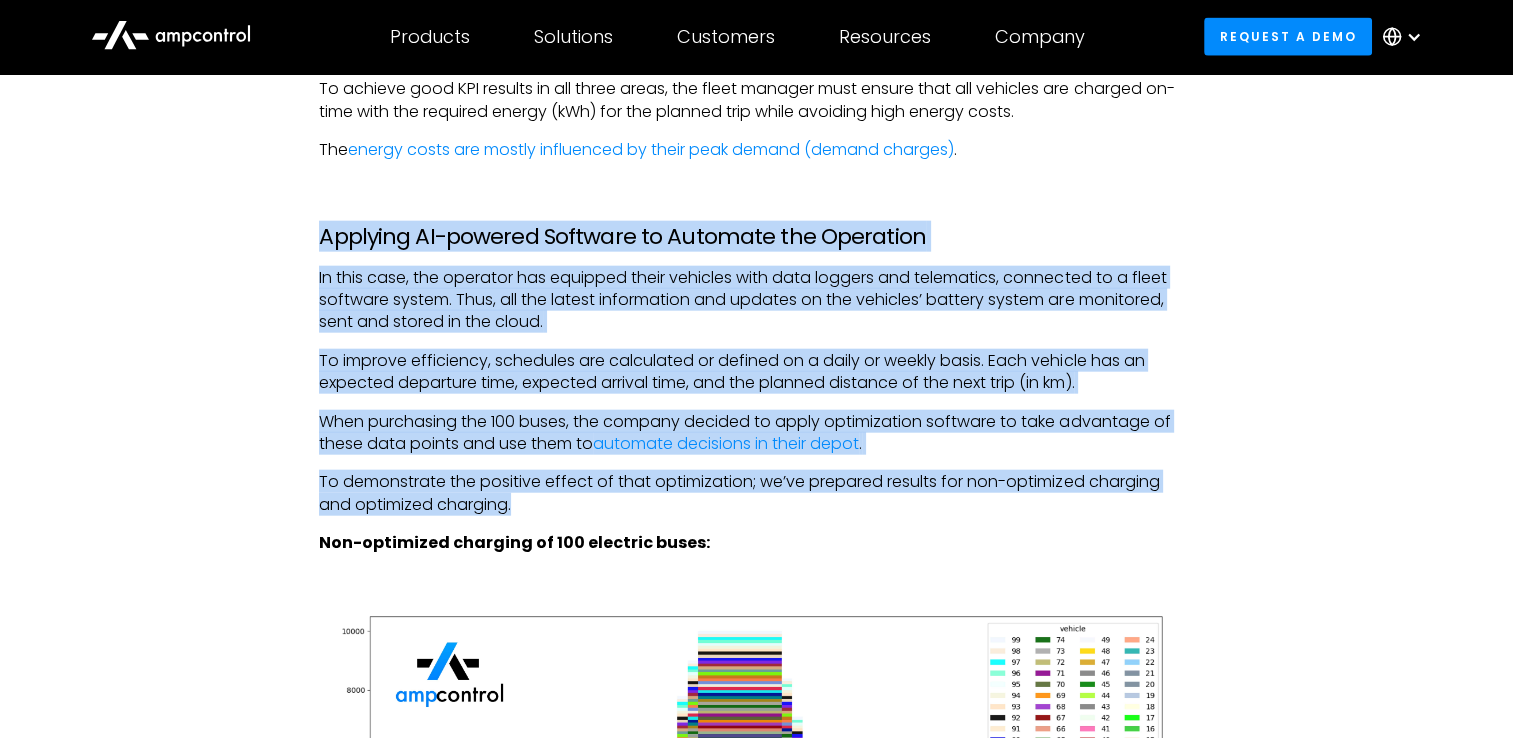 click on "To demonstrate the positive effect of that optimization; we’ve prepared results for non-optimized charging and optimized charging." at bounding box center [756, 493] 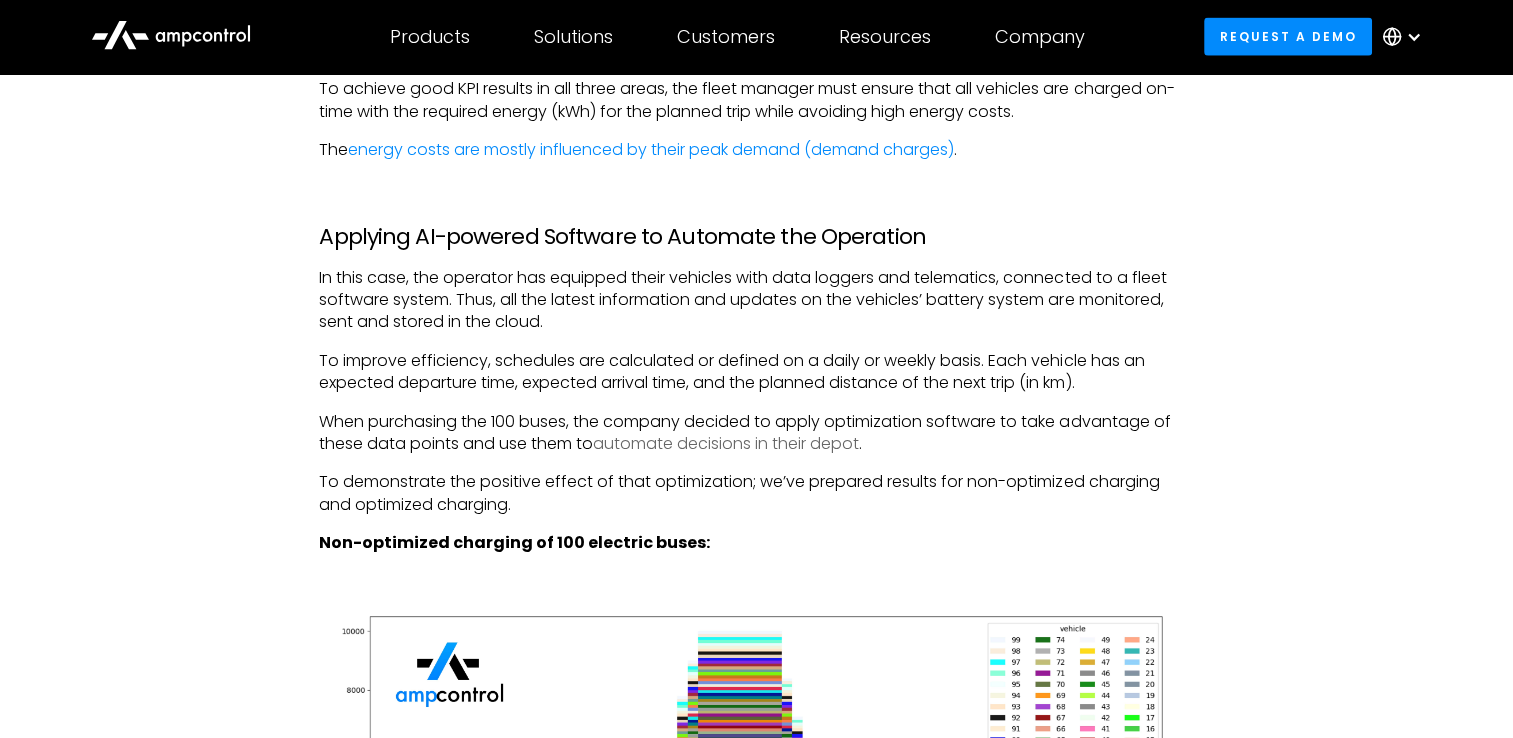 click on "automate decisions in their depot" at bounding box center [726, 443] 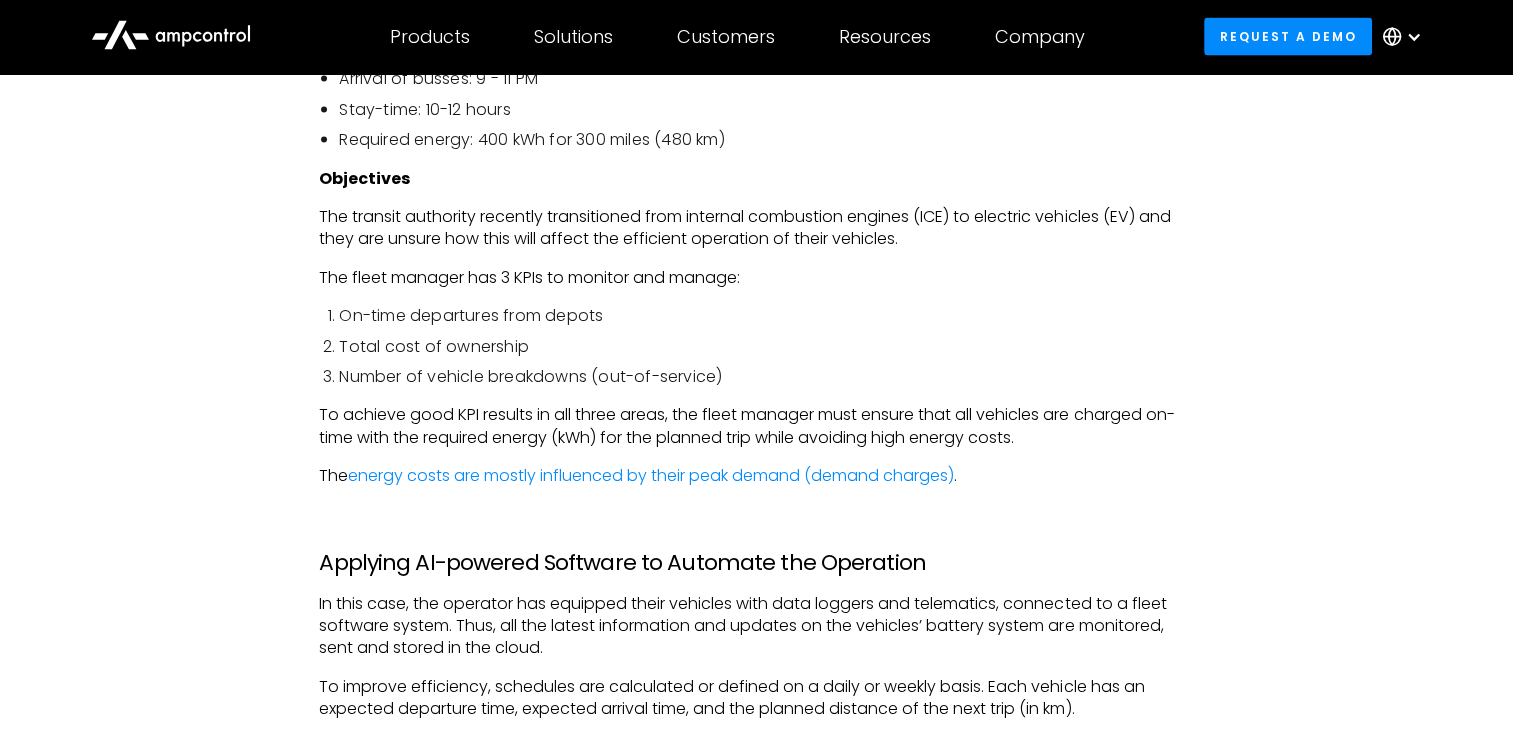 scroll, scrollTop: 4398, scrollLeft: 0, axis: vertical 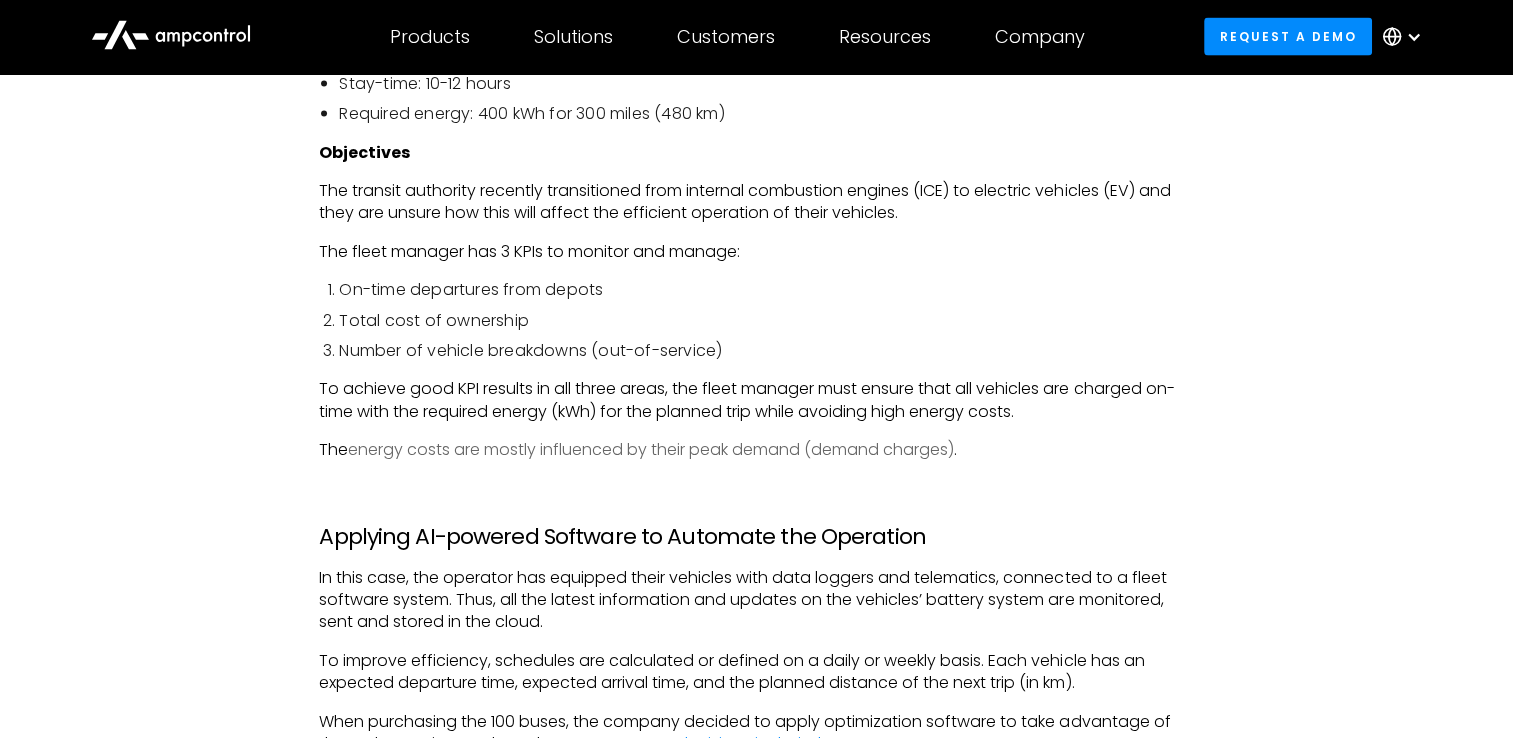 click on "energy costs are mostly influenced by their peak demand (demand charges)" at bounding box center (651, 449) 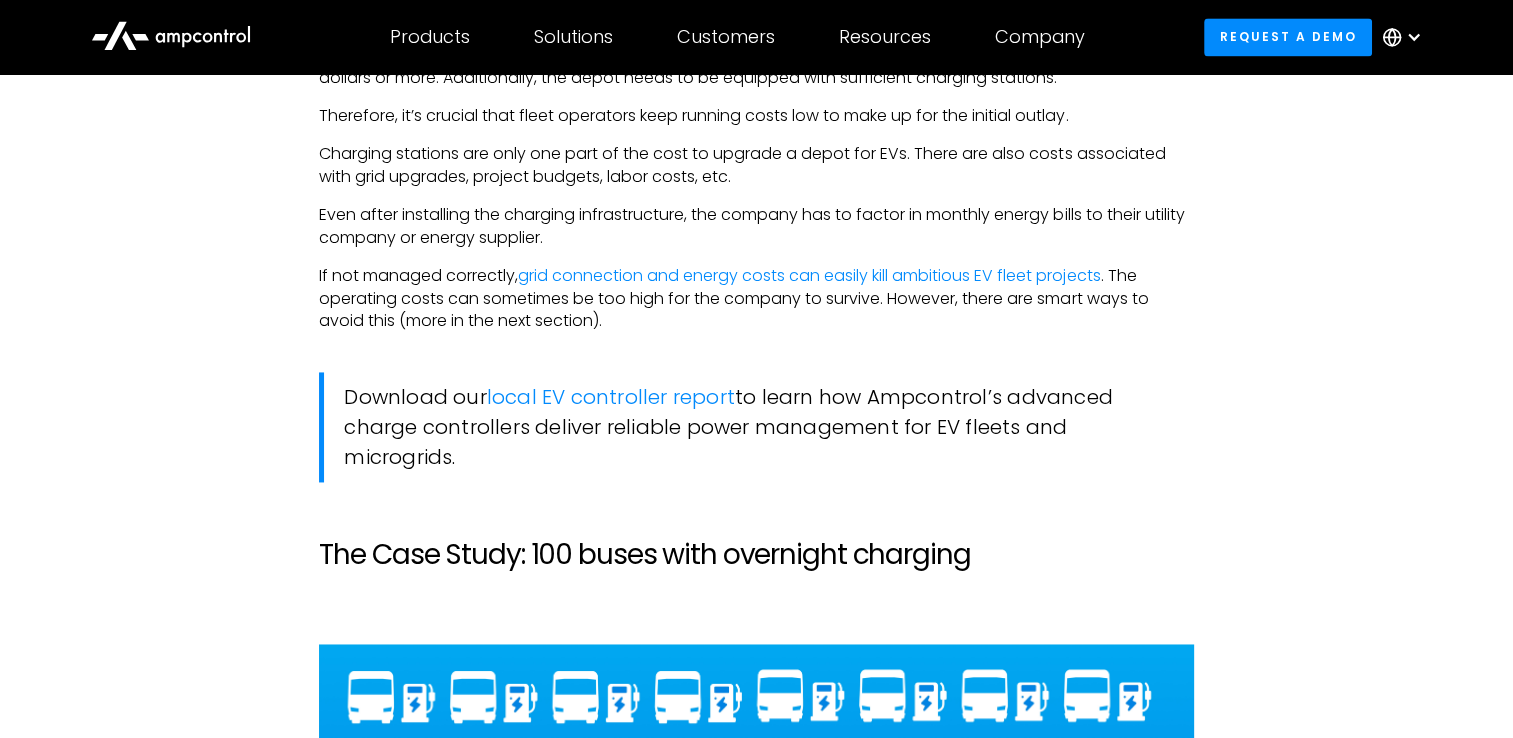 scroll, scrollTop: 2898, scrollLeft: 0, axis: vertical 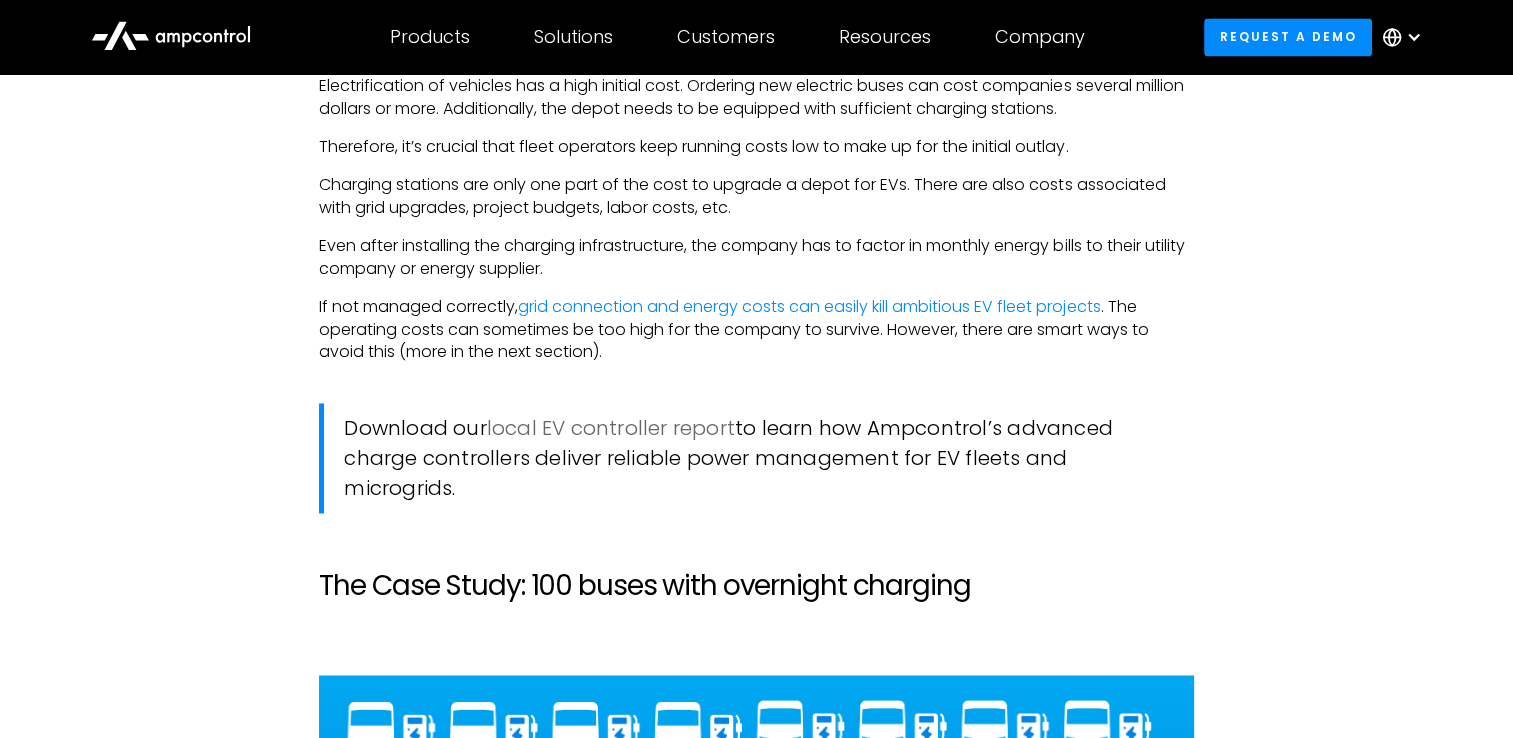 click on "local EV controller report" at bounding box center [611, 428] 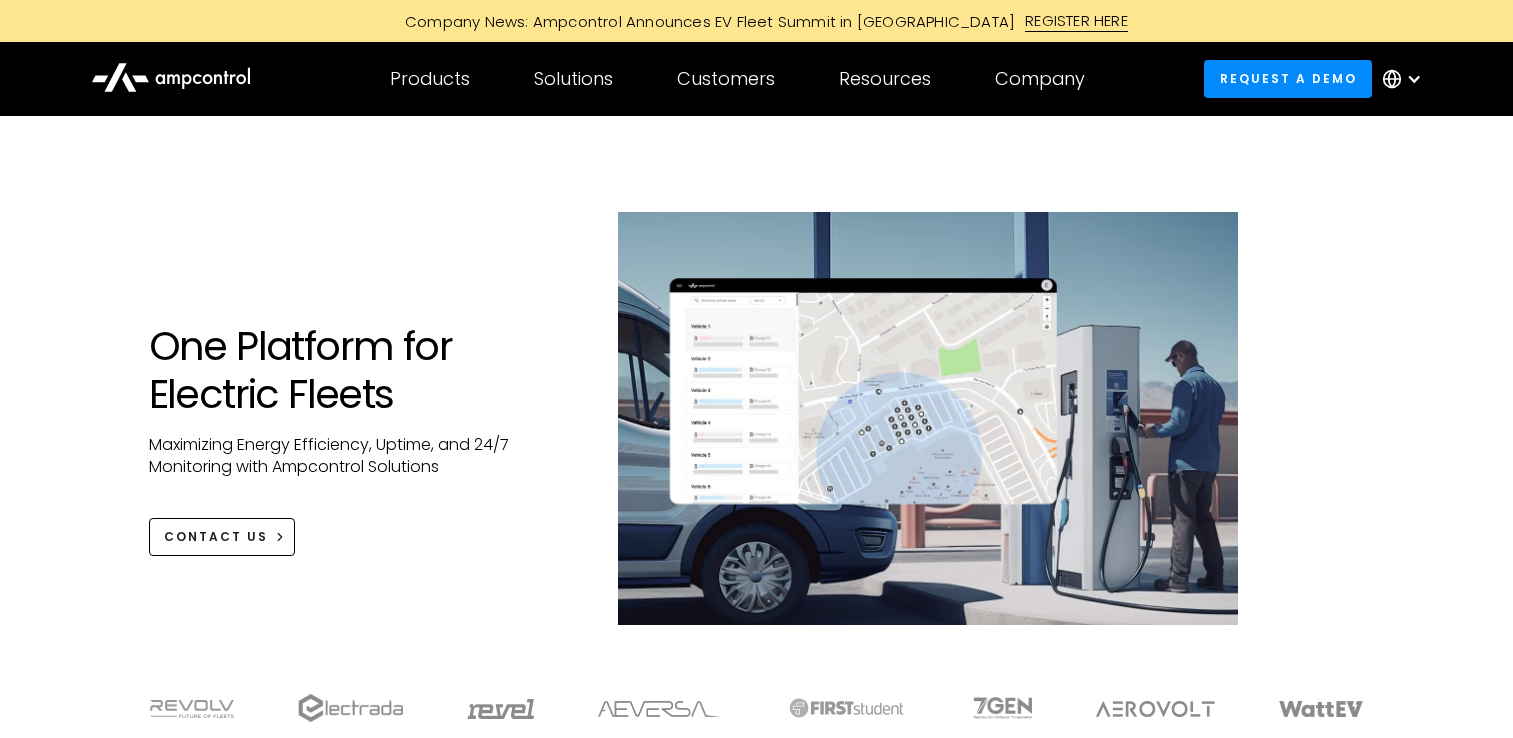 scroll, scrollTop: 0, scrollLeft: 0, axis: both 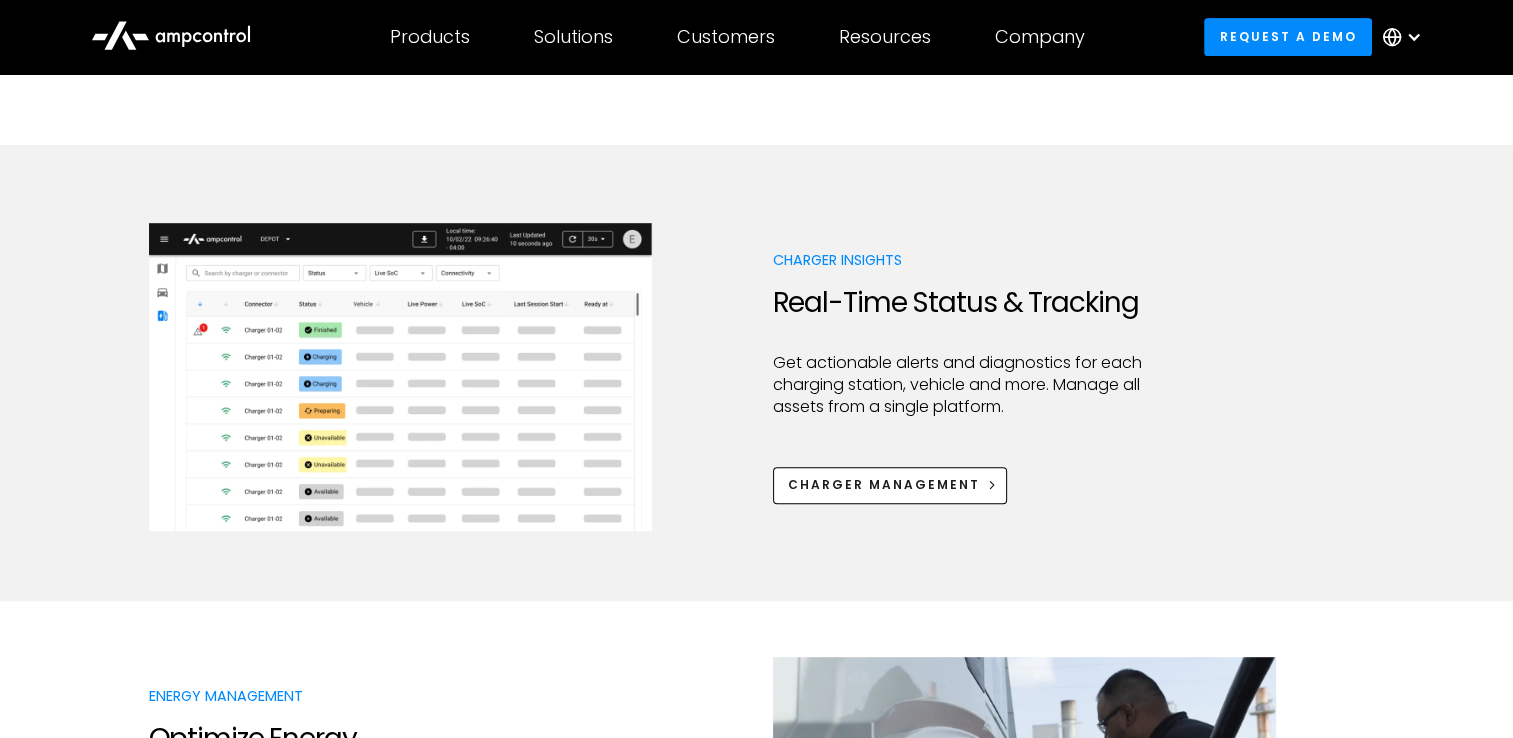 click on "Get actionable alerts and diagnostics for each charging station, vehicle and more. Manage all assets from a single platform." at bounding box center (965, 385) 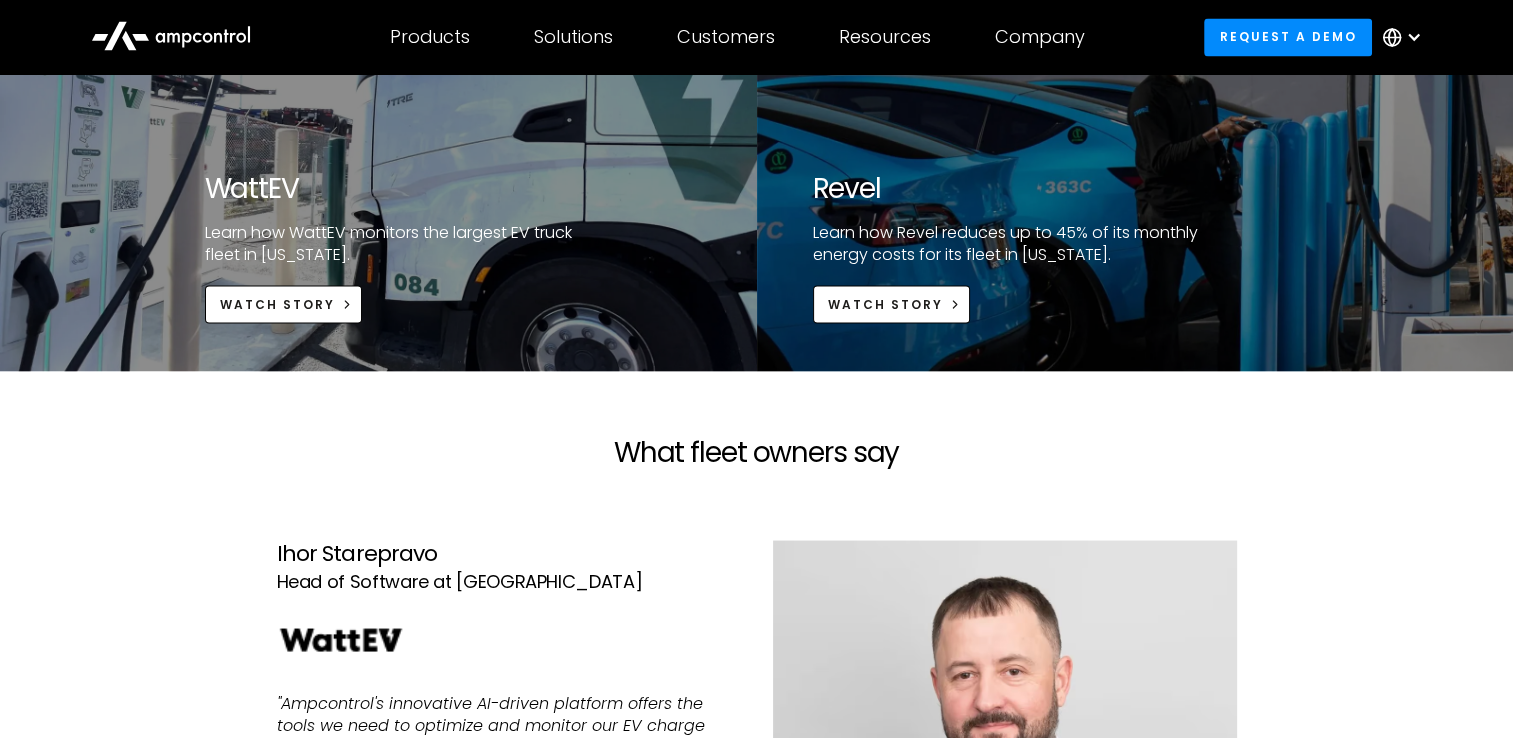 scroll, scrollTop: 3800, scrollLeft: 0, axis: vertical 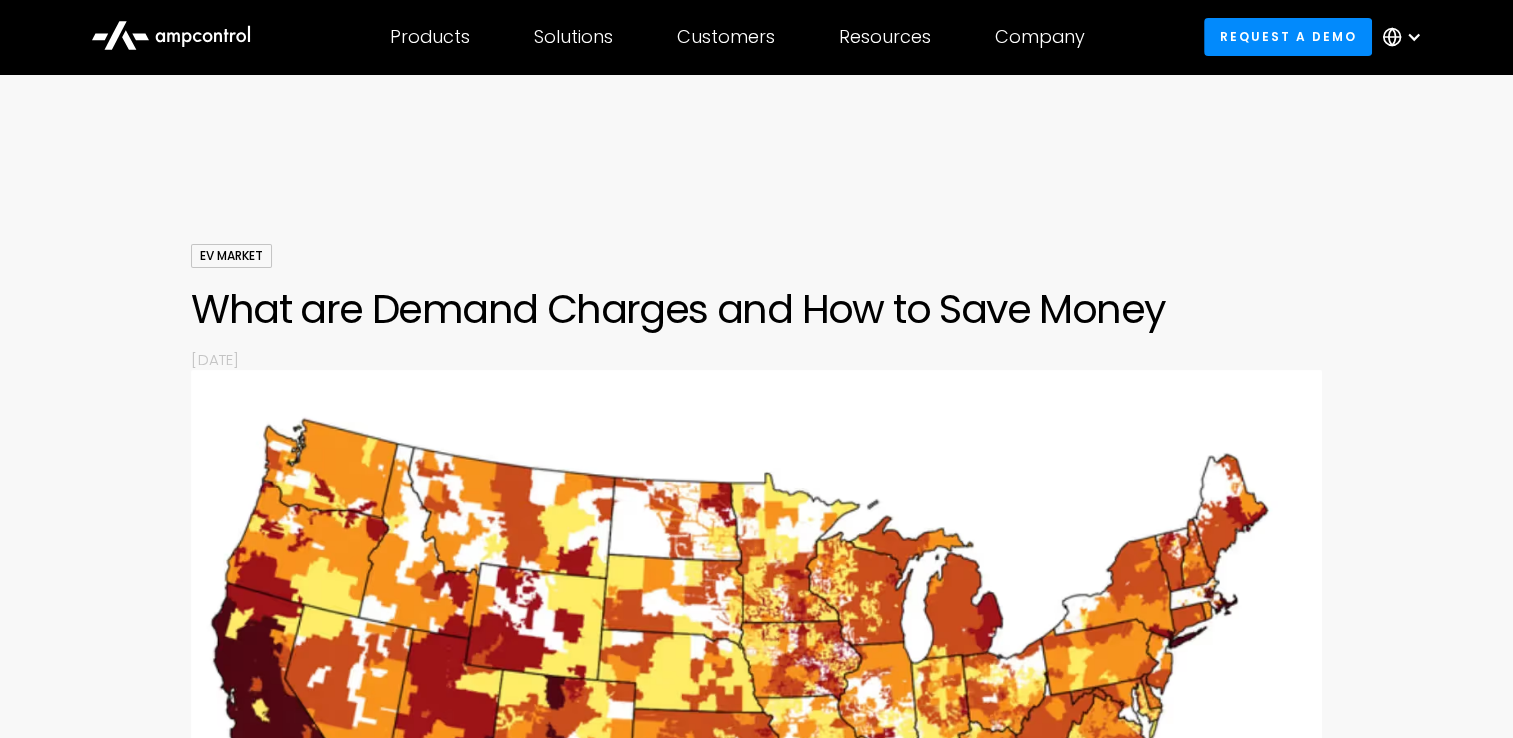 click on "What are Demand Charges and How to Save Money" at bounding box center (756, 309) 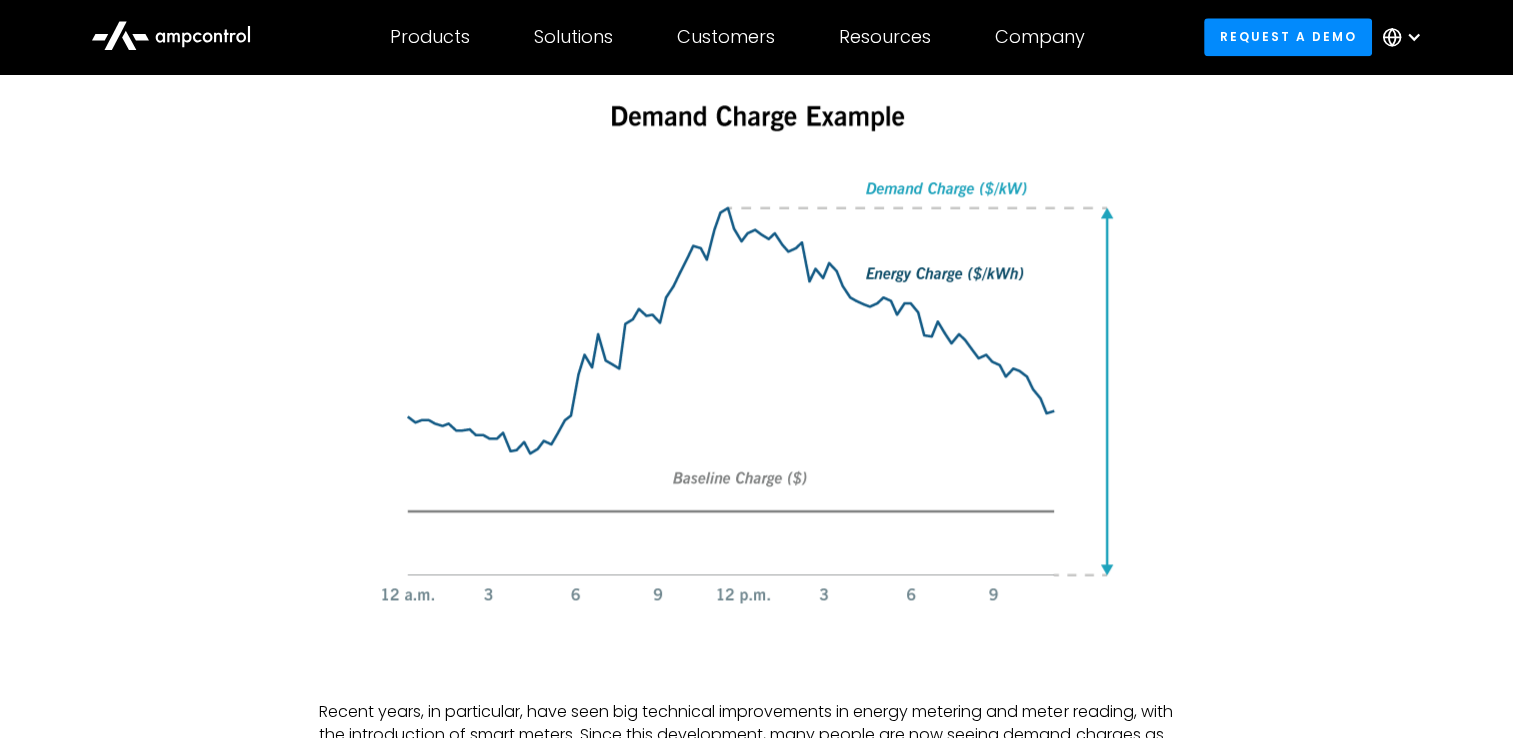 scroll, scrollTop: 2400, scrollLeft: 0, axis: vertical 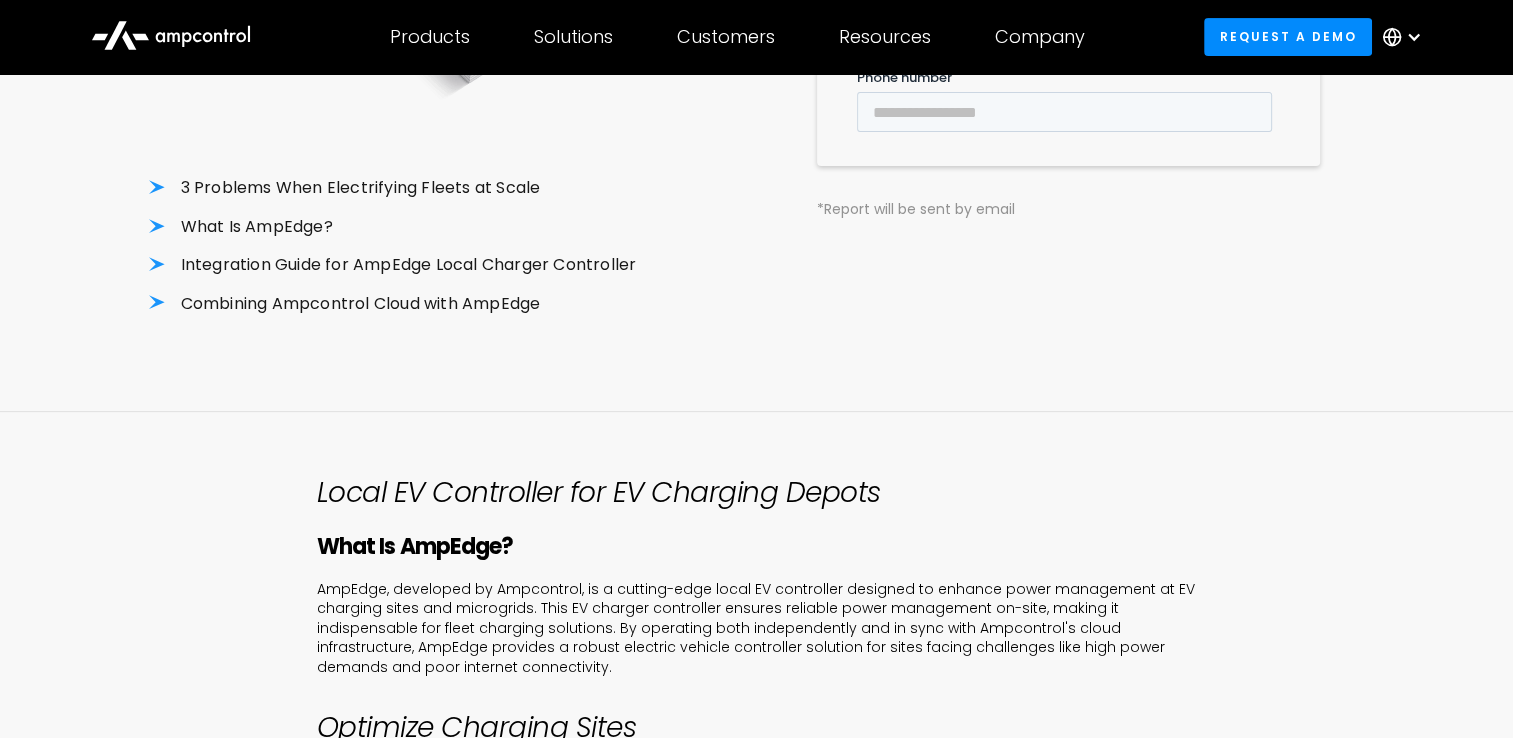 click on "AmpEdge, developed by Ampcontrol, is a cutting-edge local EV controller designed to enhance power management at EV charging sites and microgrids. This EV charger controller ensures reliable power management on-site, making it indispensable for fleet charging solutions. By operating both independently and in sync with Ampcontrol's cloud infrastructure, AmpEdge provides a robust electric vehicle controller solution for sites facing challenges like high power demands and poor internet connectivity." at bounding box center [757, 629] 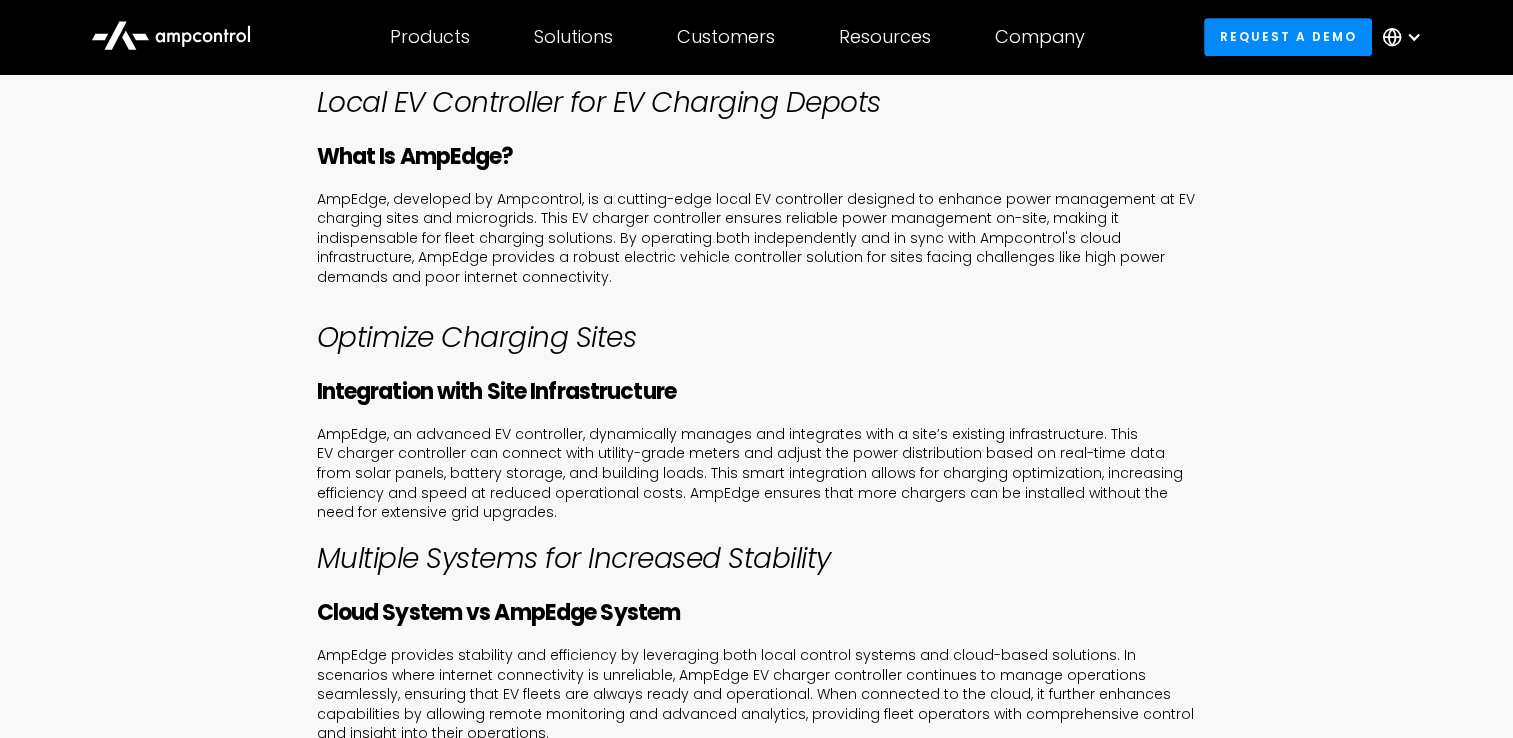scroll, scrollTop: 1300, scrollLeft: 0, axis: vertical 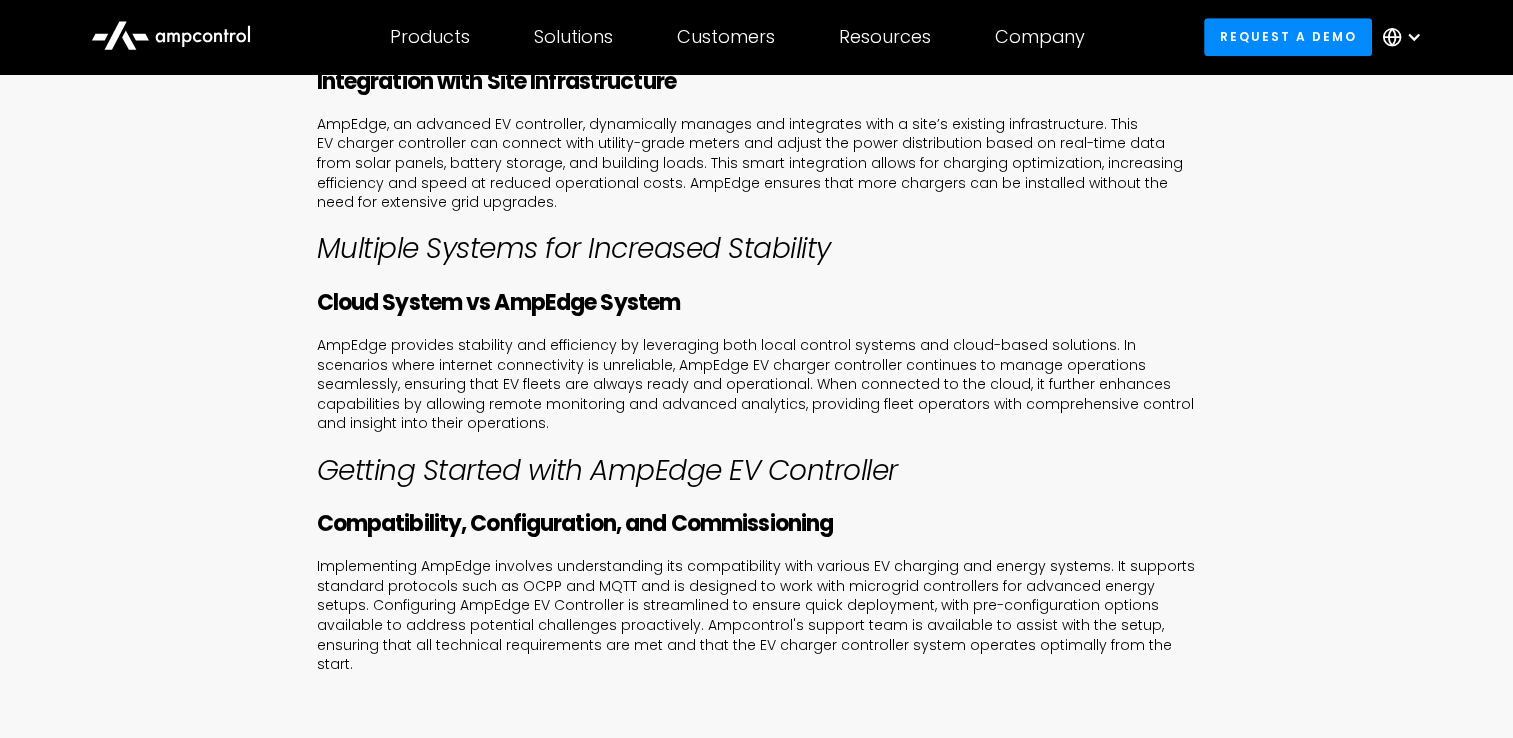 click on "AmpEdge provides stability and efficiency by leveraging both local control systems and cloud-based solutions. In scenarios where internet connectivity is unreliable, AmpEdge EV charger controller continues to manage operations seamlessly, ensuring that EV fleets are always ready and operational. When connected to the cloud, it further enhances capabilities by allowing remote monitoring and advanced analytics, providing fleet operators with comprehensive control and insight into their operations." at bounding box center [757, 385] 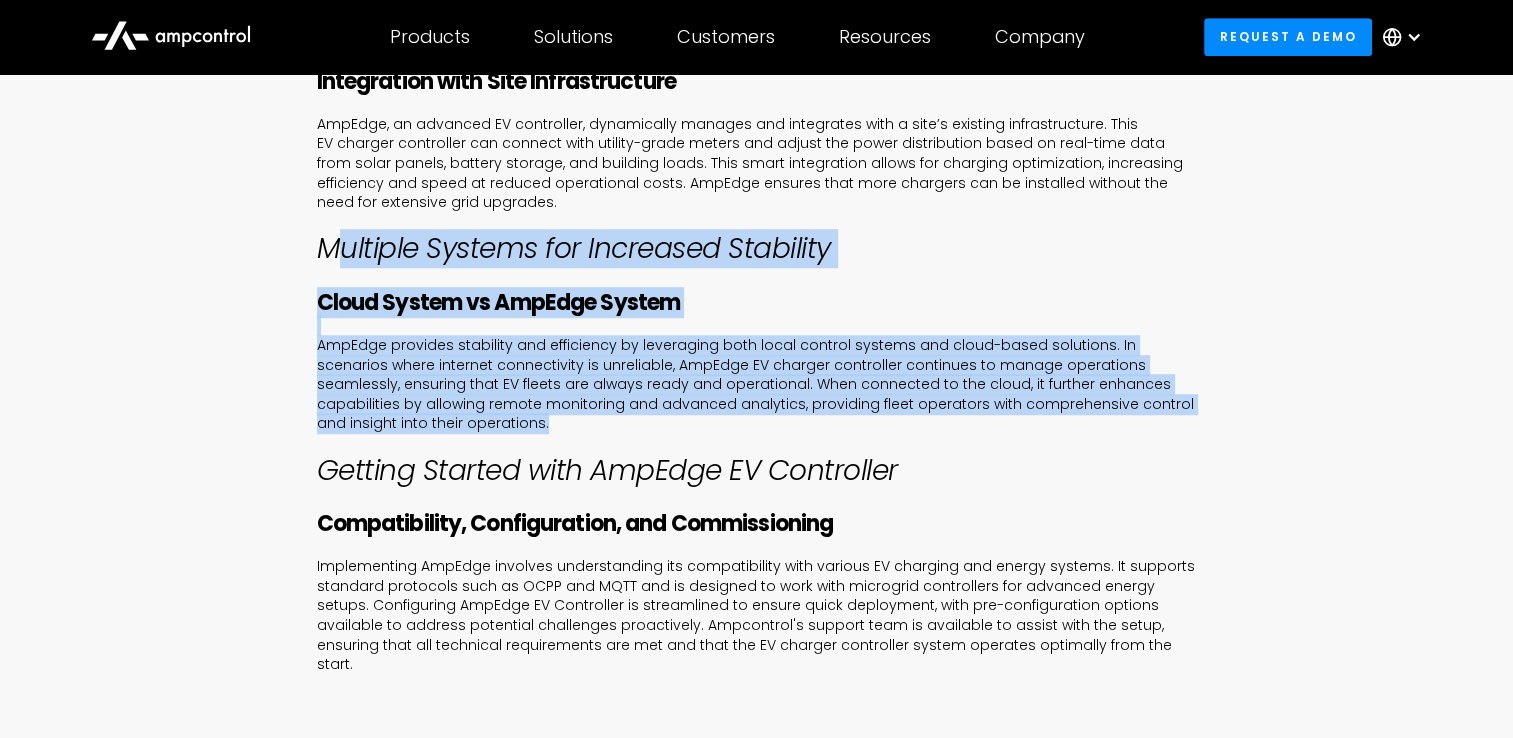 drag, startPoint x: 492, startPoint y: 405, endPoint x: 333, endPoint y: 249, distance: 222.74873 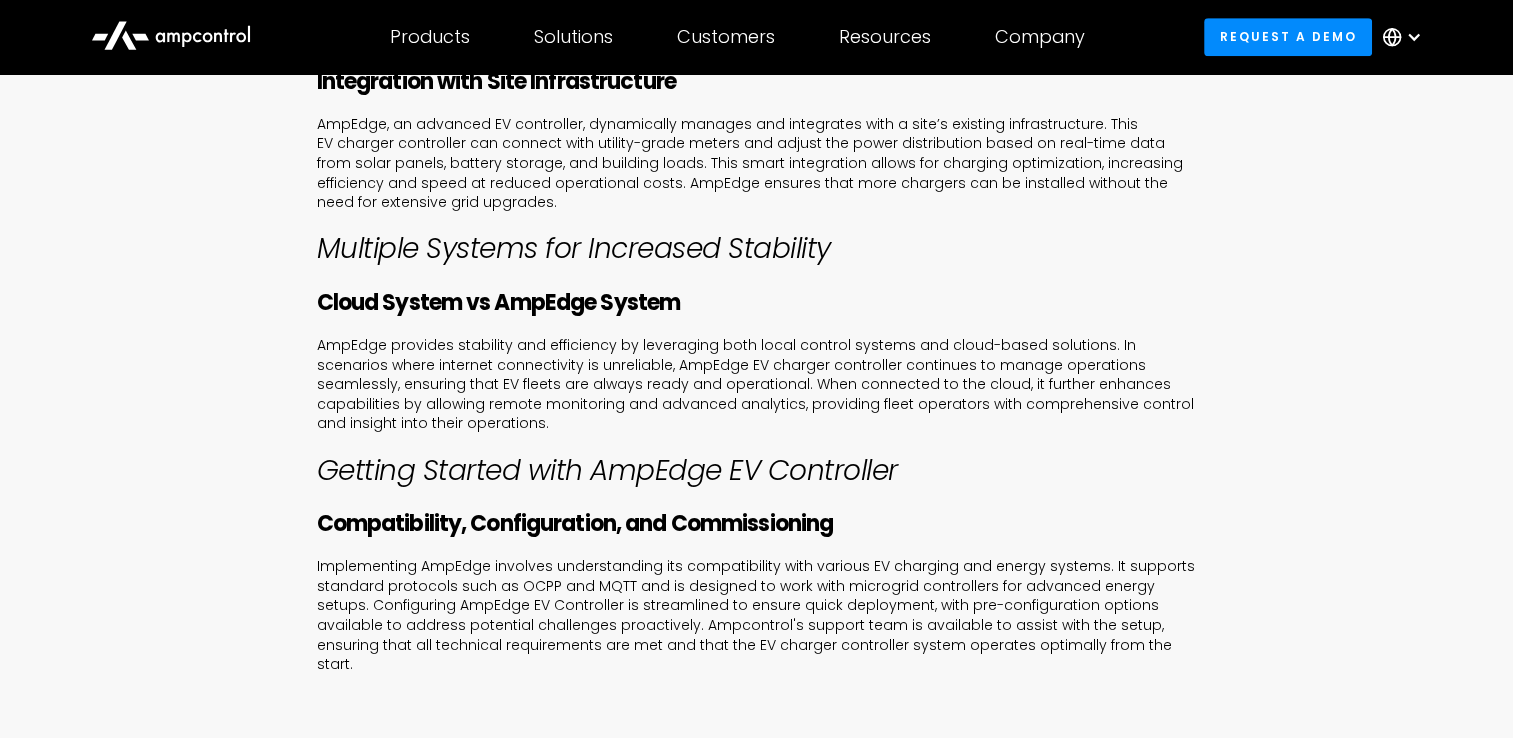 drag, startPoint x: 333, startPoint y: 249, endPoint x: 636, endPoint y: 494, distance: 389.6588 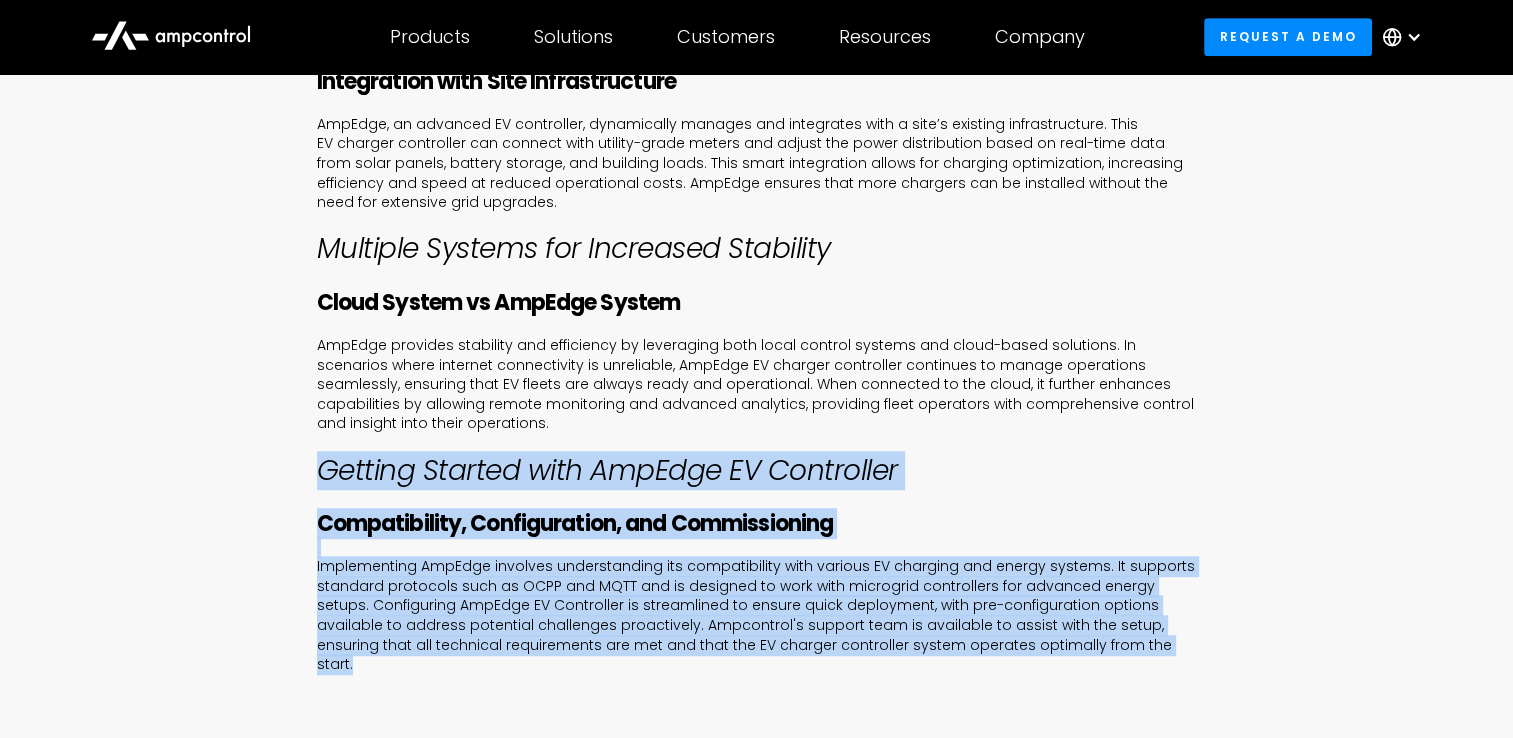 drag, startPoint x: 1099, startPoint y: 645, endPoint x: 304, endPoint y: 465, distance: 815.1227 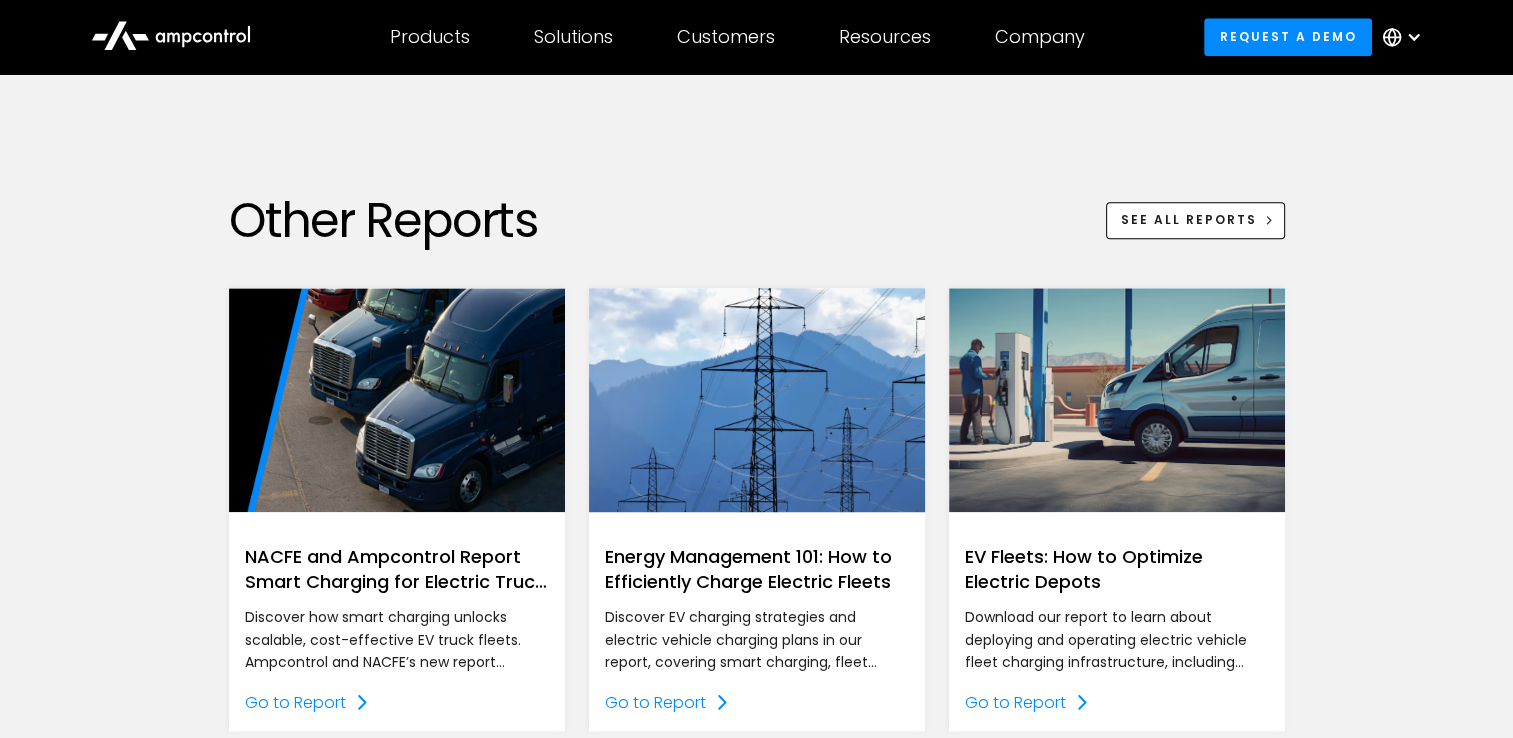 scroll, scrollTop: 2300, scrollLeft: 0, axis: vertical 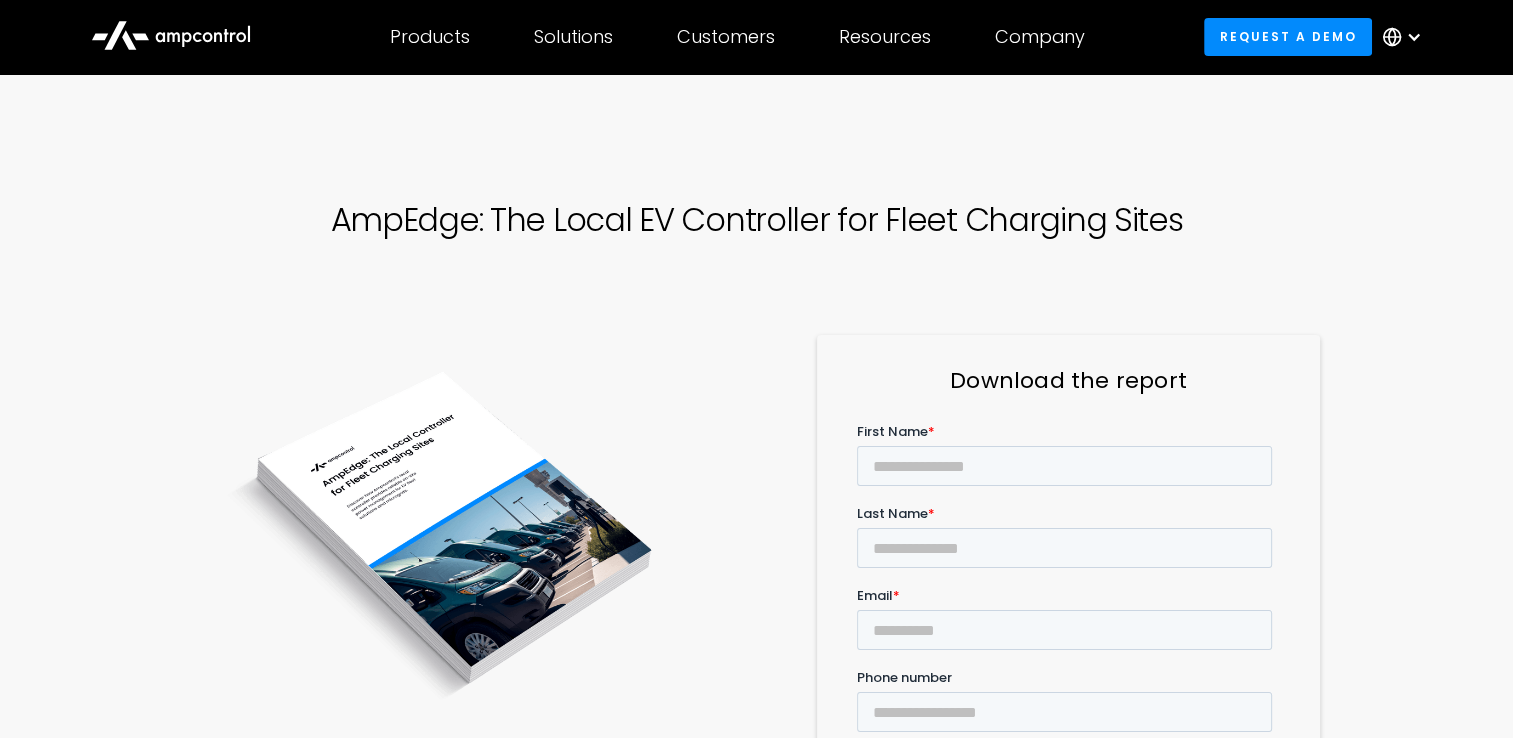 click on "AmpEdge: The Local EV Controller for Fleet Charging Sites" at bounding box center (757, 268) 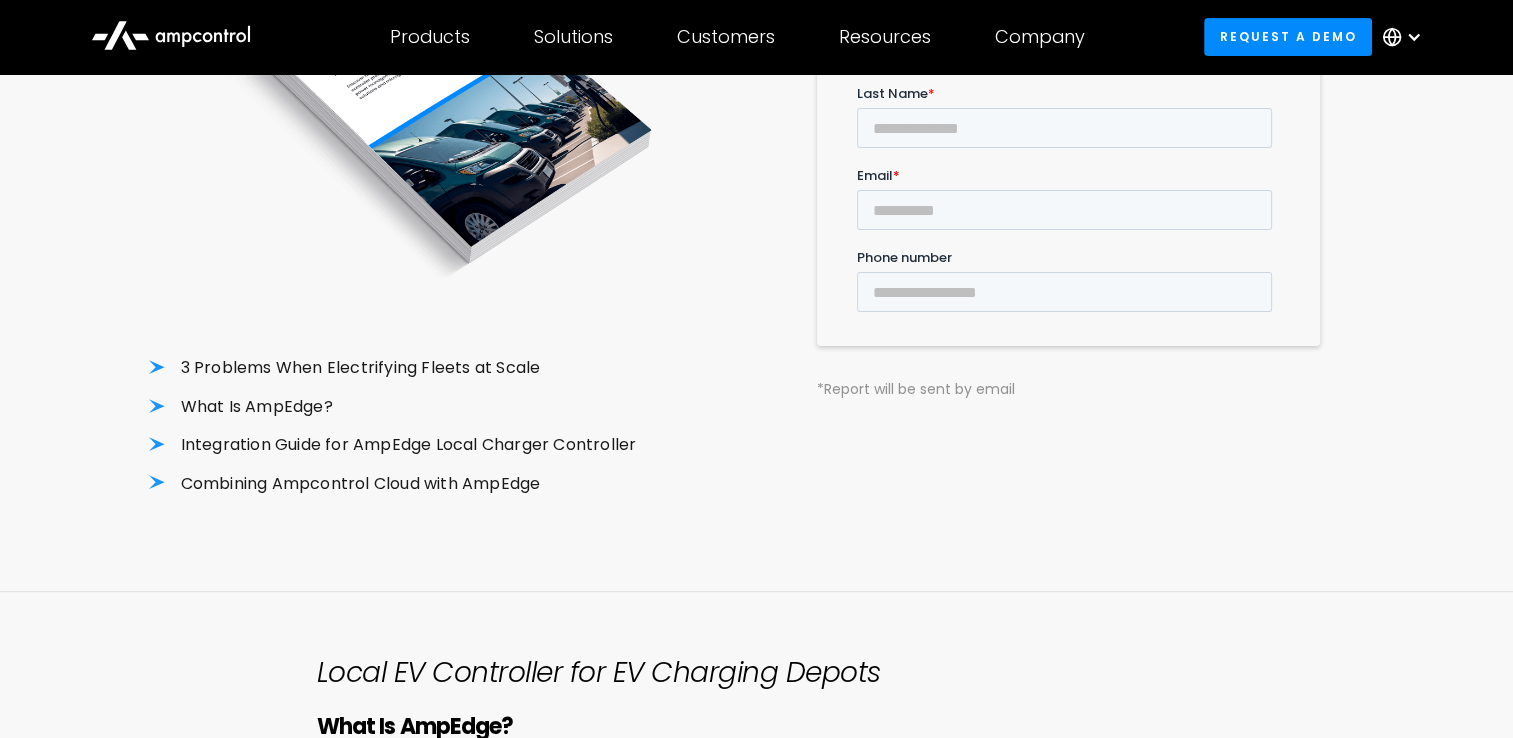 scroll, scrollTop: 500, scrollLeft: 0, axis: vertical 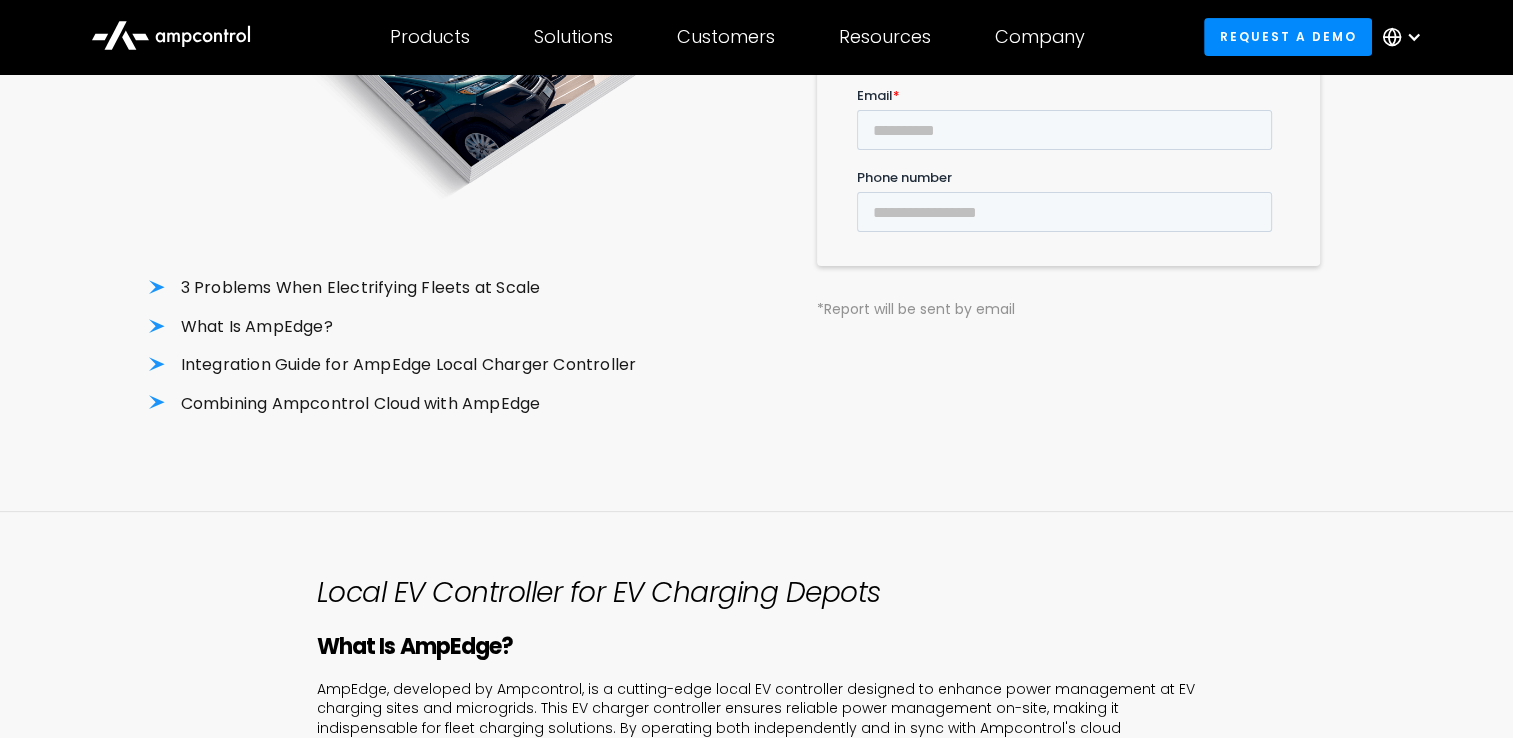 click on "Local EV Controller for EV Charging Depots What Is AmpEdge? ‍ AmpEdge, developed by Ampcontrol, is a cutting-edge local EV controller designed to enhance power management at EV charging sites and microgrids. This EV charger controller ensures reliable power management on-site, making it indispensable for fleet charging solutions. By operating both independently and in sync with Ampcontrol's cloud infrastructure, AmpEdge provides a robust electric vehicle controller solution for sites facing challenges like high power demands and poor internet connectivity. Optimize Charging Sites Integration with Site Infrastructure ‍ ‍ Multiple Systems for Increased Stability Cloud System vs AmpEdge System ‍ ‍ Getting Started with AmpEdge EV Controller Compatibility, Configuration, and Commissioning ‍" at bounding box center [757, 1025] 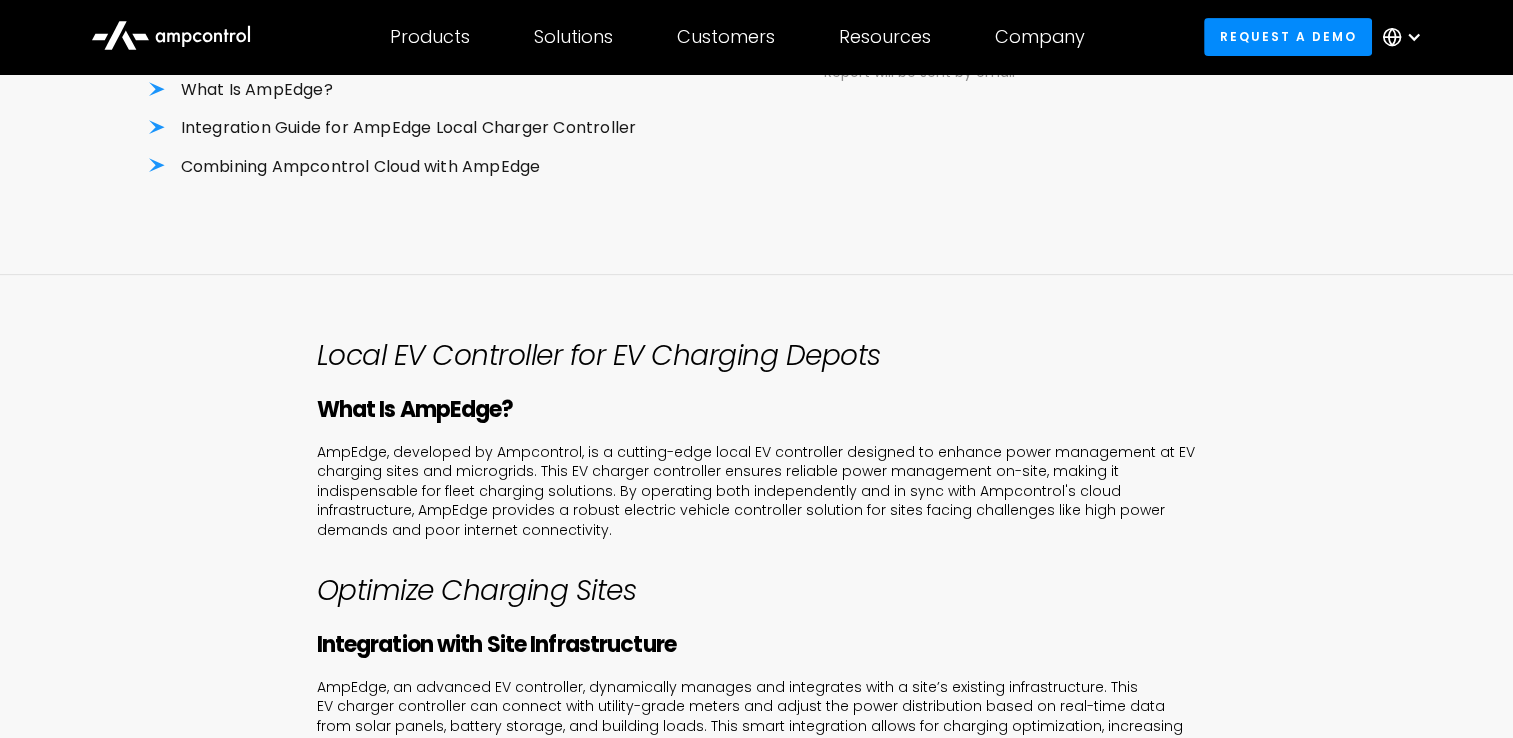 scroll, scrollTop: 1000, scrollLeft: 0, axis: vertical 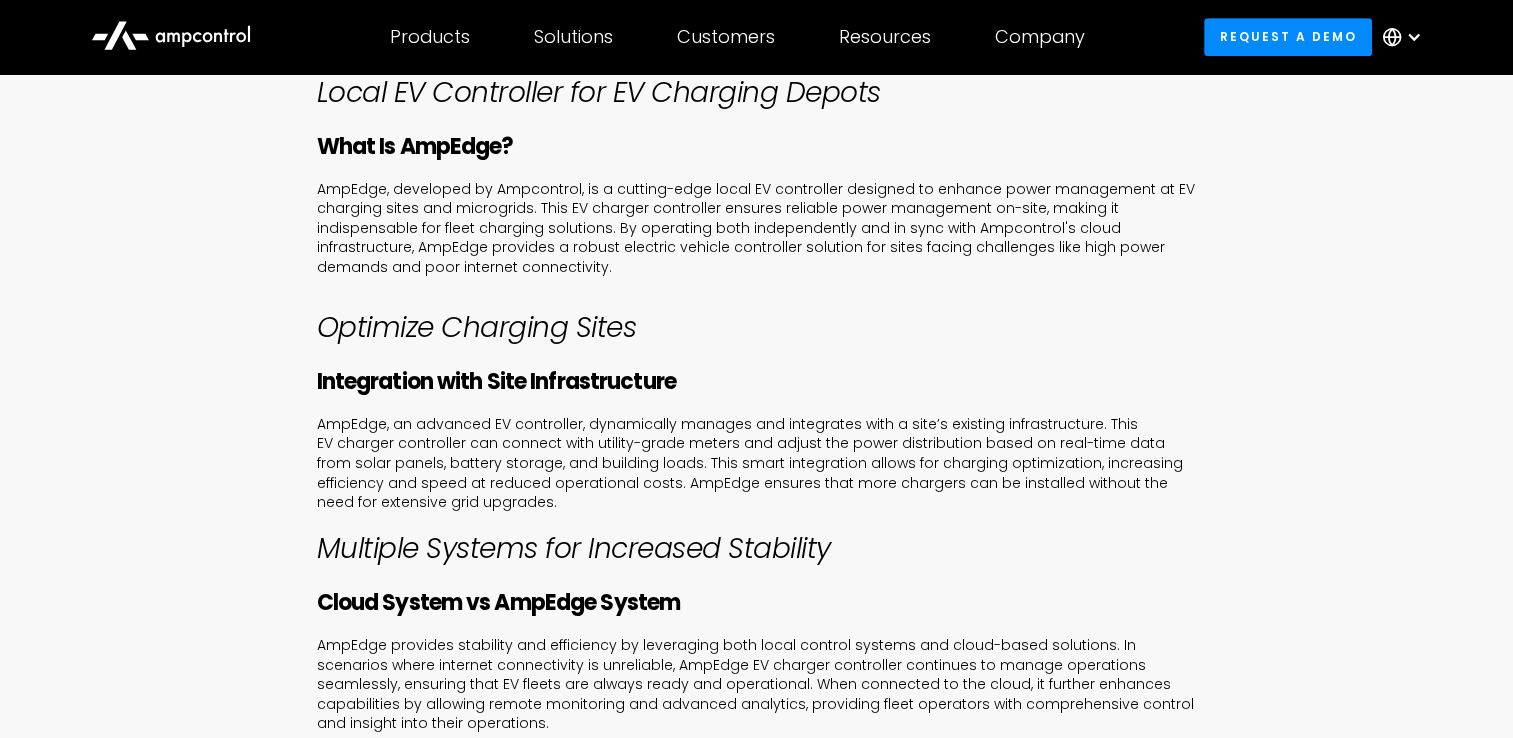 click on "AmpEdge, an advanced EV controller, dynamically manages and integrates with a site’s existing infrastructure. This EV charger controller can connect with utility-grade meters and adjust the power distribution based on real-time data from solar panels, battery storage, and building loads. This smart integration allows for charging optimization, increasing efficiency and speed at reduced operational costs. AmpEdge ensures that more chargers can be installed without the need for extensive grid upgrades." at bounding box center (757, 464) 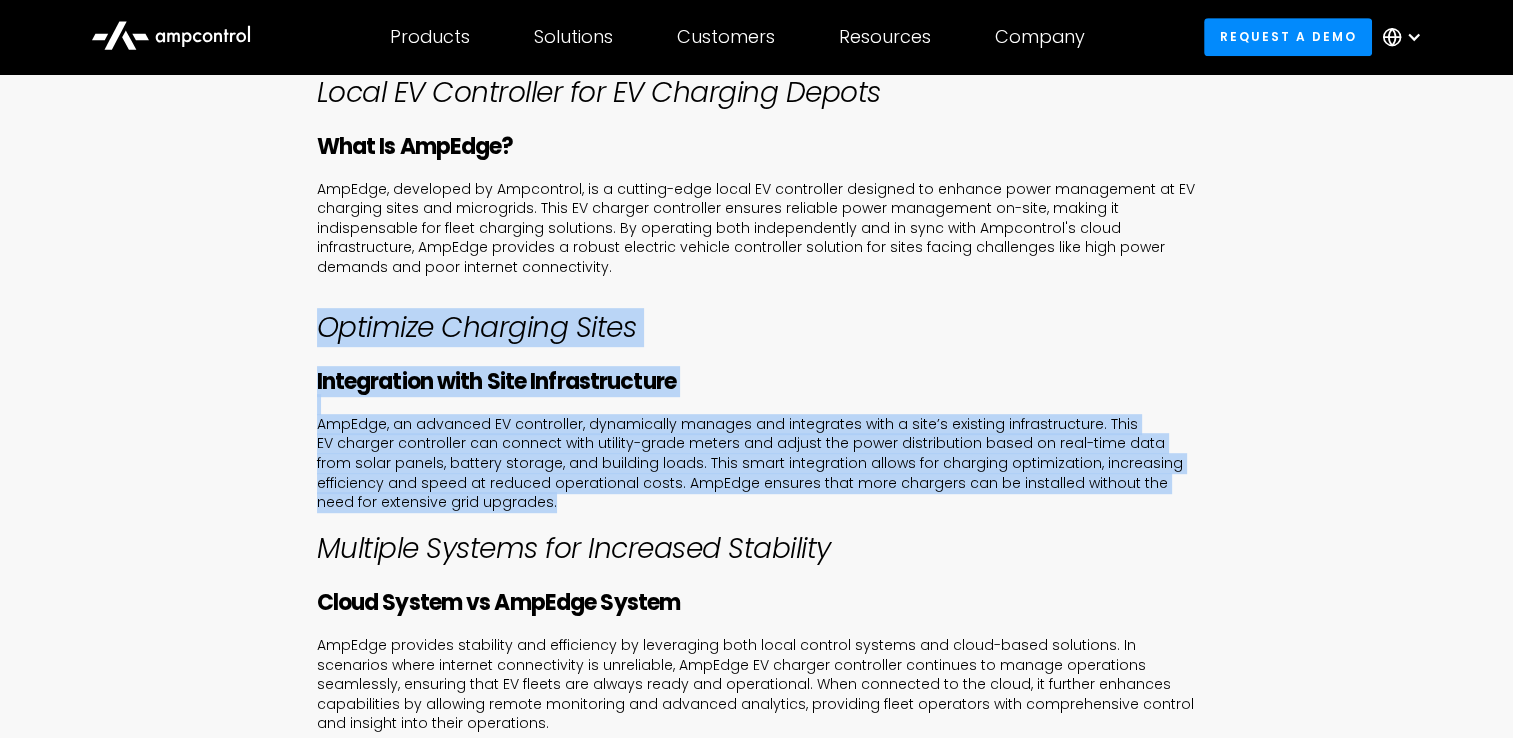 drag, startPoint x: 485, startPoint y: 507, endPoint x: 323, endPoint y: 322, distance: 245.90445 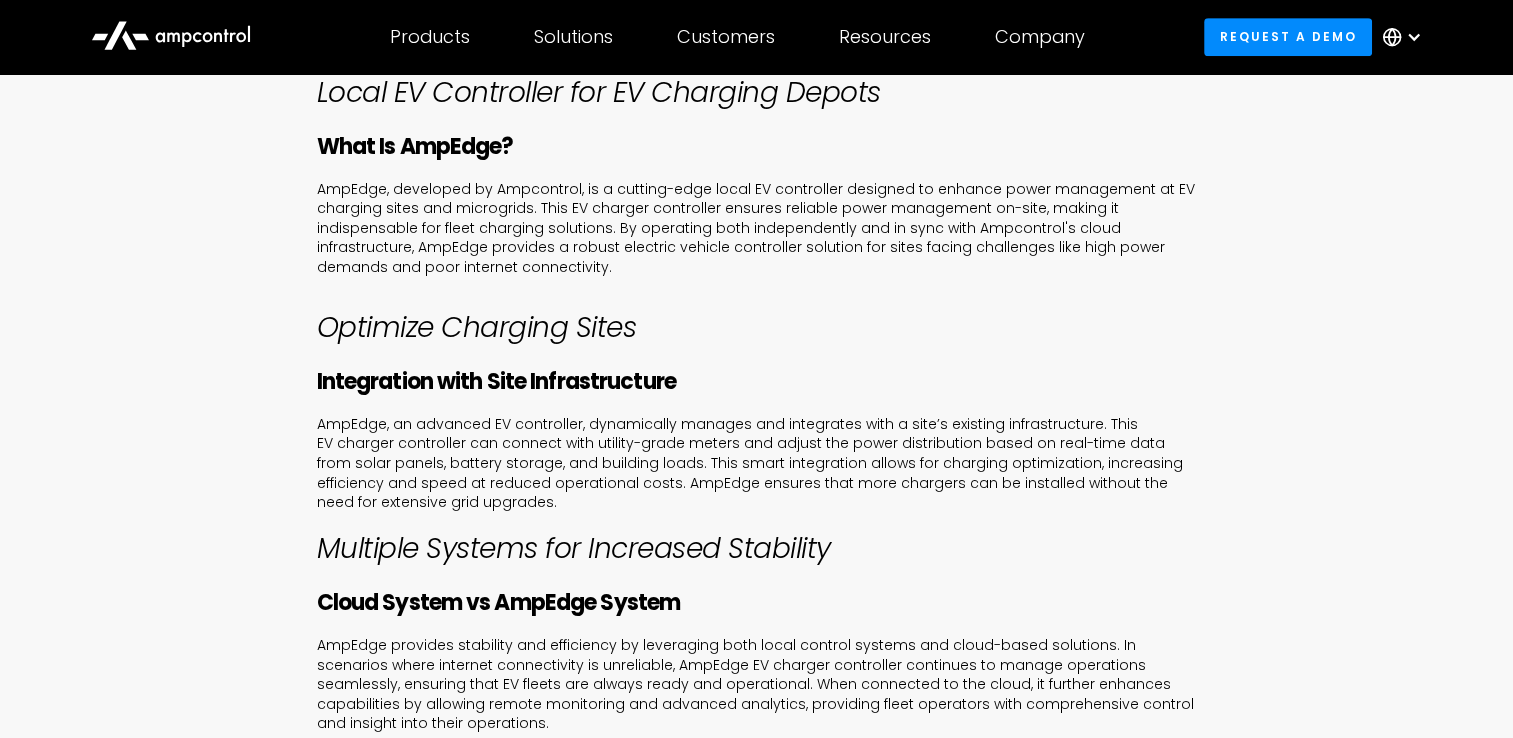 click on "Multiple Systems for Increased Stability" at bounding box center [574, 548] 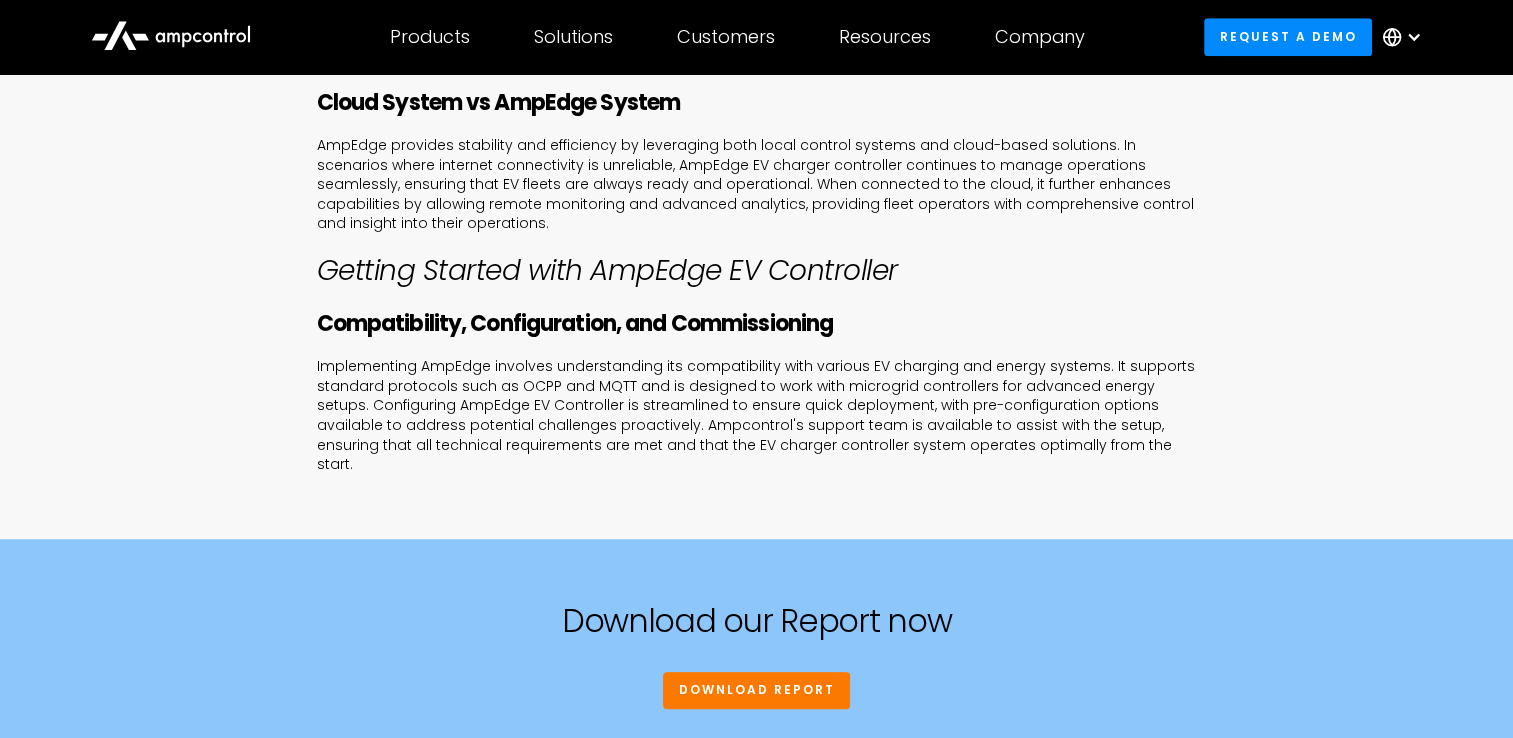 click on "Implementing AmpEdge involves understanding its compatibility with various EV charging and energy systems. It supports standard protocols such as OCPP and MQTT and is designed to work with microgrid controllers for advanced energy setups. Configuring AmpEdge EV Controller is streamlined to ensure quick deployment, with pre-configuration options available to address potential challenges proactively. Ampcontrol's support team is available to assist with the setup, ensuring that all technical requirements are met and that the EV charger controller system operates optimally from the start." at bounding box center [757, 416] 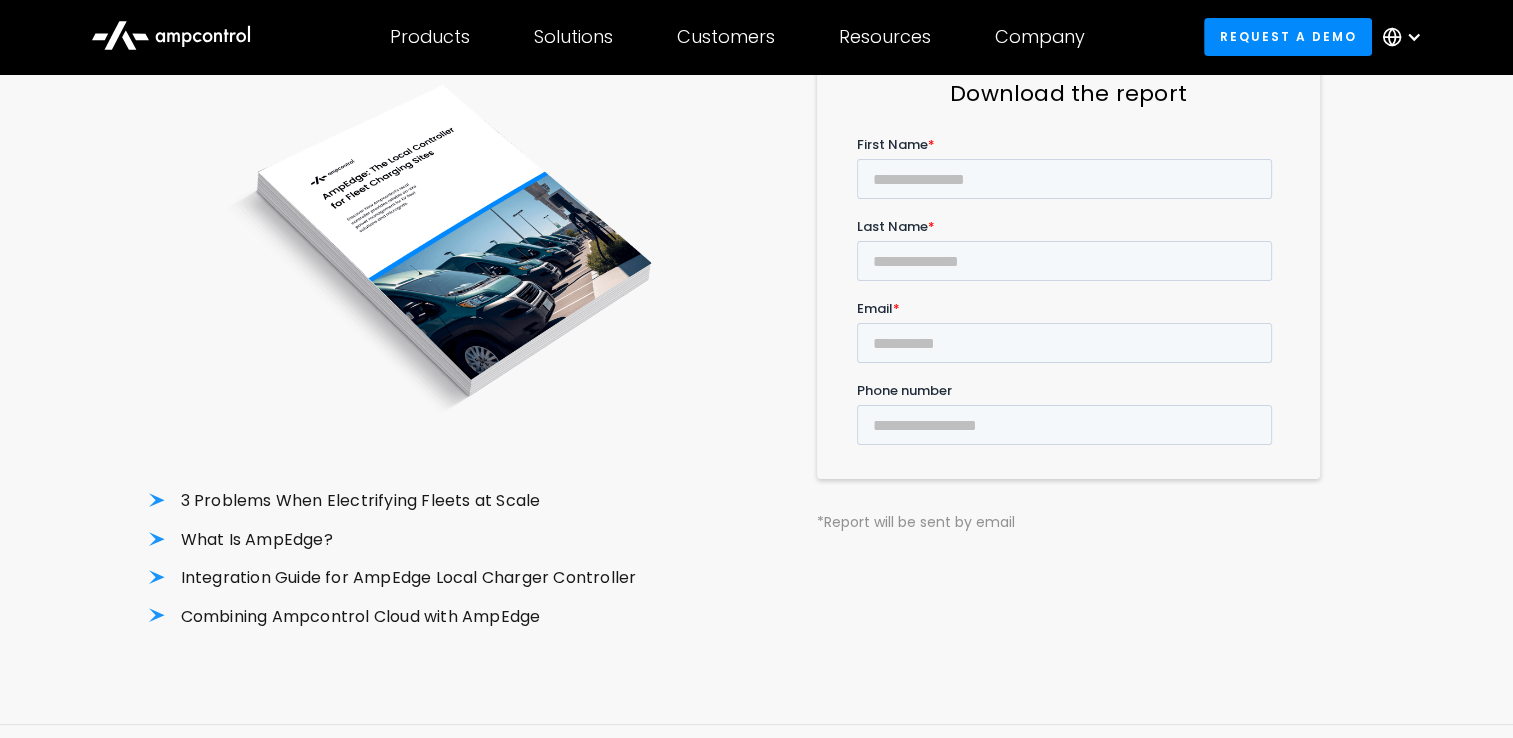 scroll, scrollTop: 0, scrollLeft: 0, axis: both 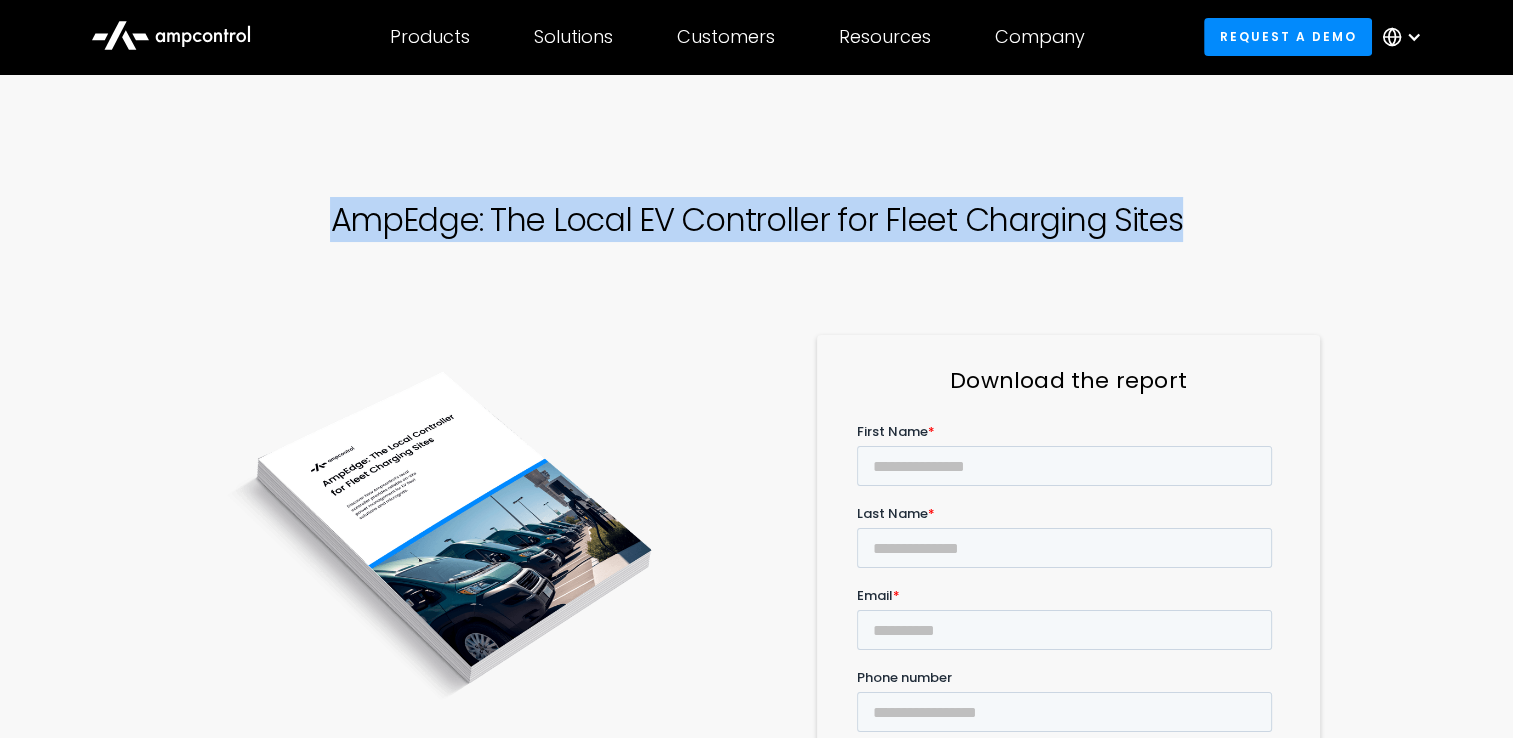 drag, startPoint x: 1185, startPoint y: 230, endPoint x: 316, endPoint y: 186, distance: 870.1132 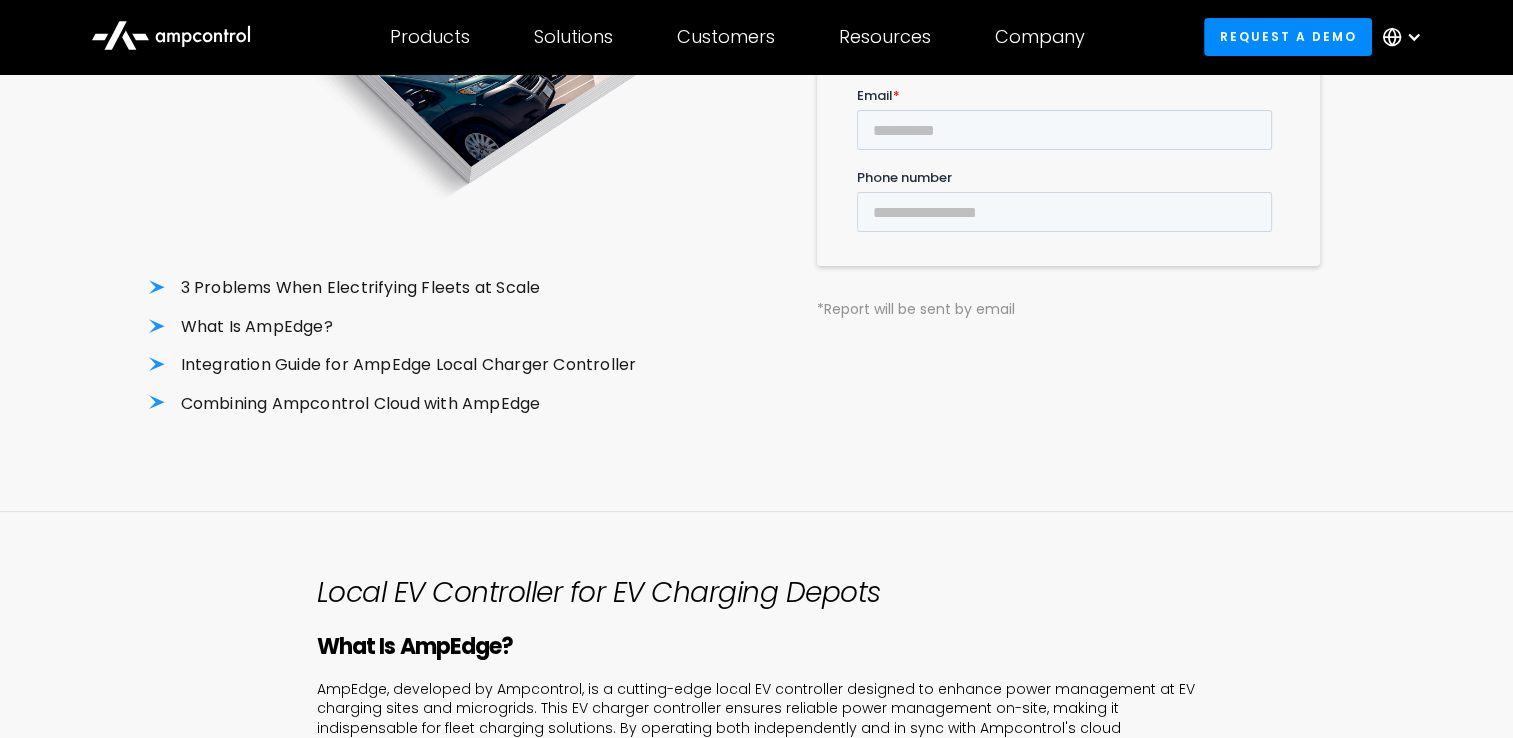 click on "Local EV Controller for EV Charging Depots What Is AmpEdge? ‍ AmpEdge, developed by Ampcontrol, is a cutting-edge local EV controller designed to enhance power management at EV charging sites and microgrids. This EV charger controller ensures reliable power management on-site, making it indispensable for fleet charging solutions. By operating both independently and in sync with Ampcontrol's cloud infrastructure, AmpEdge provides a robust electric vehicle controller solution for sites facing challenges like high power demands and poor internet connectivity. Optimize Charging Sites Integration with Site Infrastructure ‍ ‍ Multiple Systems for Increased Stability Cloud System vs AmpEdge System ‍ ‍ Getting Started with AmpEdge EV Controller Compatibility, Configuration, and Commissioning ‍" at bounding box center (757, 1025) 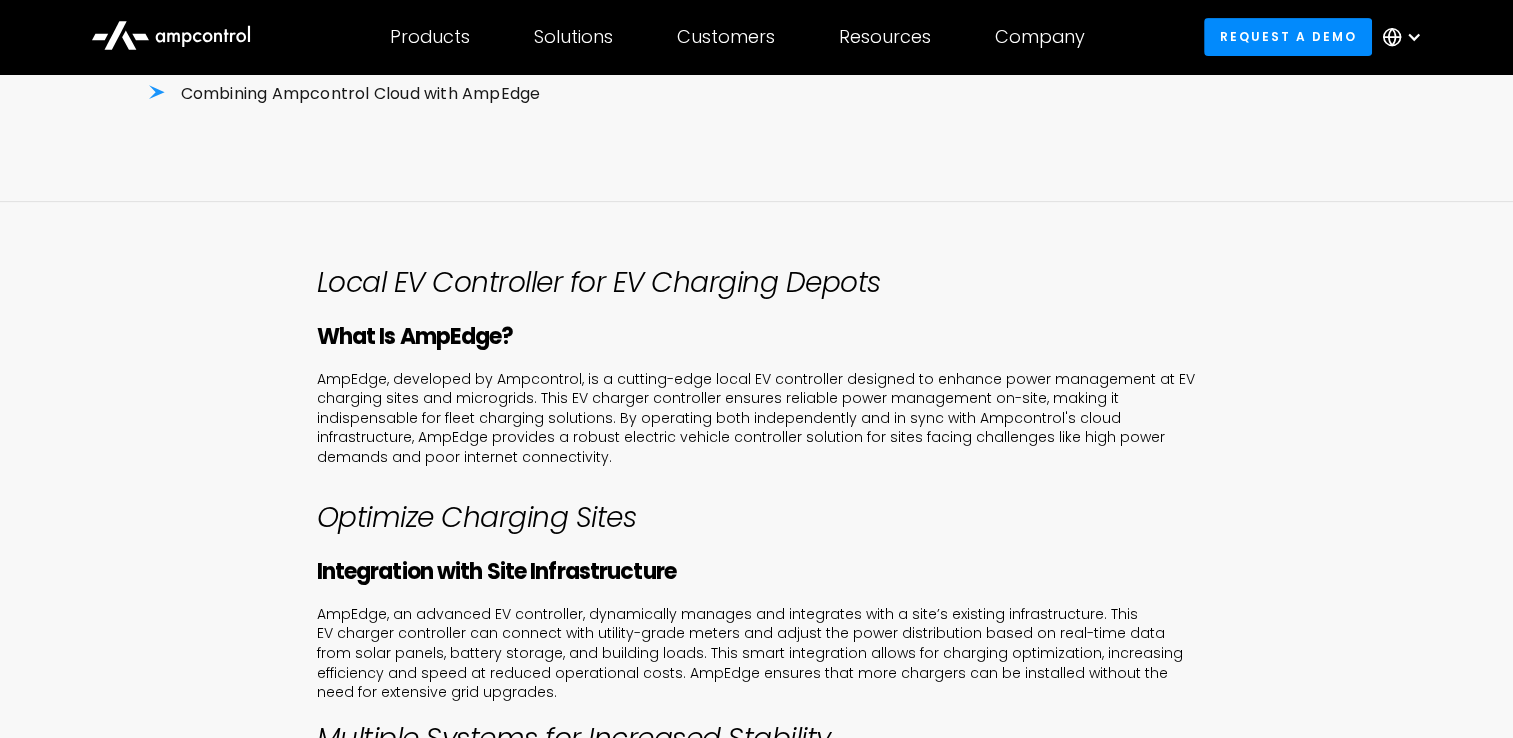 scroll, scrollTop: 1100, scrollLeft: 0, axis: vertical 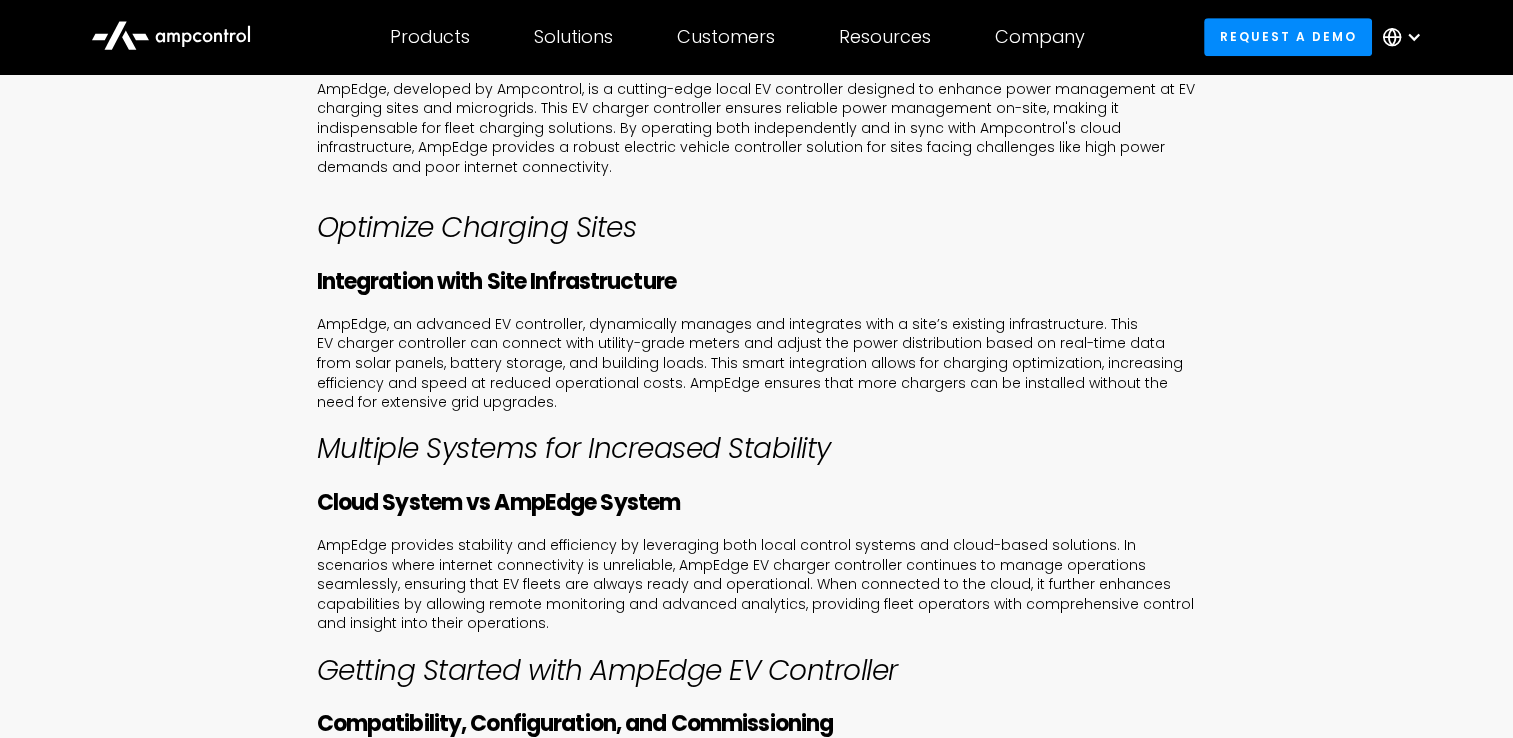 click on "Cloud System vs AmpEdge System" at bounding box center [499, 502] 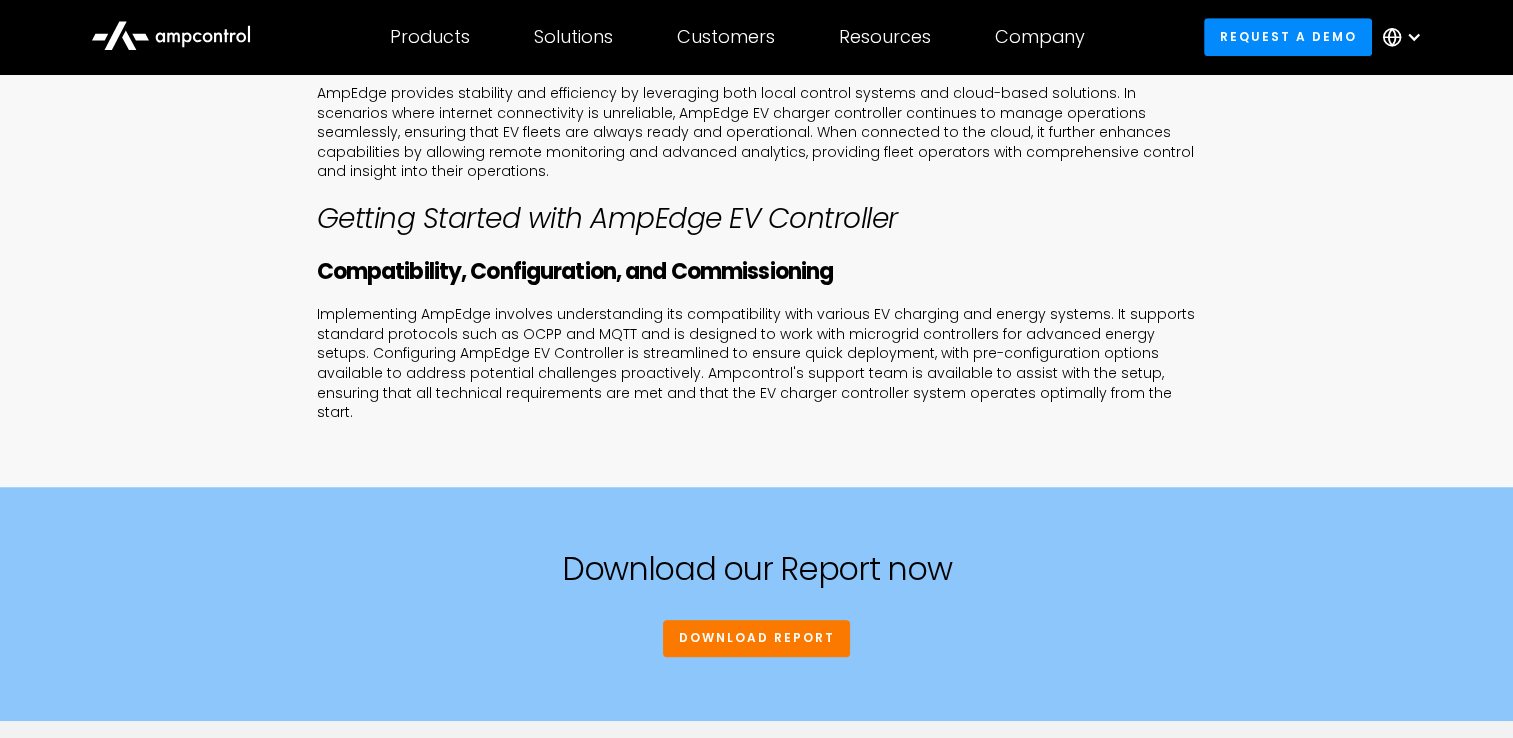 scroll, scrollTop: 1700, scrollLeft: 0, axis: vertical 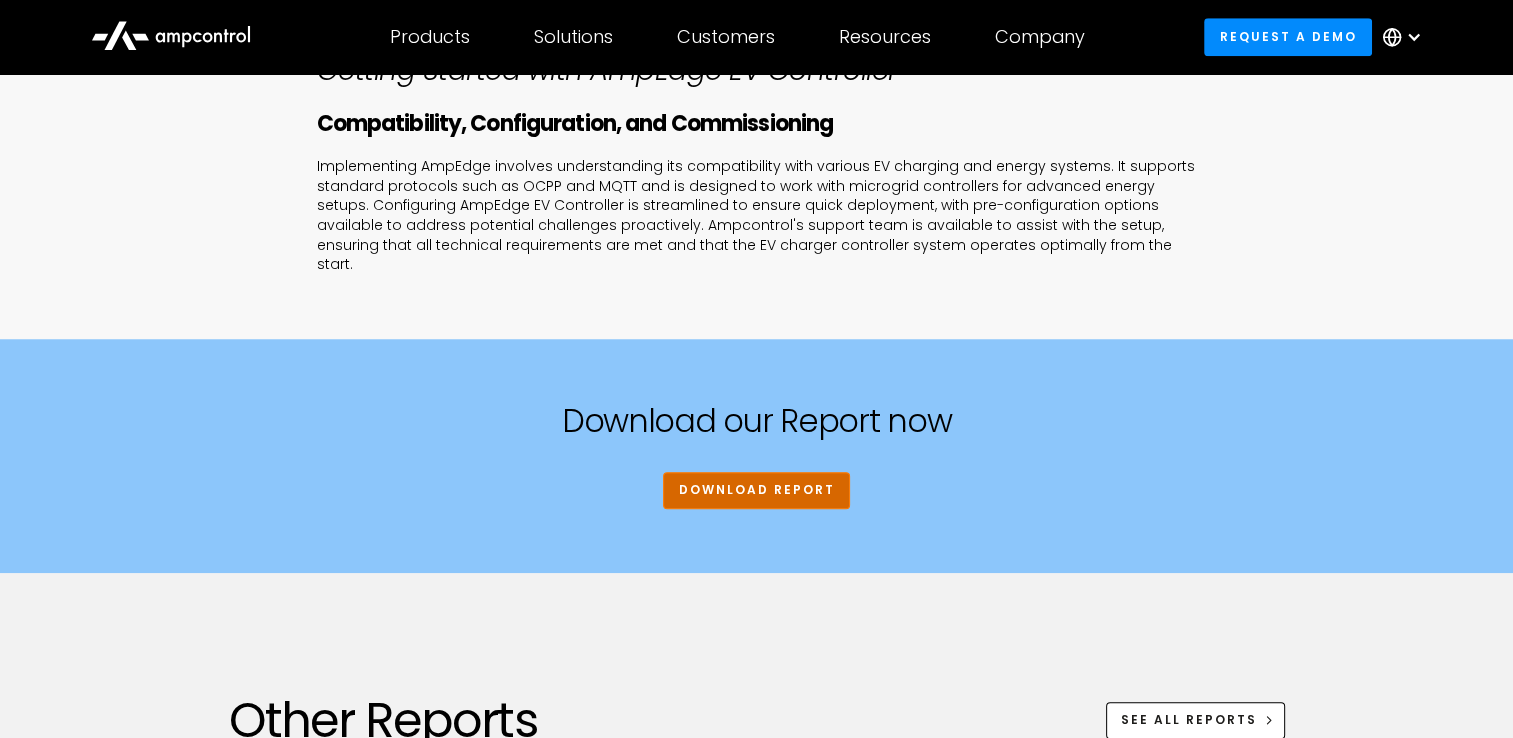 click on "DOWNLOAD REPORT" at bounding box center (756, 490) 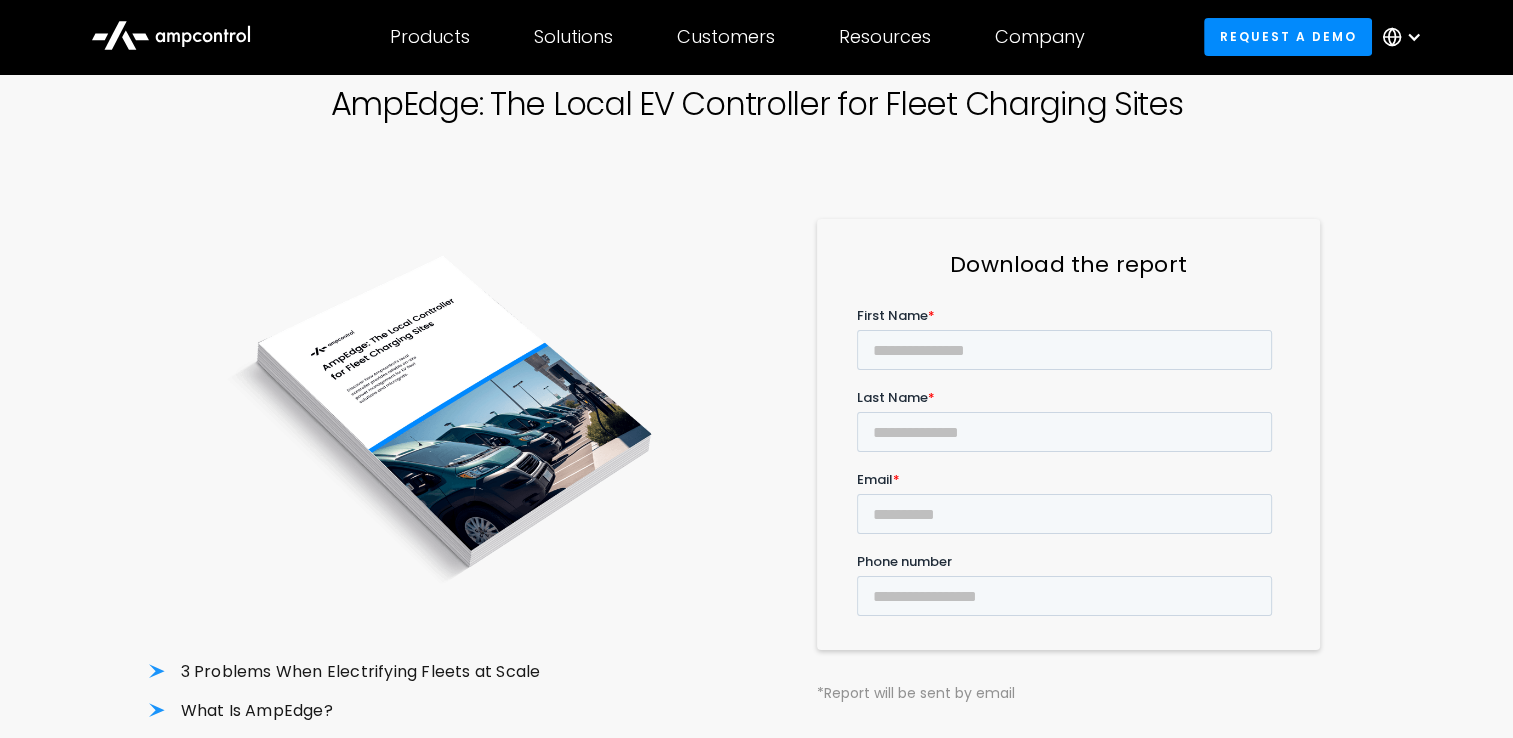 scroll, scrollTop: 106, scrollLeft: 0, axis: vertical 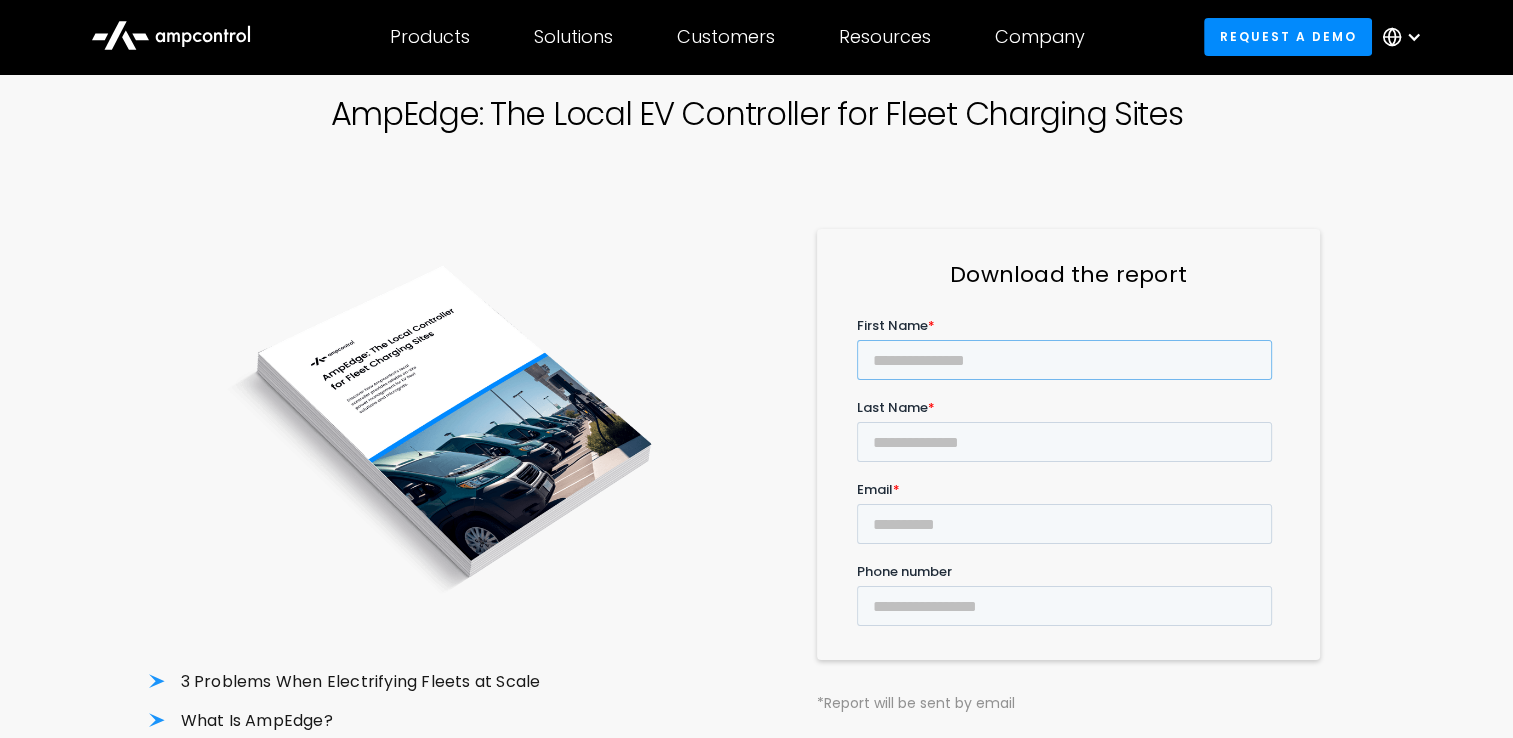 click on "First Name *" at bounding box center (1064, 359) 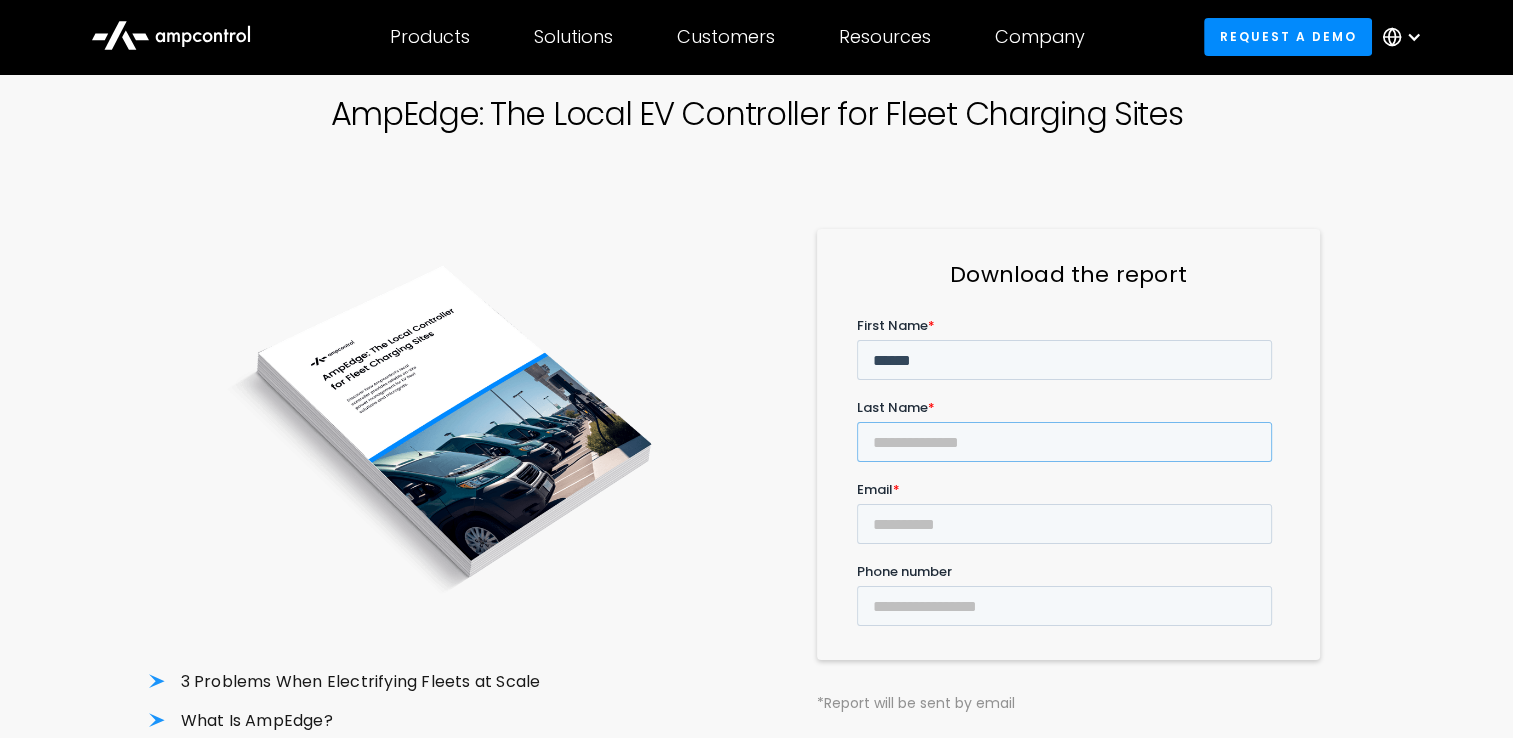 type on "*********" 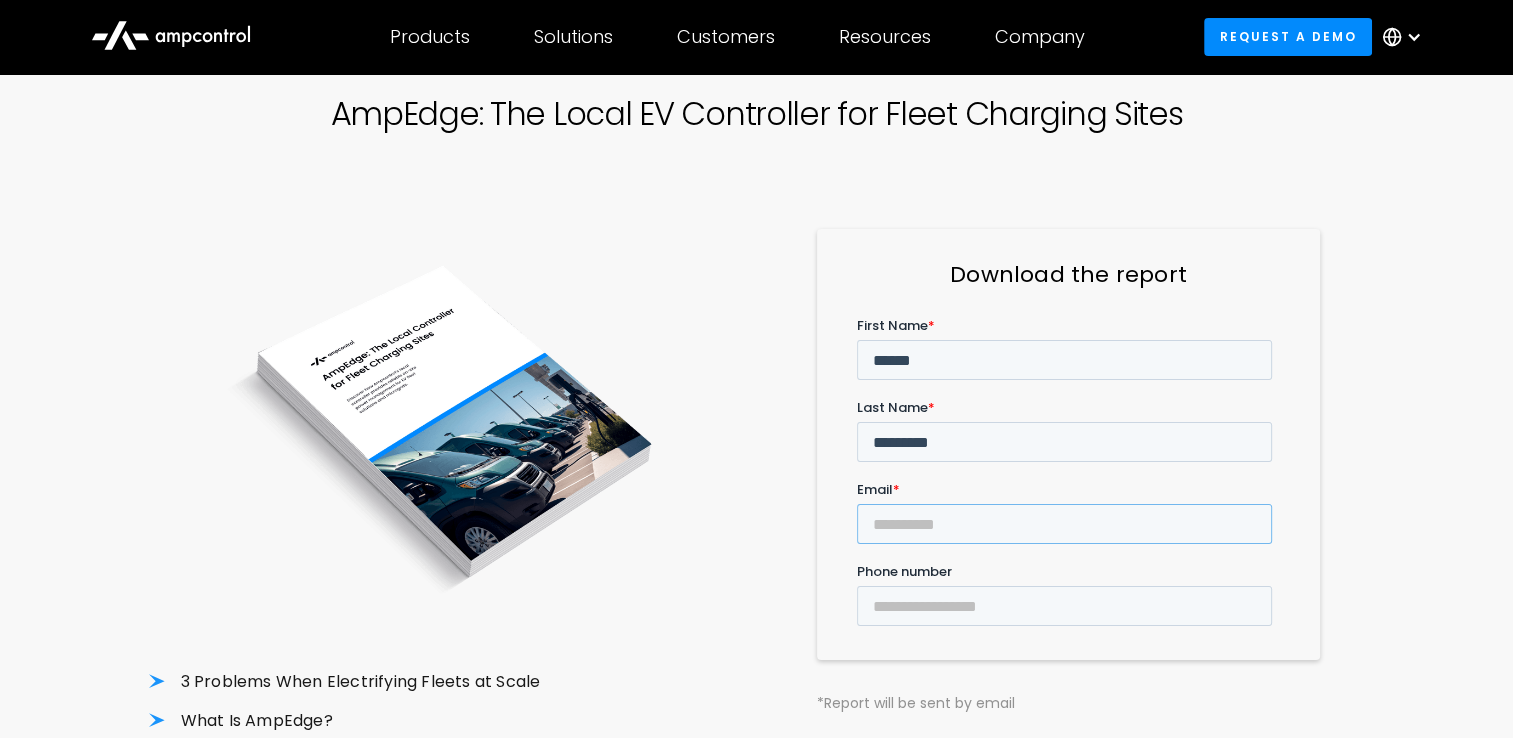 type on "**********" 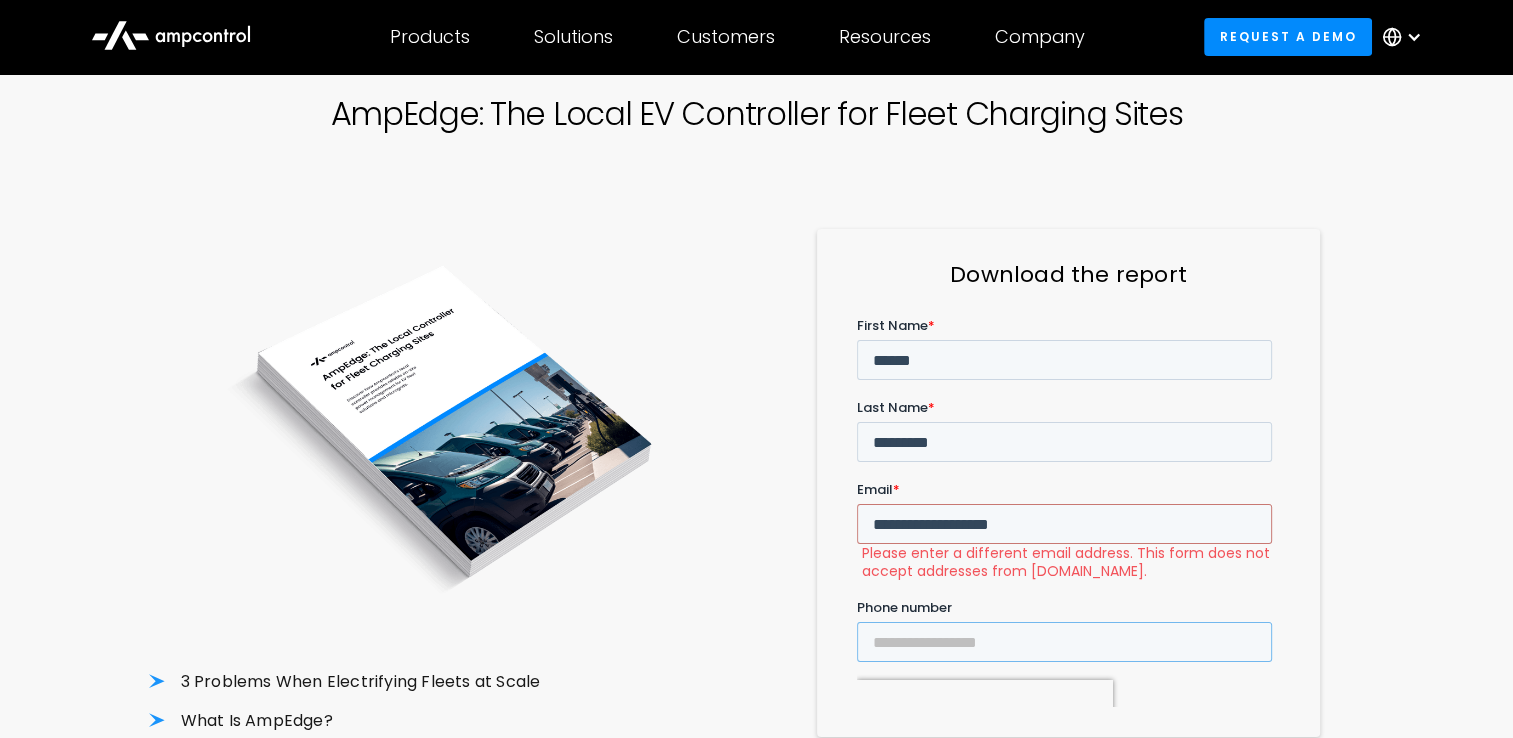 click on "Phone number" at bounding box center [1064, 641] 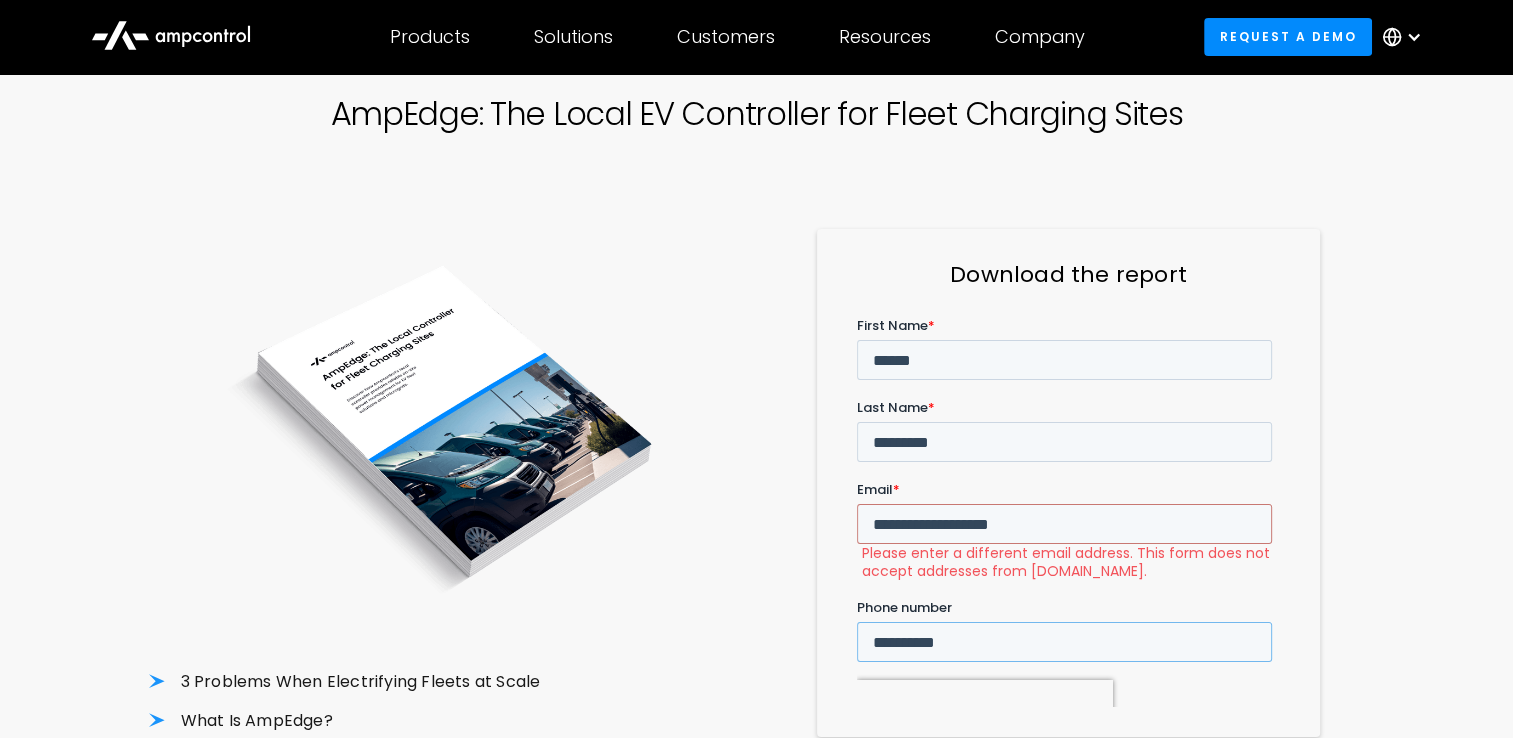 click on "**********" at bounding box center [1064, 641] 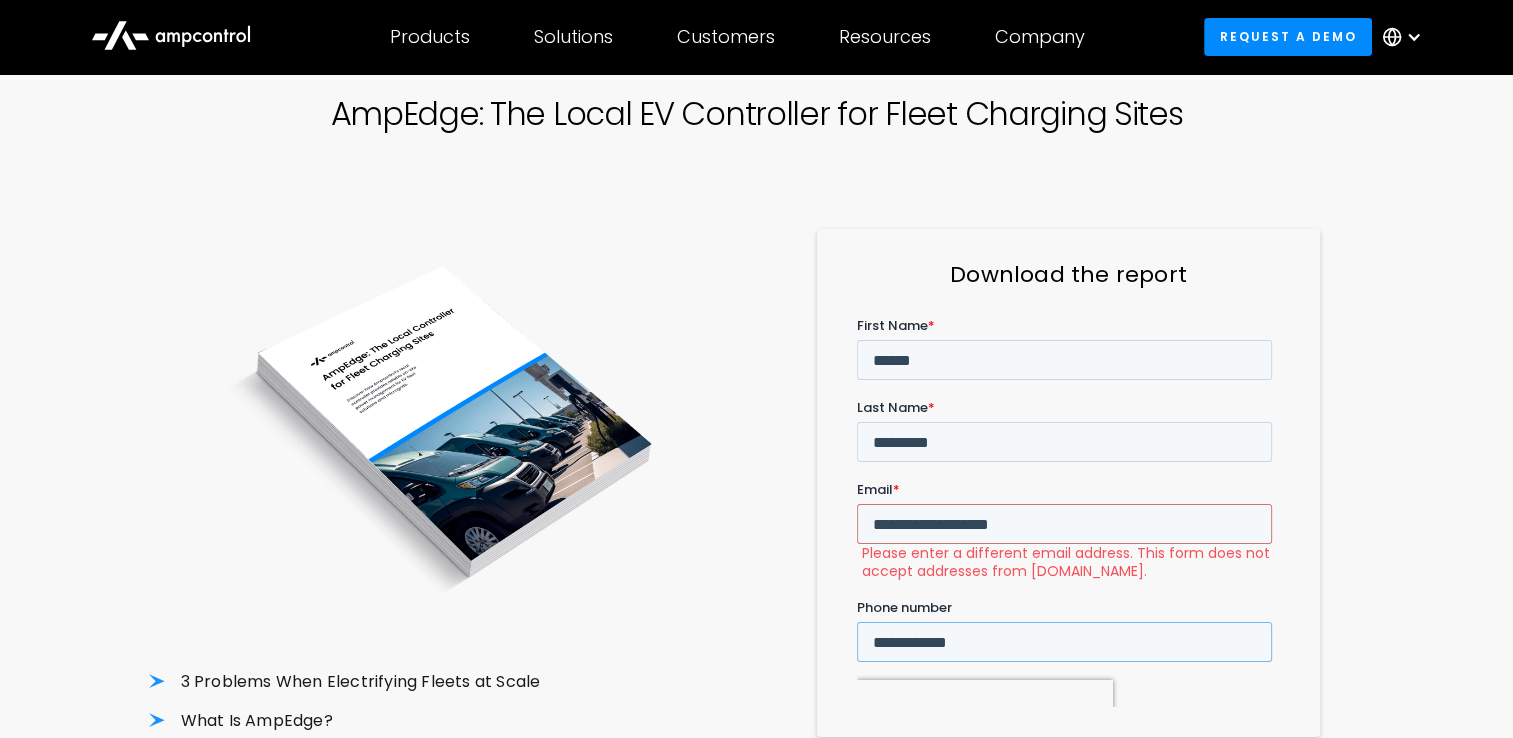 type on "**********" 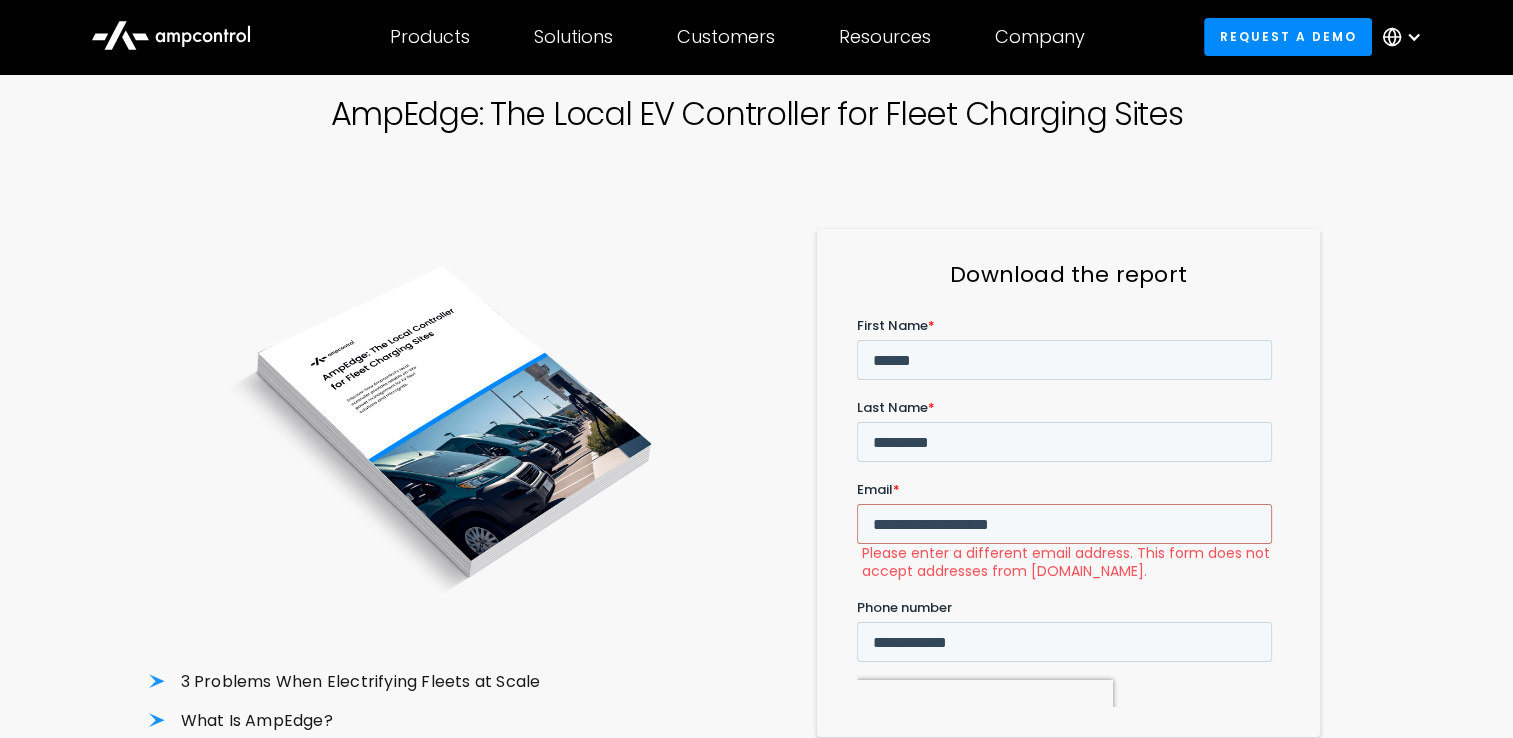 click on "******" at bounding box center [896, 793] 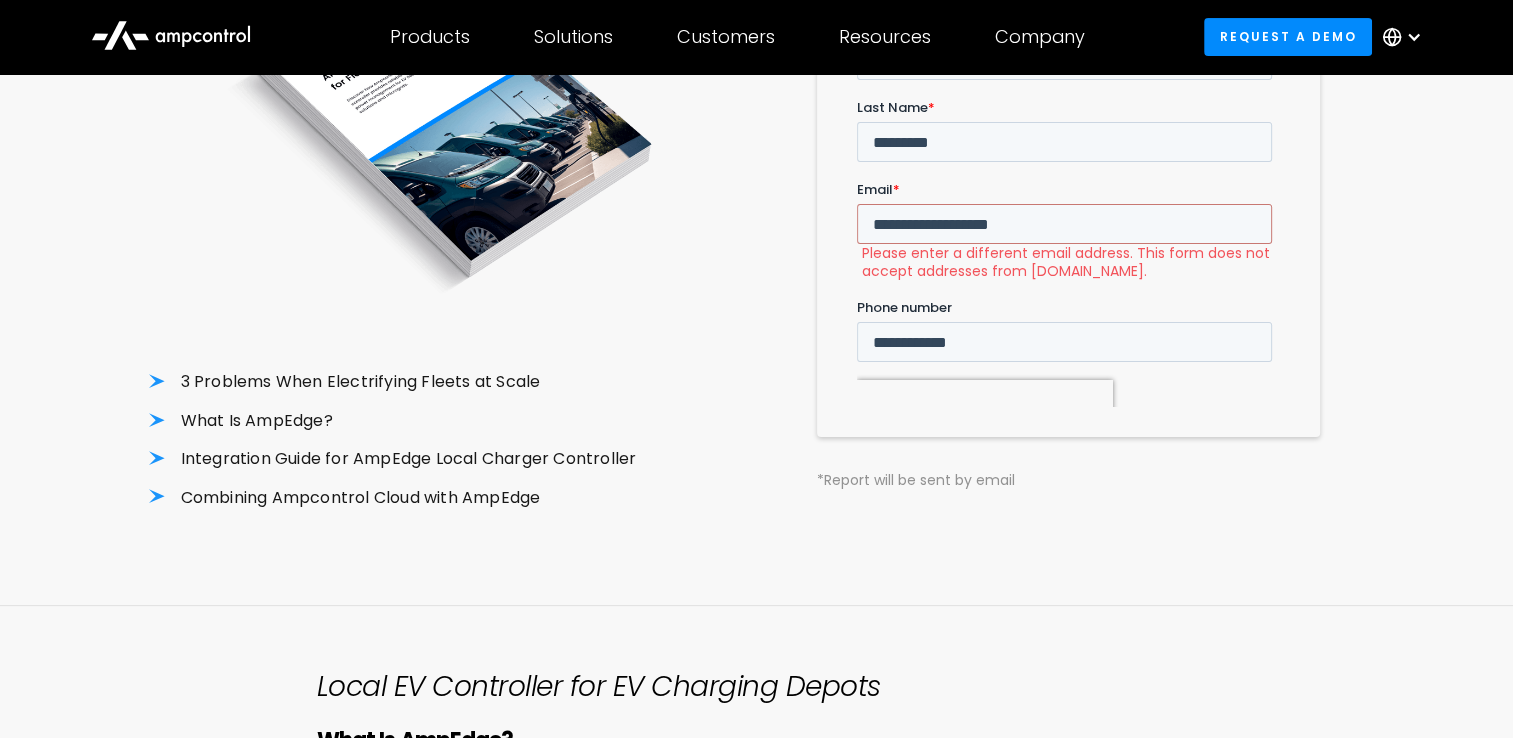 click on "******" at bounding box center (896, 493) 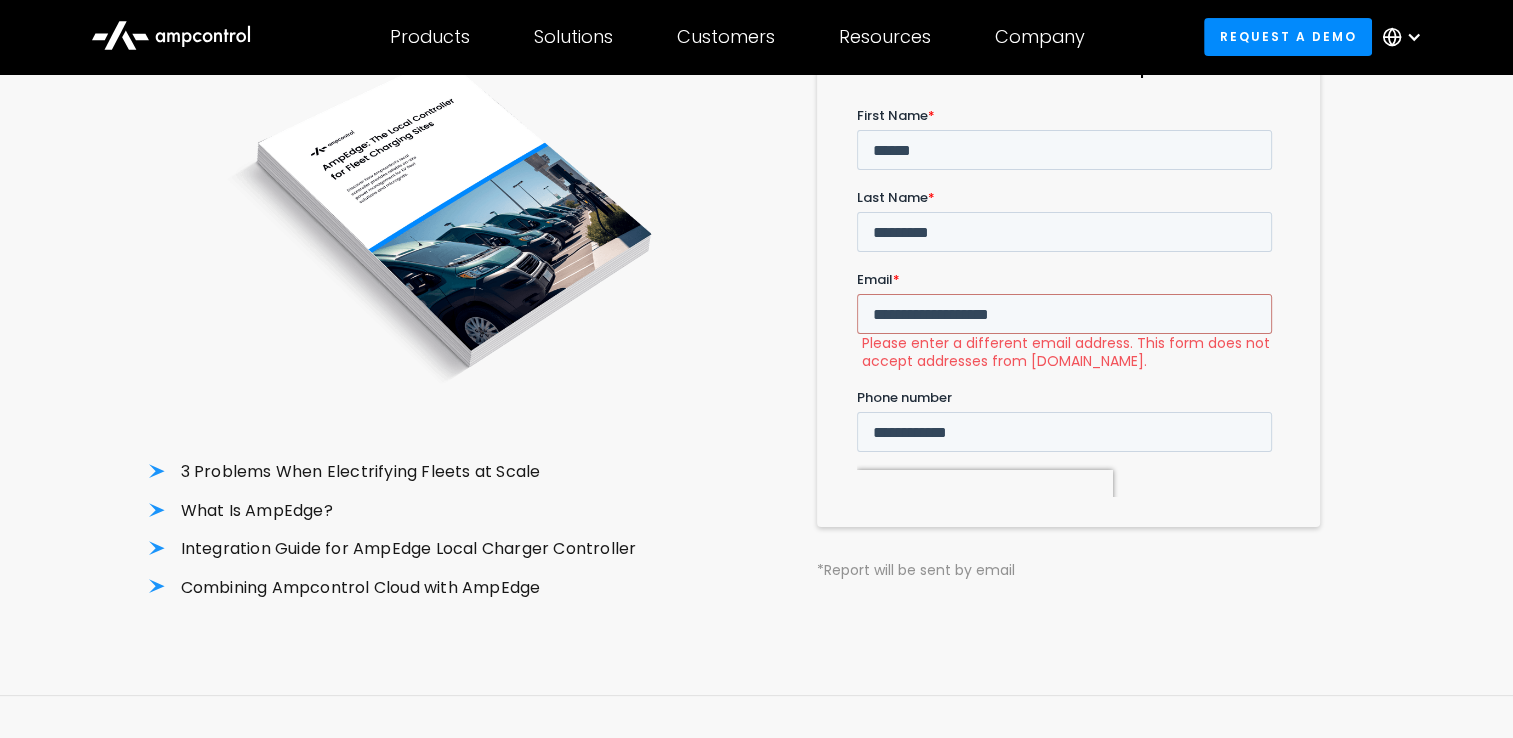 scroll, scrollTop: 106, scrollLeft: 0, axis: vertical 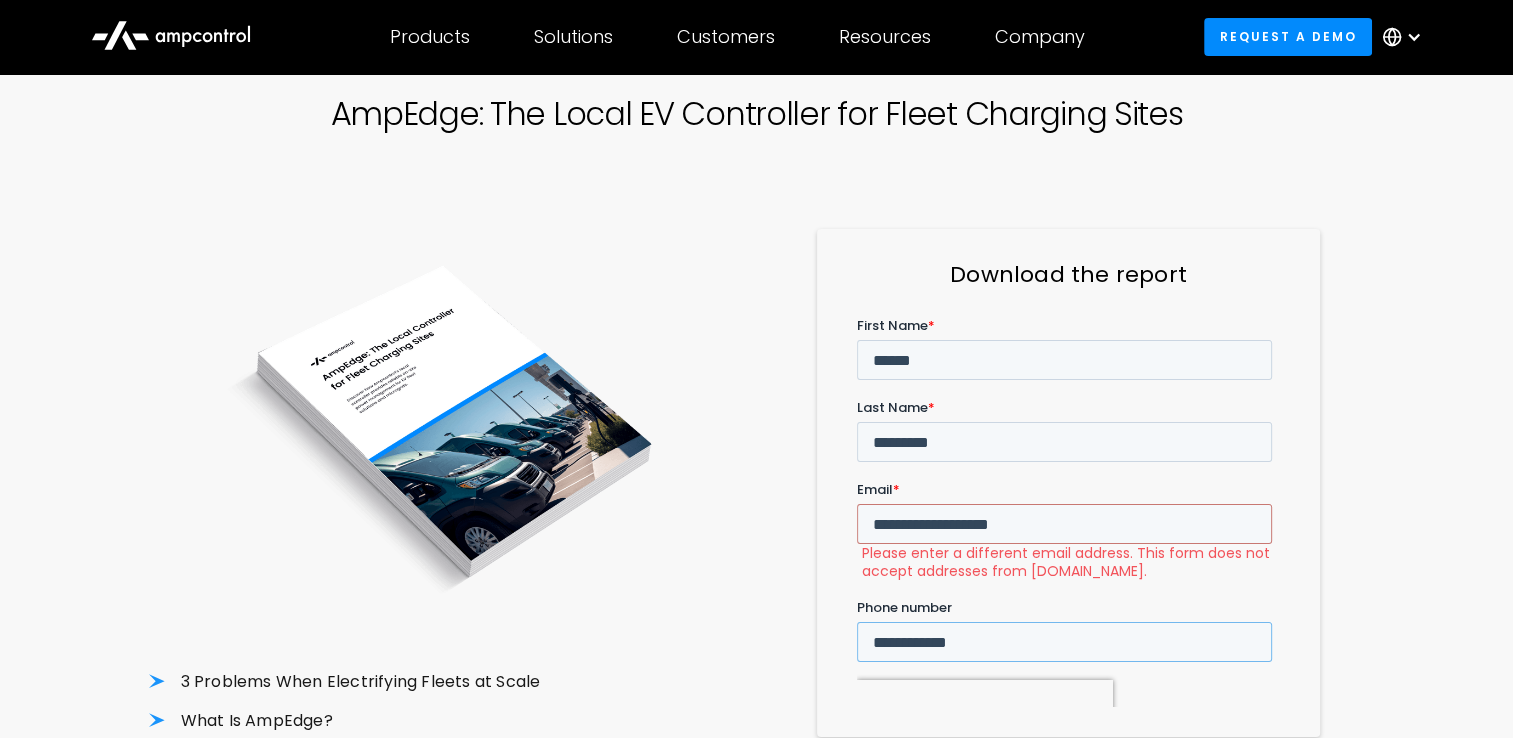 click on "**********" at bounding box center [1064, 641] 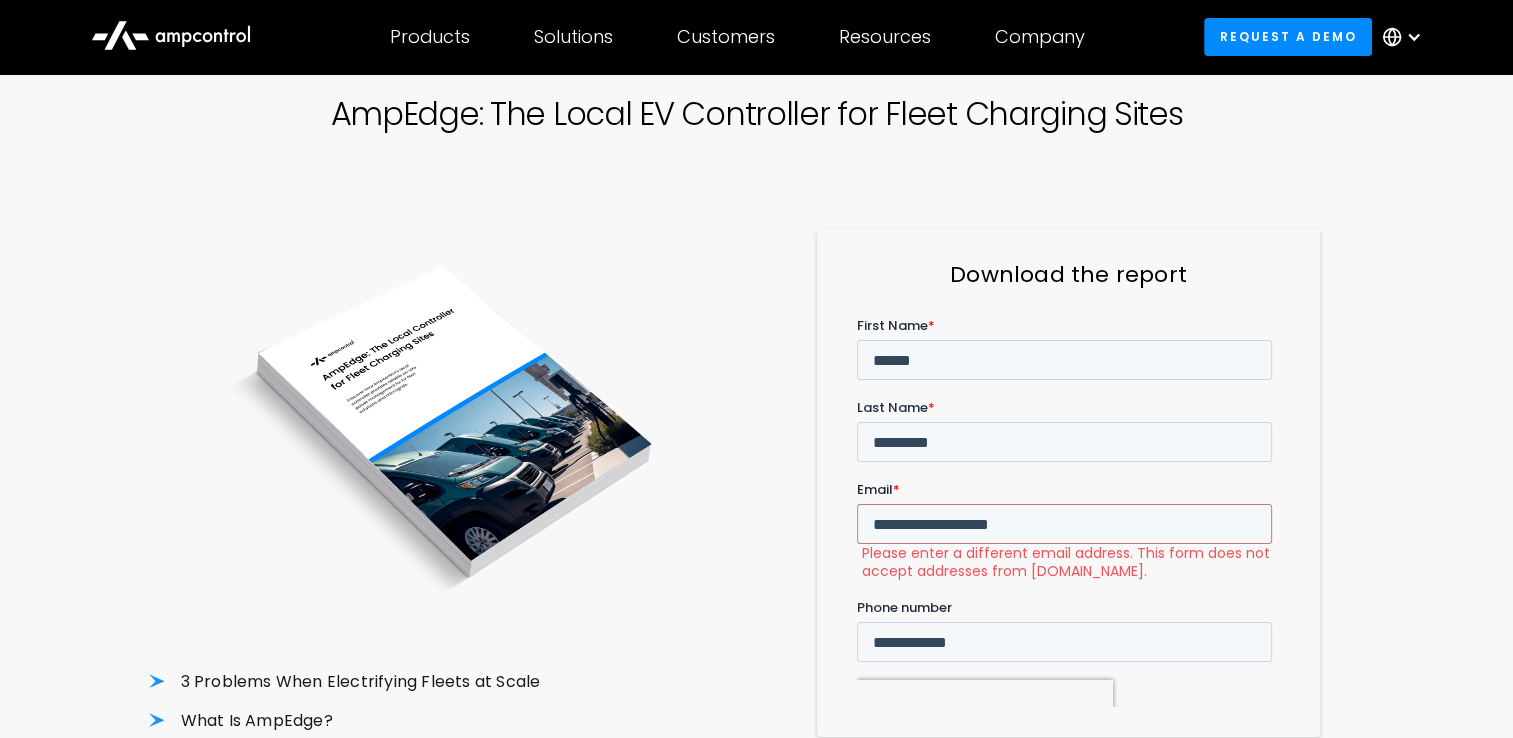 click on "**********" at bounding box center (1068, 579) 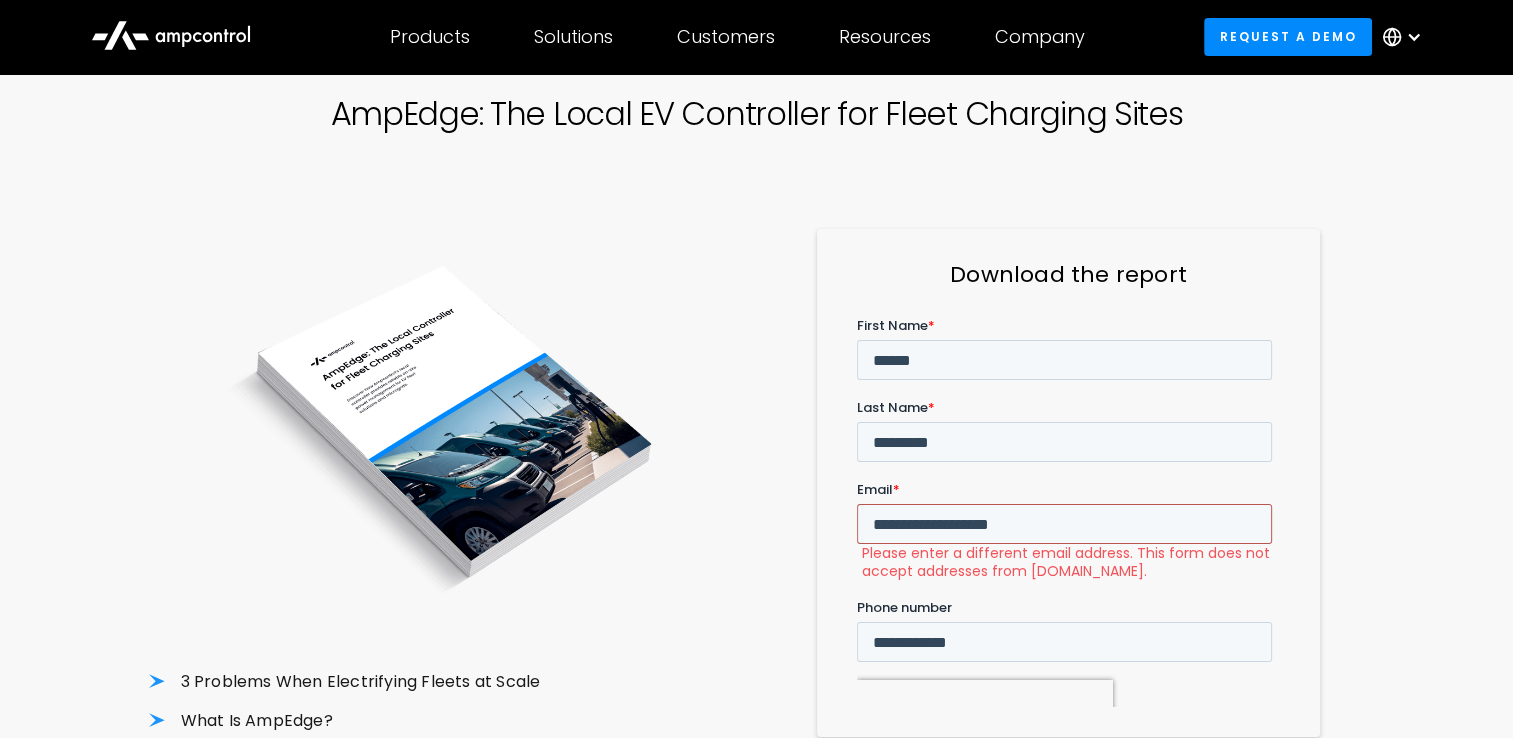 click on "**********" at bounding box center (1064, 523) 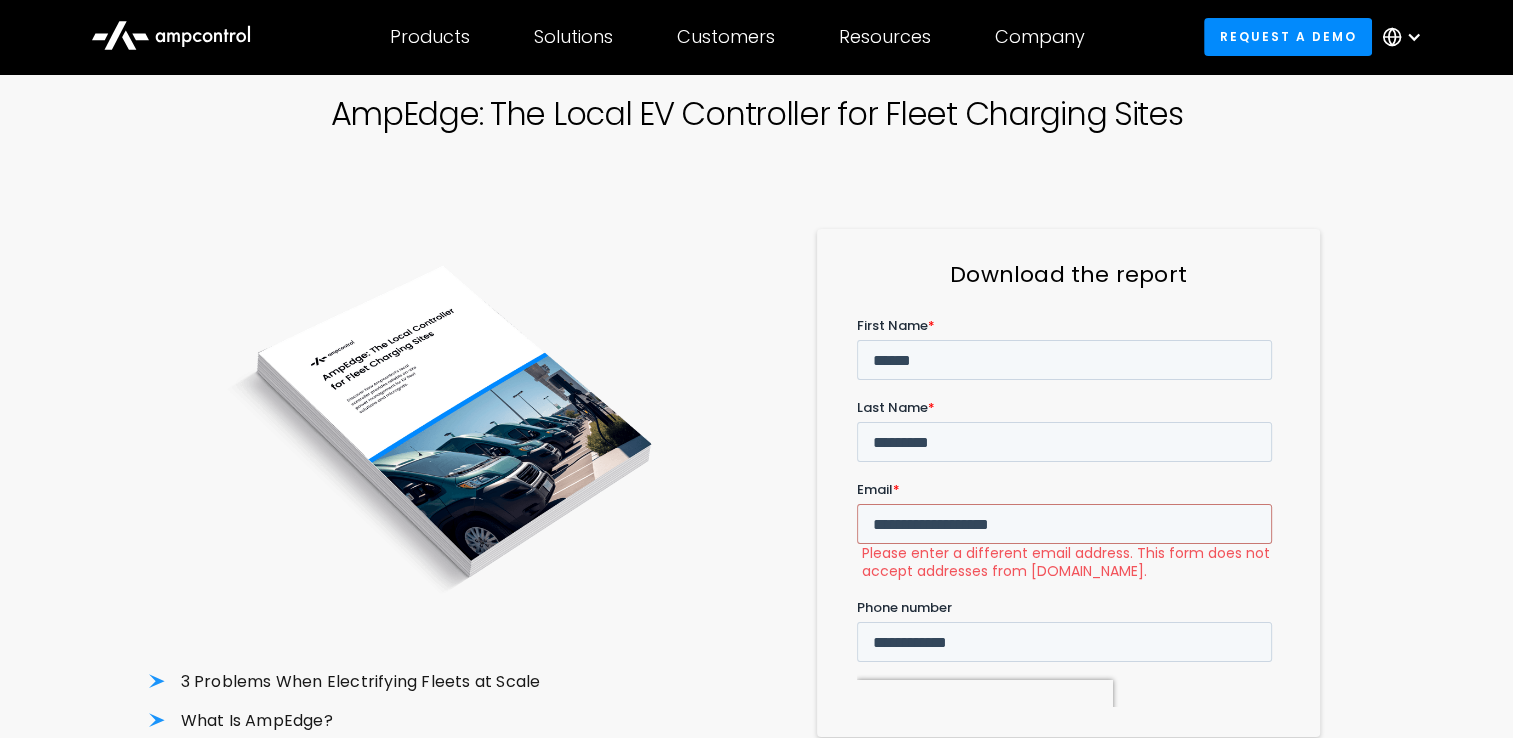 click on "Please enter a different email address. This form does not accept addresses from [DOMAIN_NAME]." at bounding box center (1071, 561) 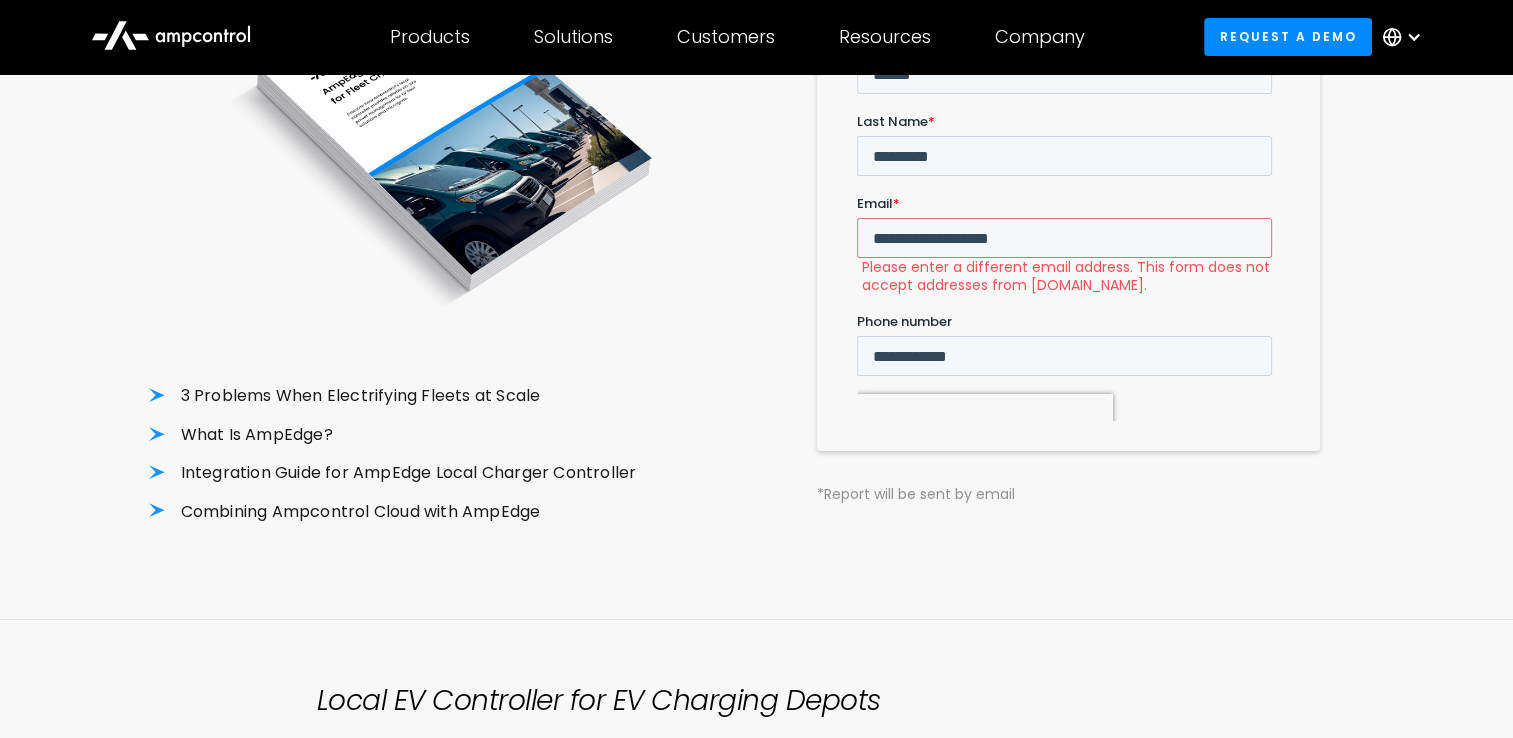 scroll, scrollTop: 606, scrollLeft: 0, axis: vertical 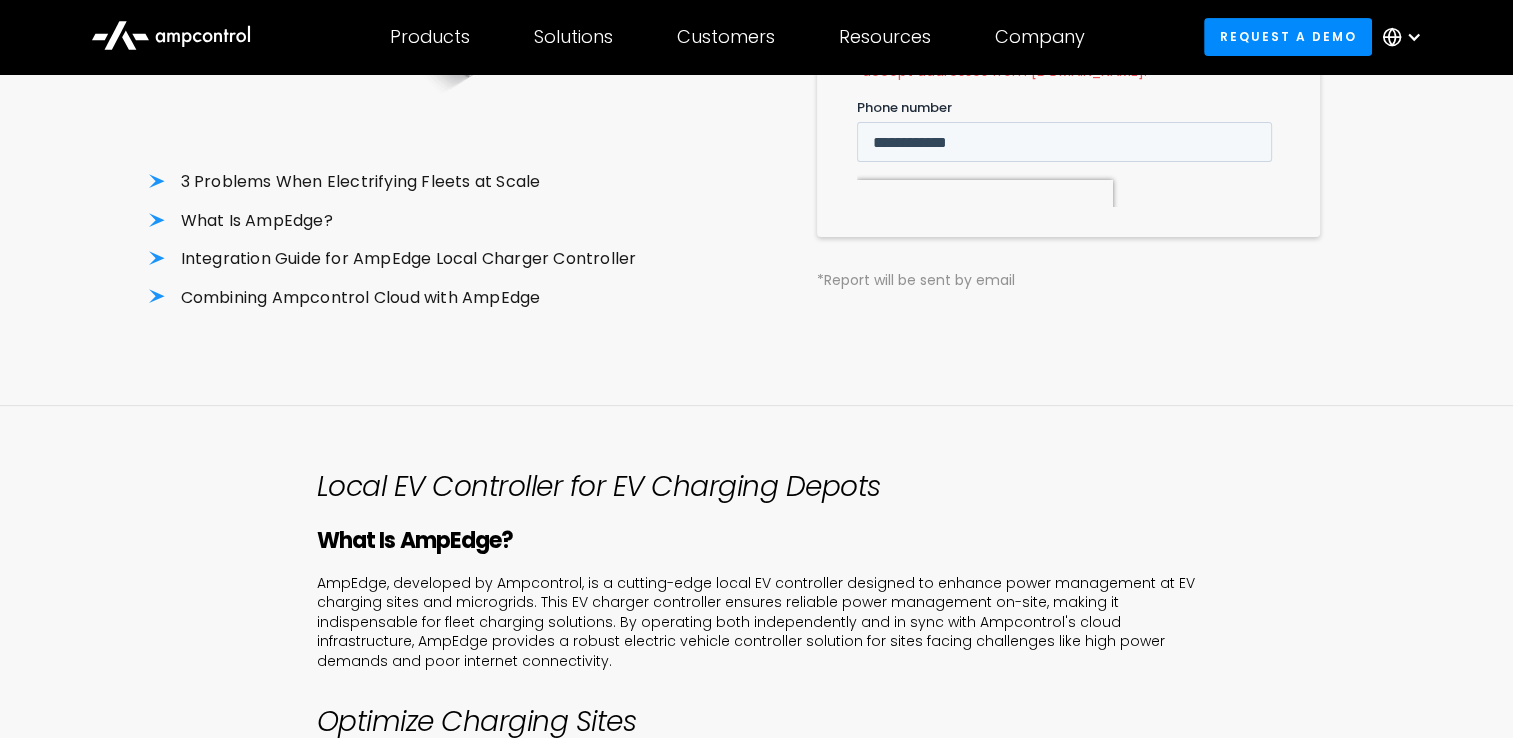 click on "3 Problems When Electrifying Fleets at Scale What Is AmpEdge? Integration Guide for AmpEdge Local Charger Controller Combining Ampcontrol Cloud with AmpEdge" at bounding box center [445, 240] 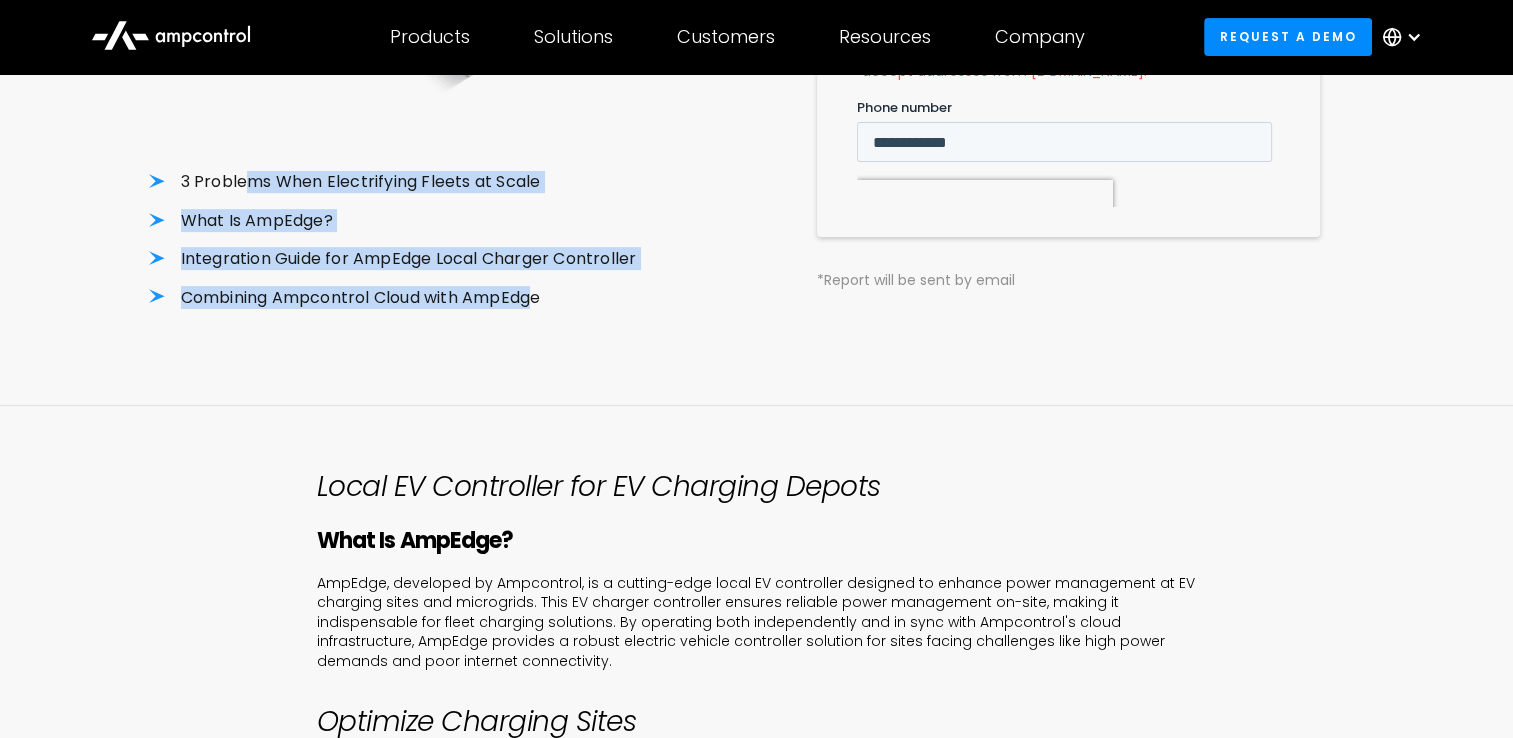 drag, startPoint x: 248, startPoint y: 187, endPoint x: 540, endPoint y: 278, distance: 305.85126 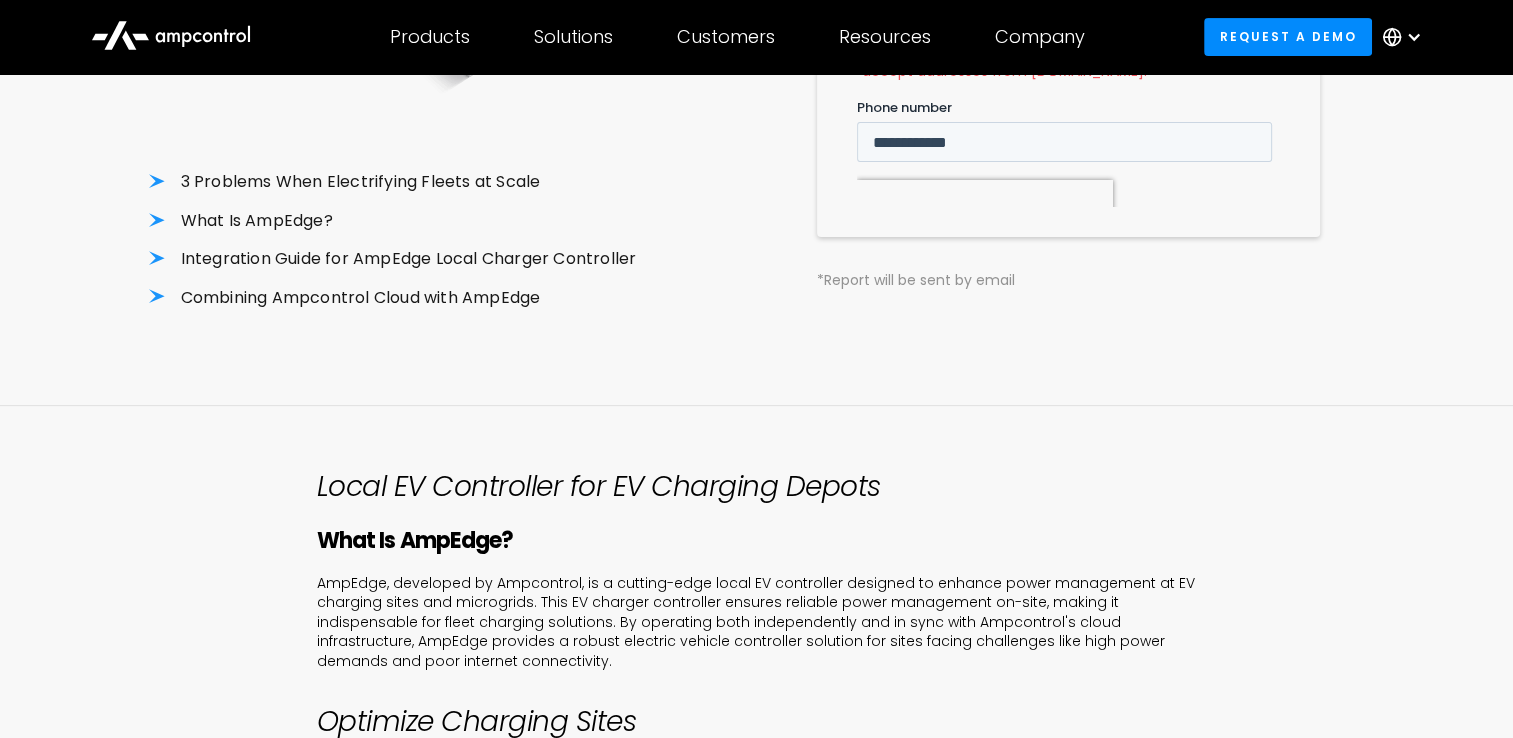drag, startPoint x: 540, startPoint y: 278, endPoint x: 569, endPoint y: 306, distance: 40.311287 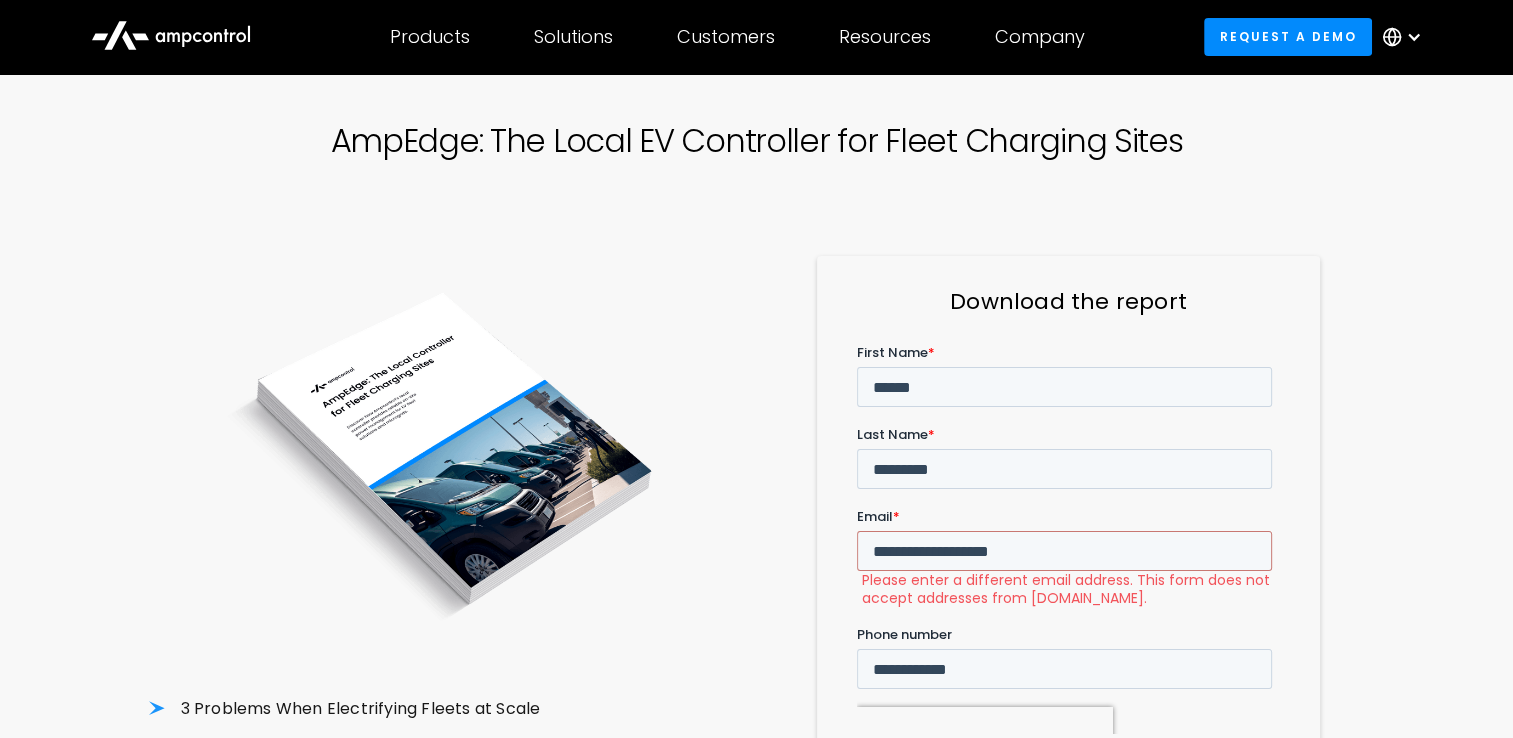 scroll, scrollTop: 0, scrollLeft: 0, axis: both 